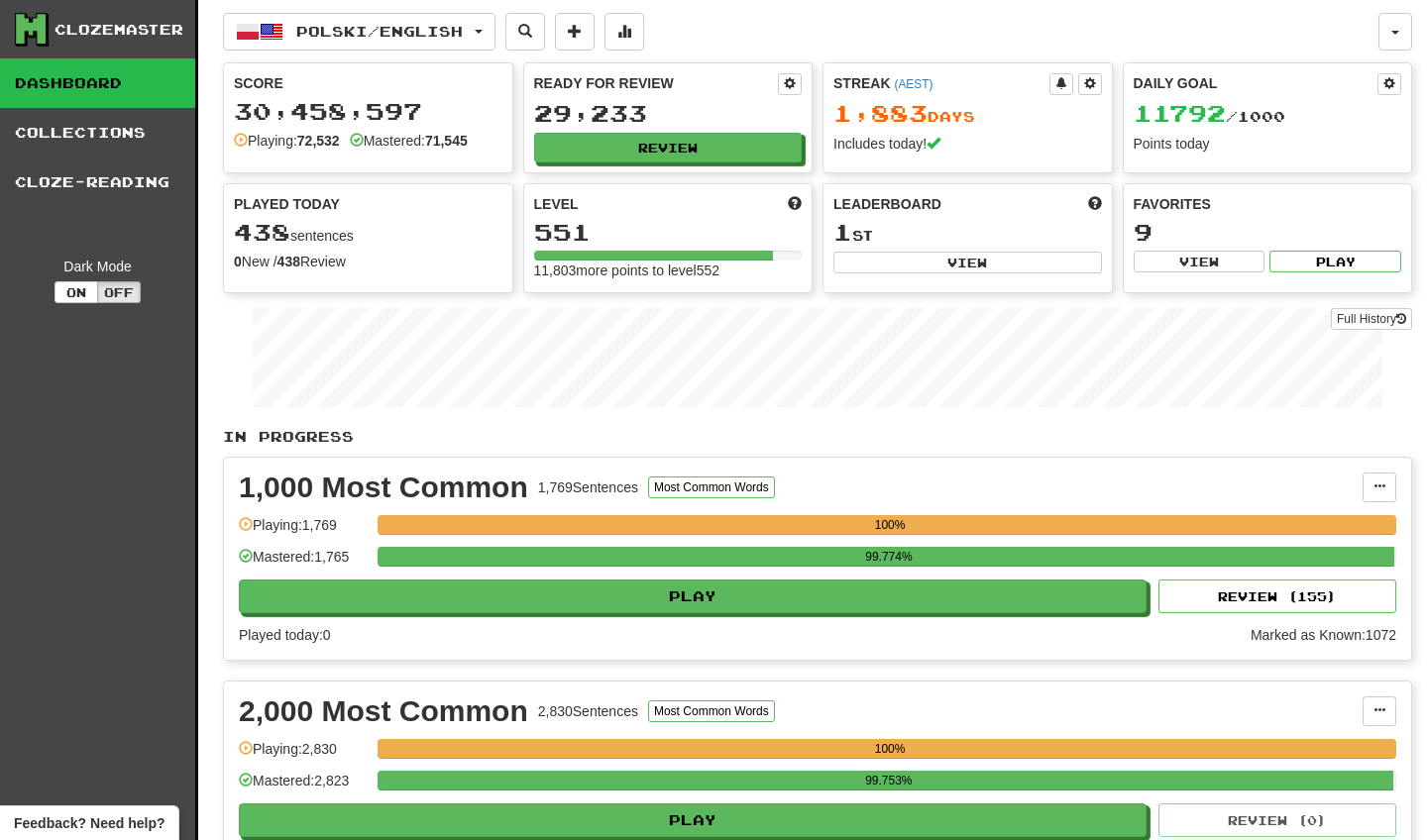 scroll, scrollTop: 0, scrollLeft: 0, axis: both 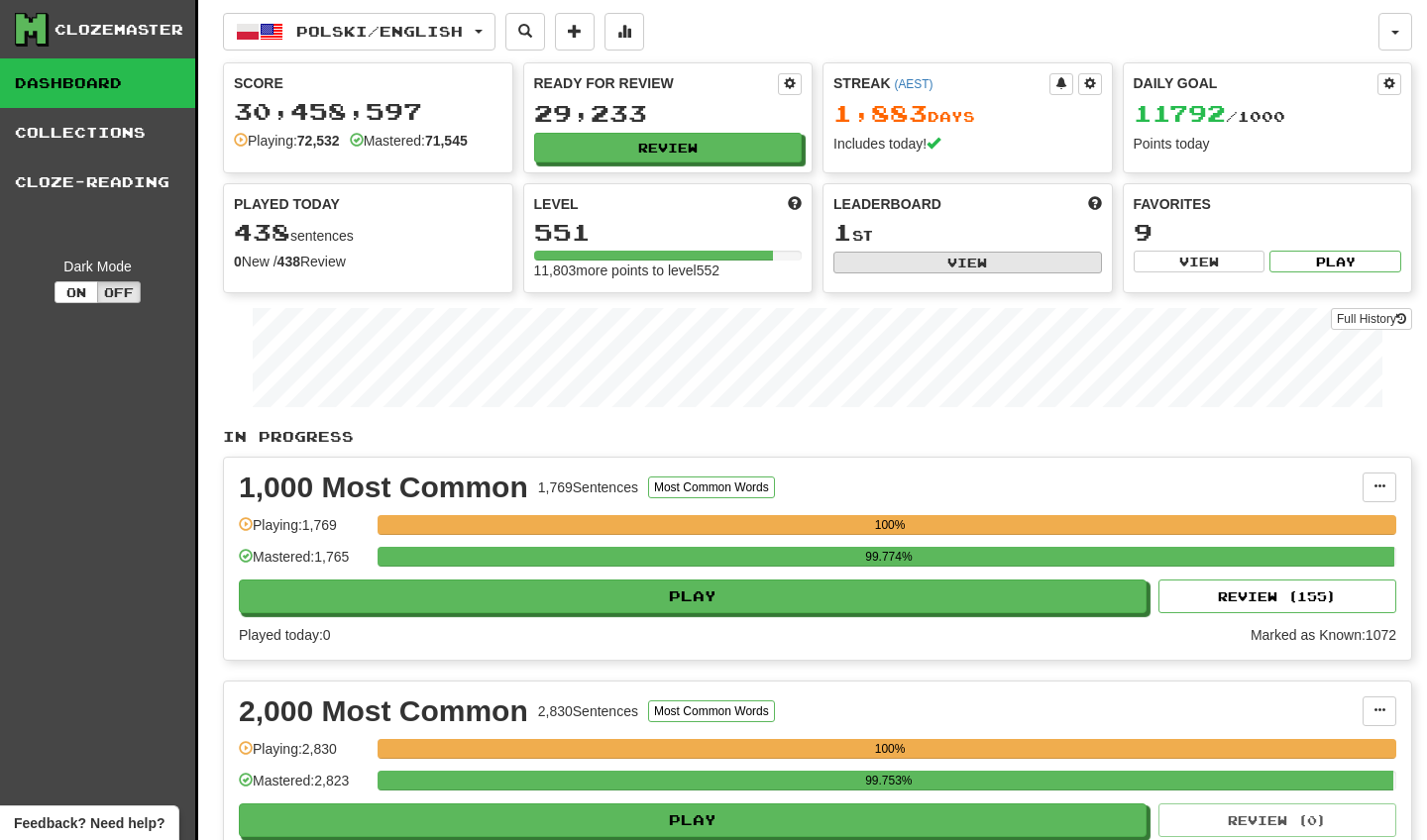 click on "View" at bounding box center [967, 262] 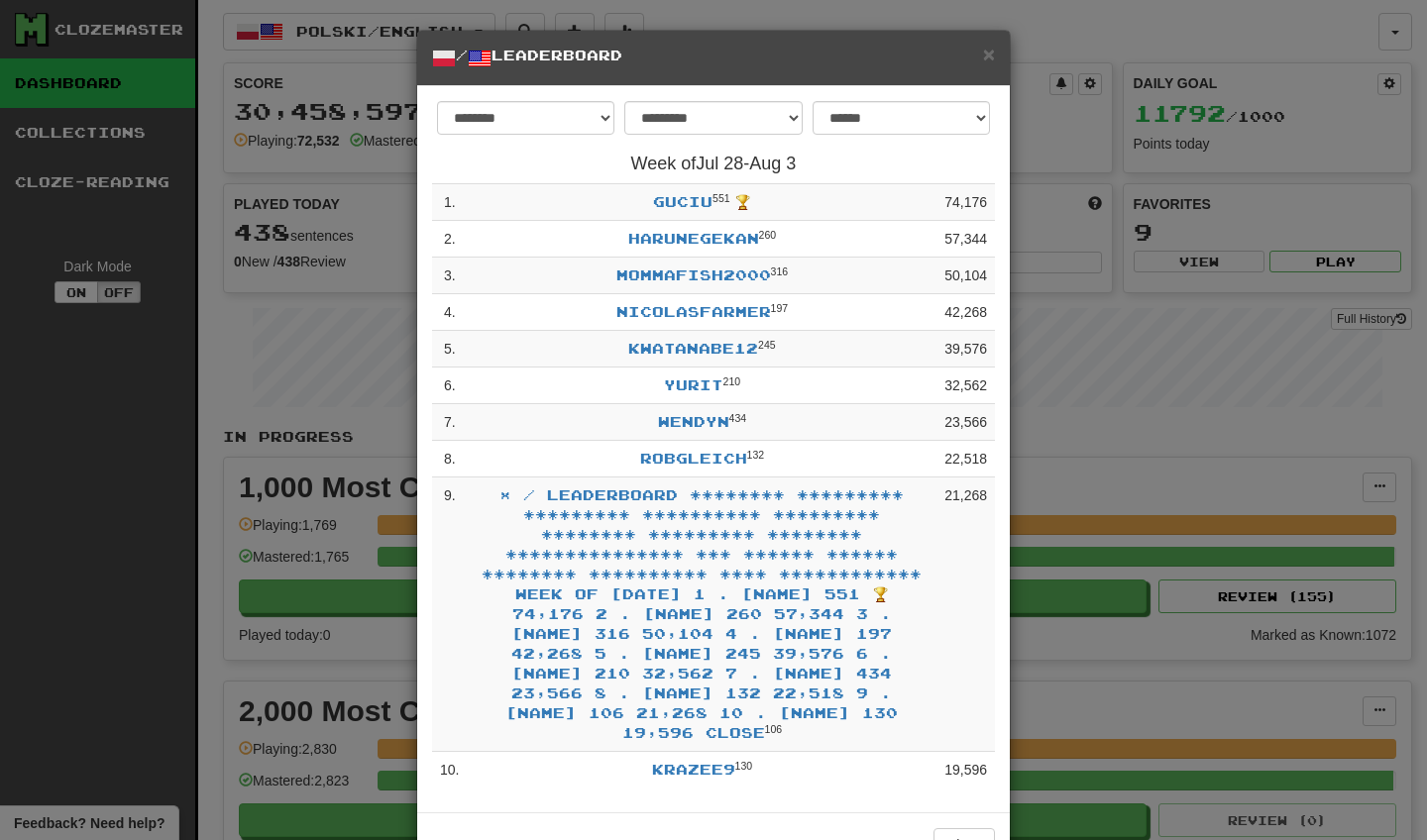 click on "**********" at bounding box center (714, 420) 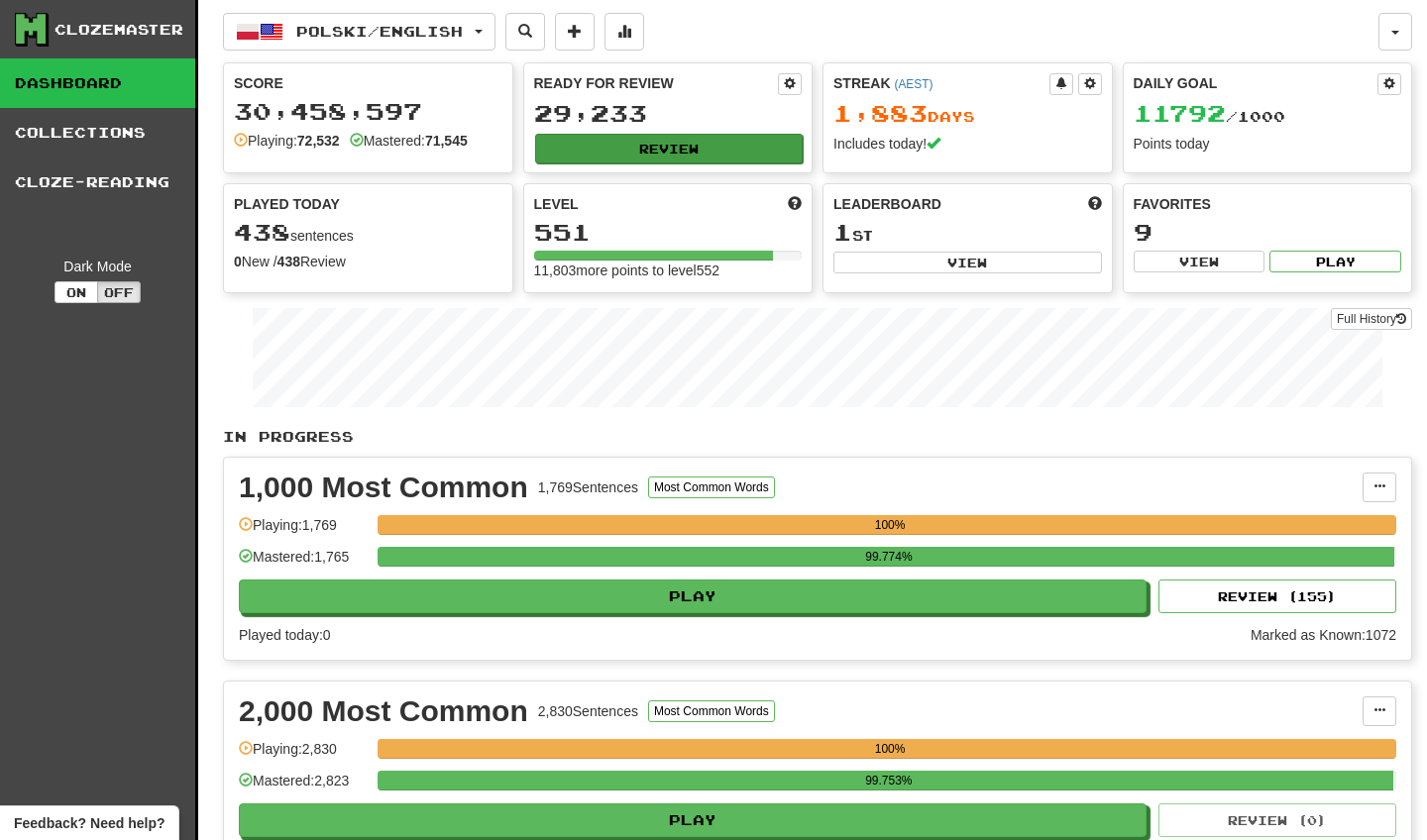 click on "Review" at bounding box center [669, 149] 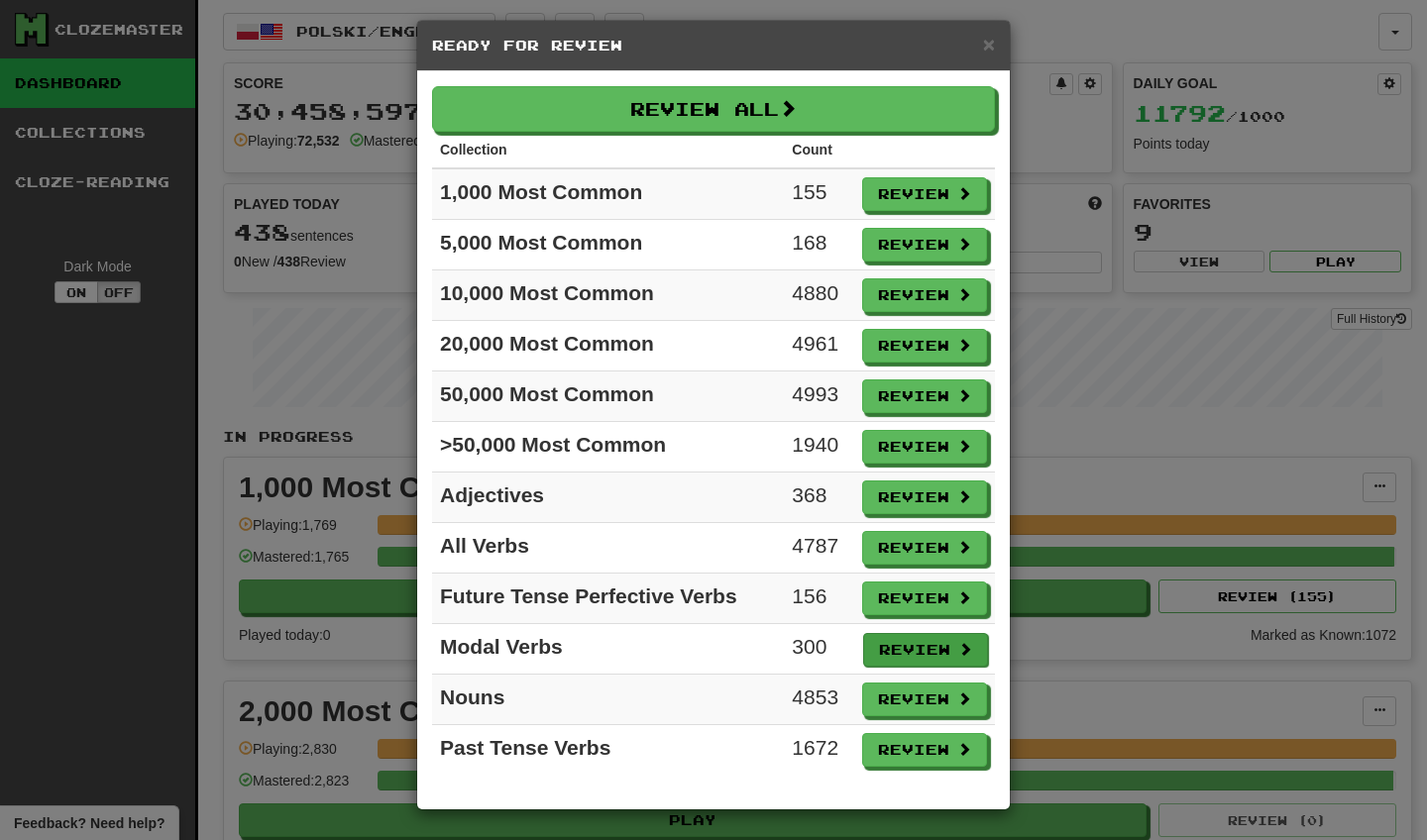 scroll, scrollTop: 0, scrollLeft: 0, axis: both 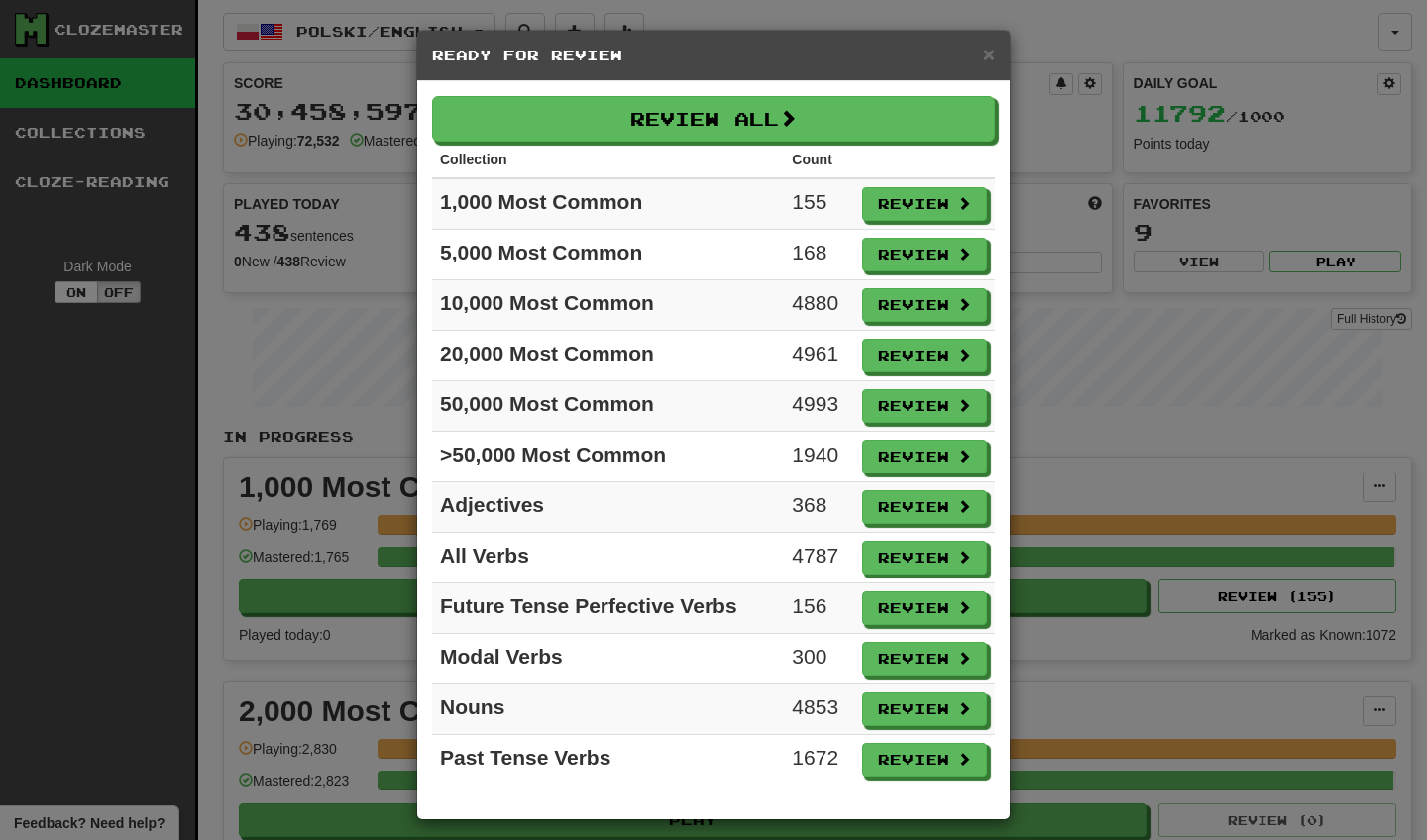 click on "× Ready for Review Review All  Collection Count 1,000 Most Common 155 Review 5,000 Most Common 168 Review 10,000 Most Common 4880 Review 20,000 Most Common 4961 Review 50,000 Most Common 4993 Review >50,000 Most Common 1940 Review Adjectives 368 Review All Verbs 4787 Review Future Tense Perfective Verbs 156 Review Modal Verbs 300 Review Nouns 4853 Review Past Tense Verbs 1672 Review" at bounding box center [714, 420] 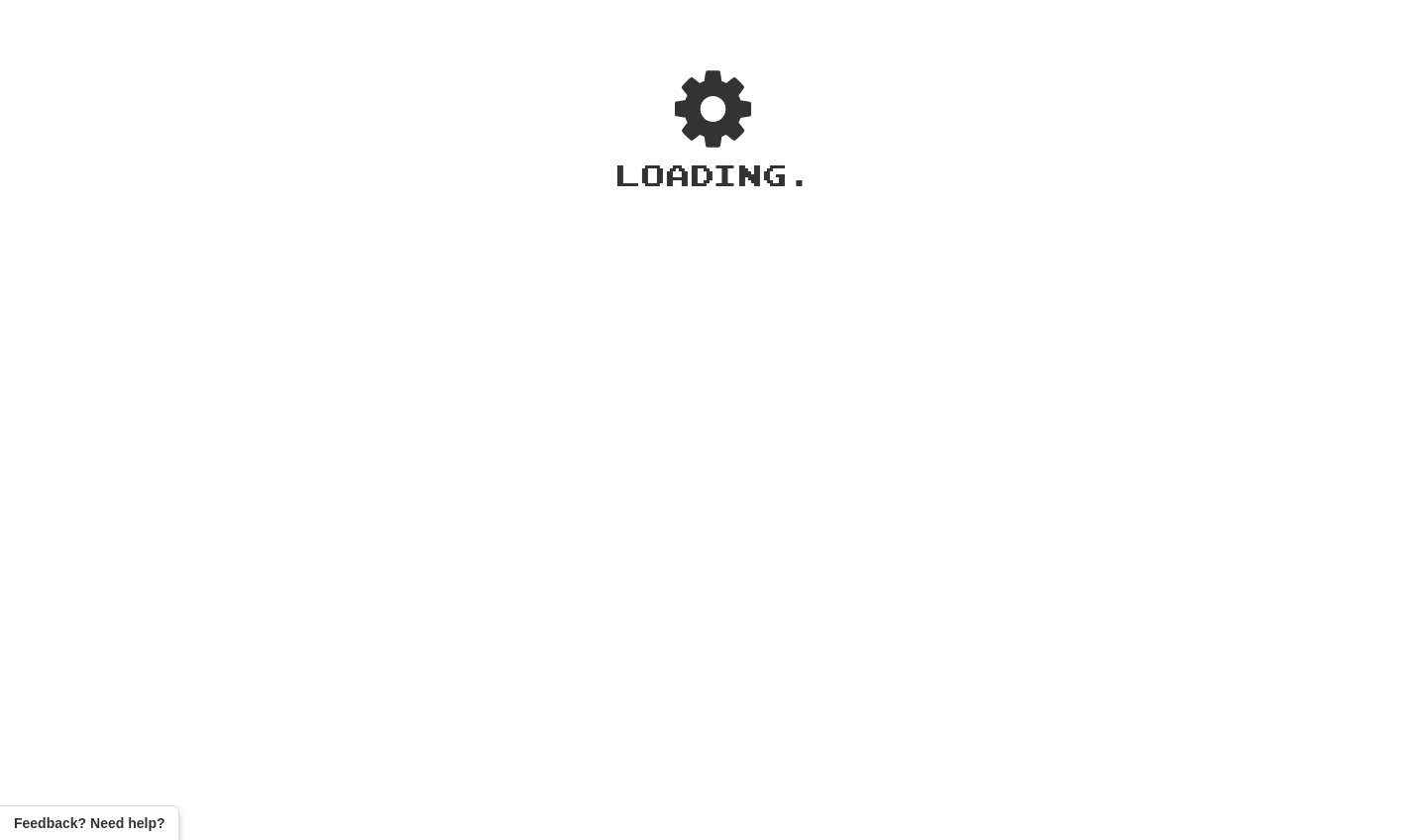 scroll, scrollTop: 0, scrollLeft: 0, axis: both 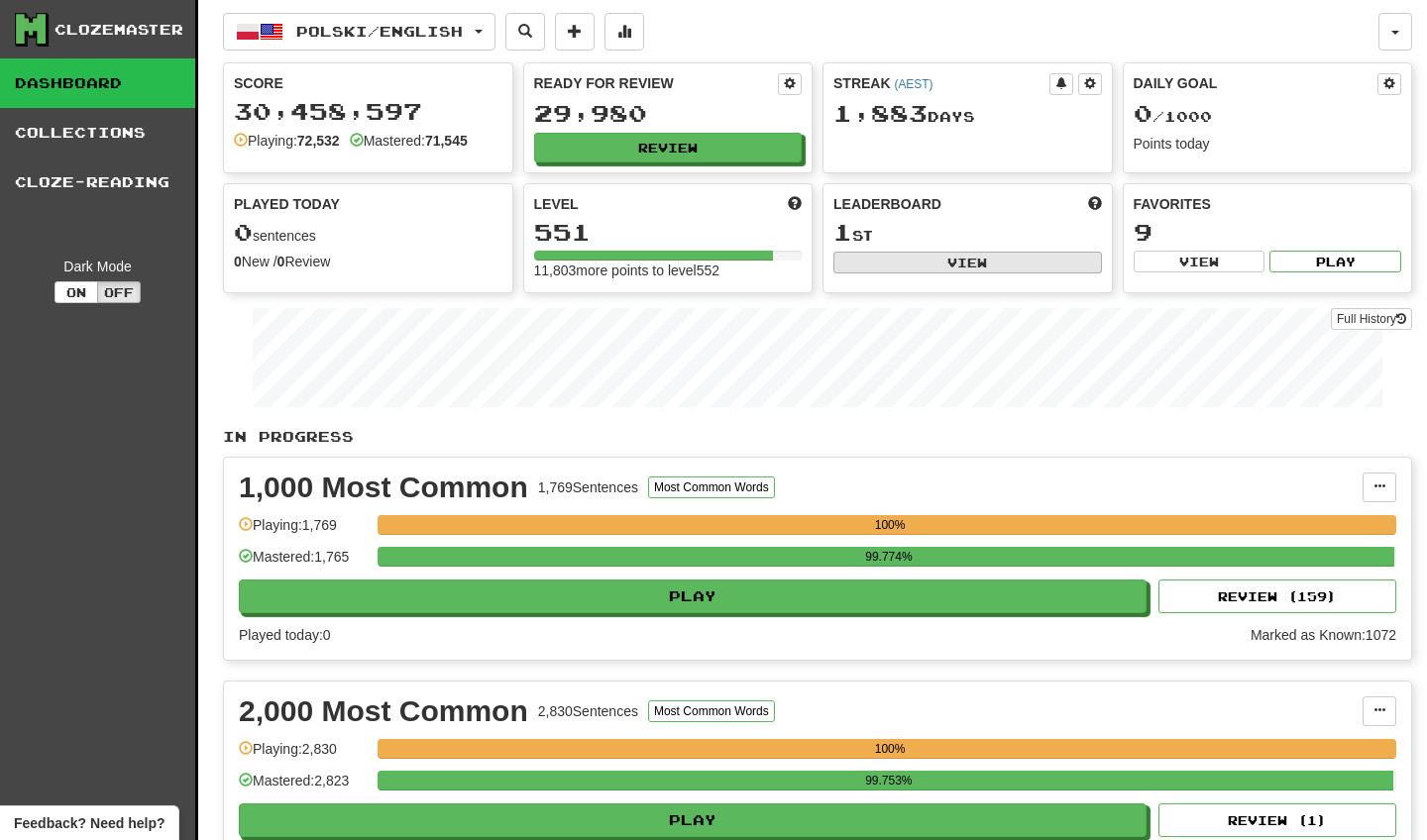click on "View" at bounding box center (967, 262) 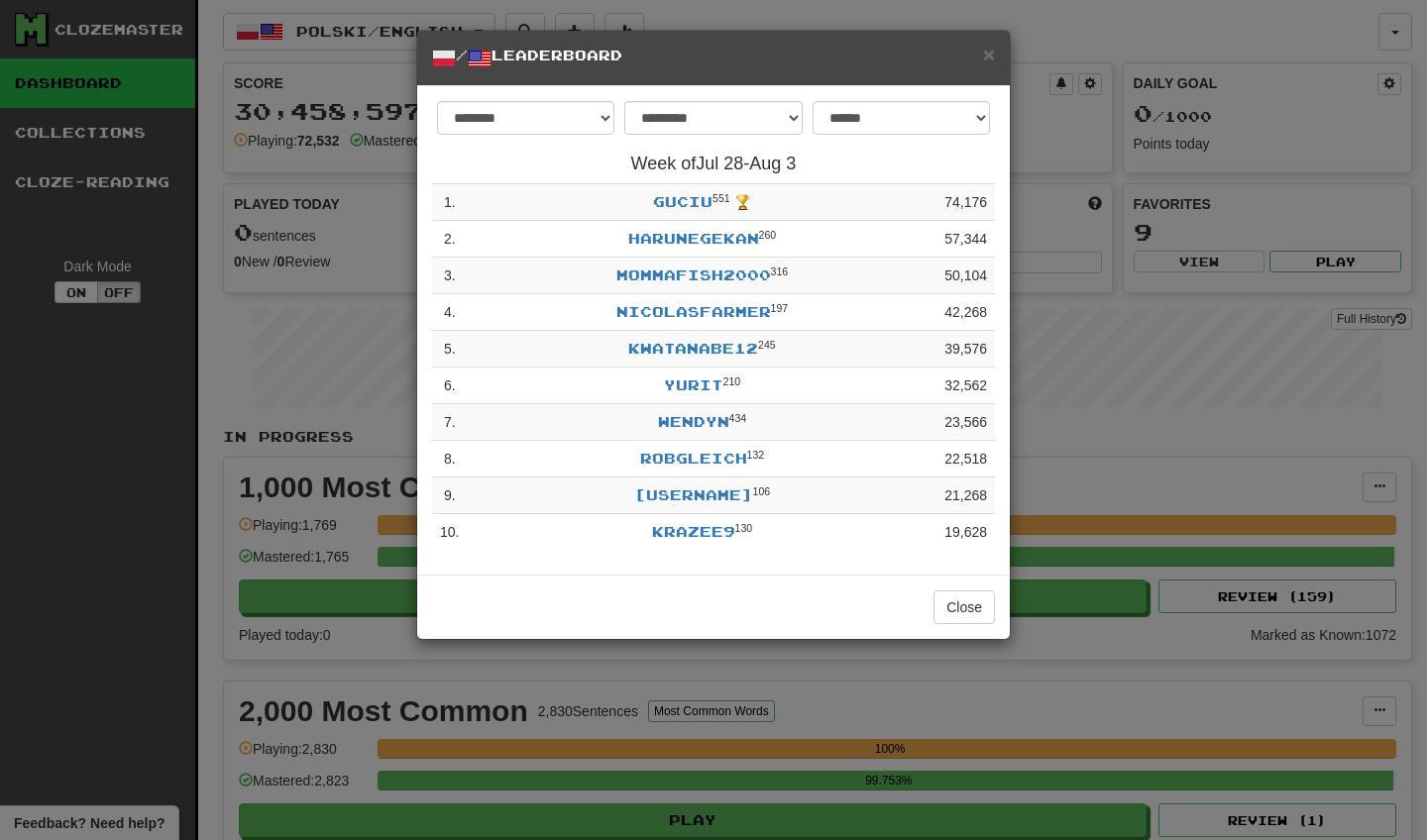 click on "**********" at bounding box center [714, 420] 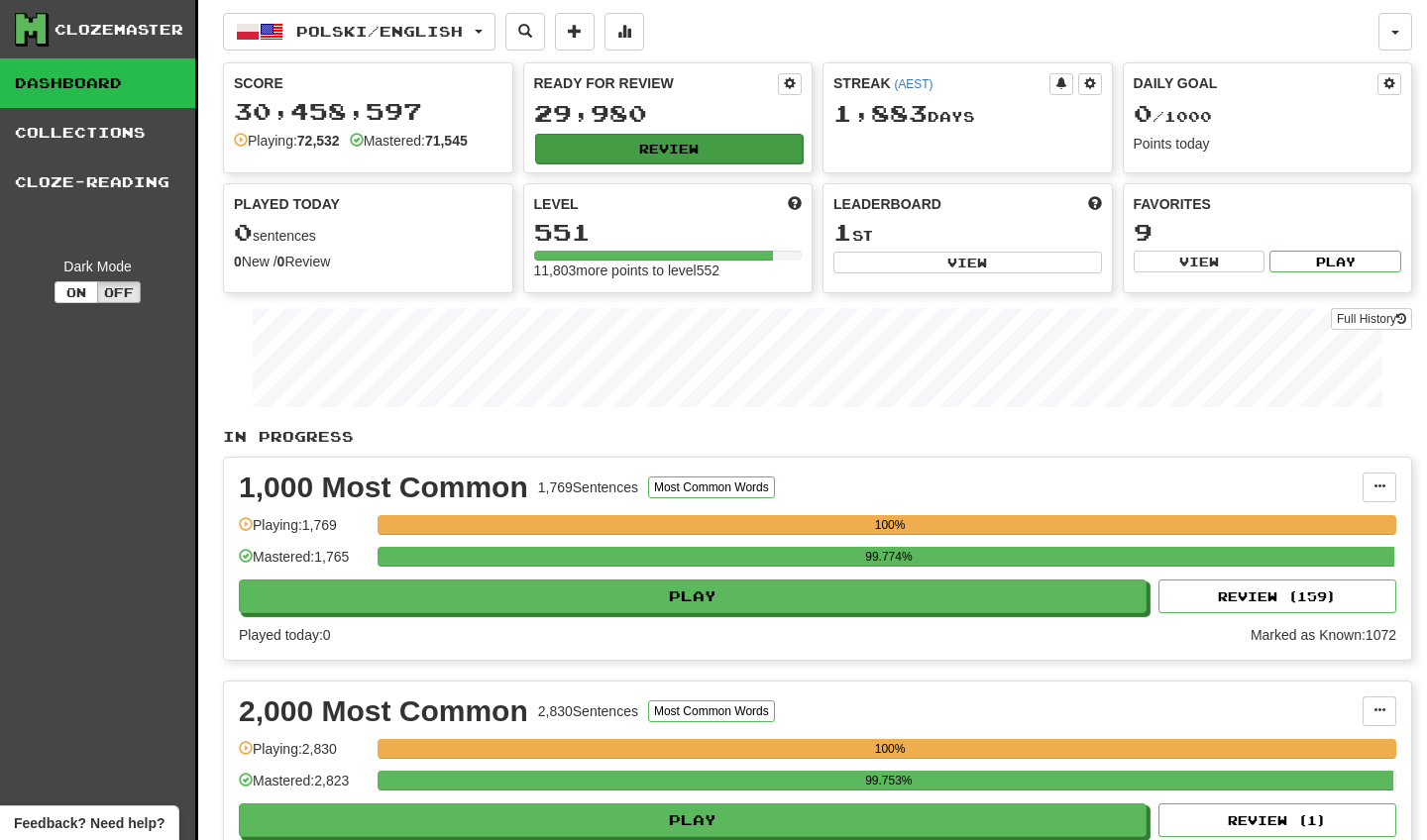 click on "Review" at bounding box center (669, 149) 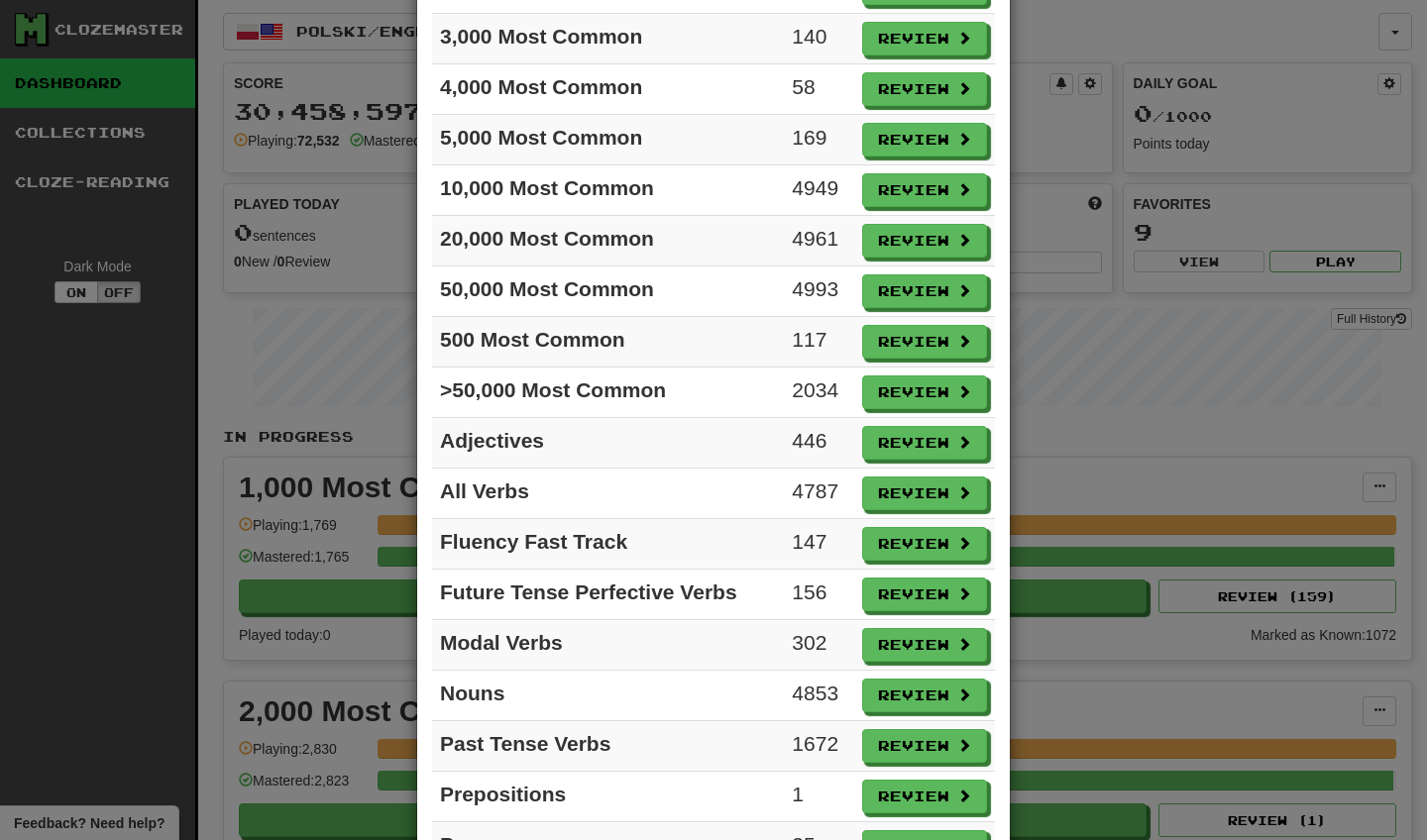 scroll, scrollTop: 268, scrollLeft: 0, axis: vertical 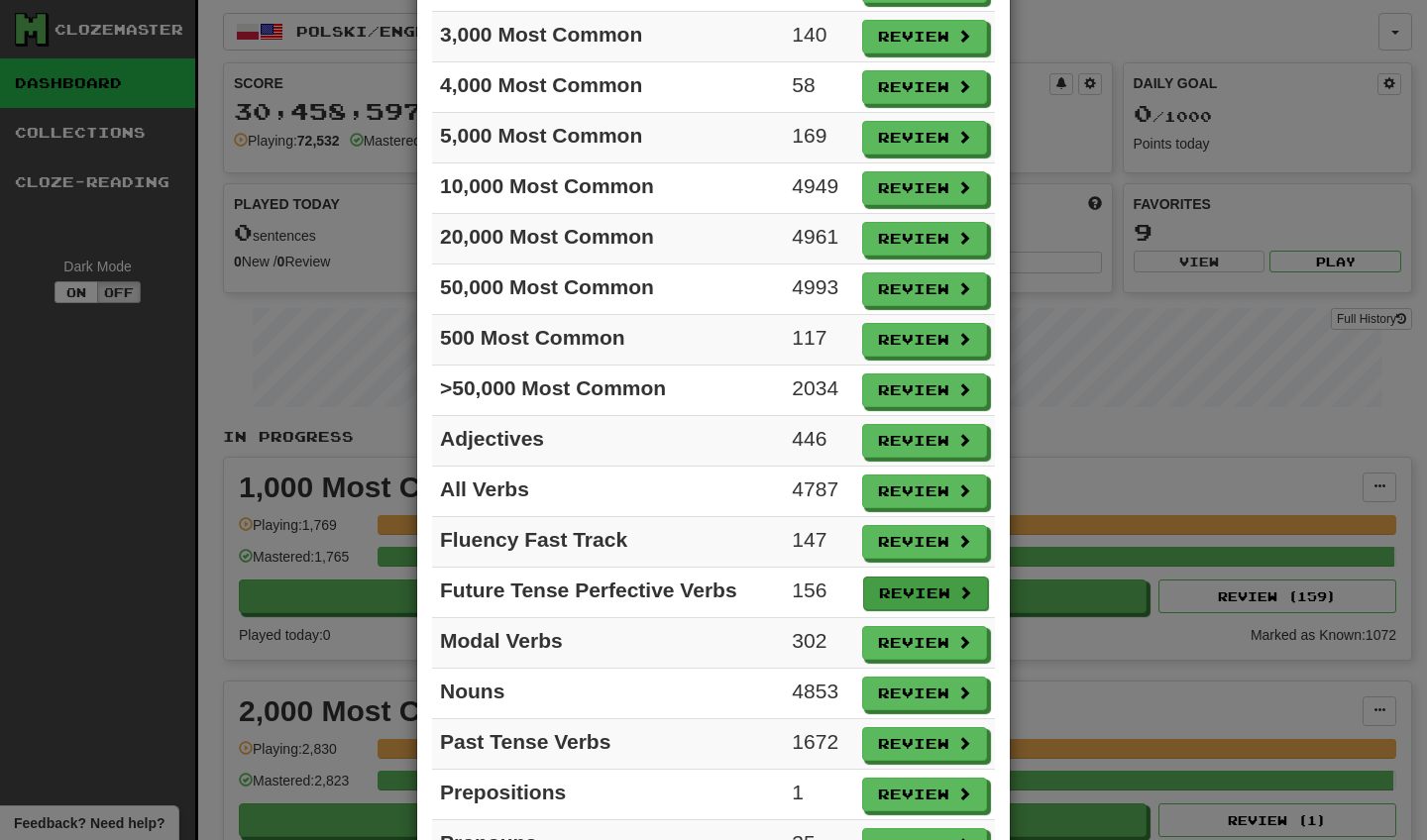 click on "Review" at bounding box center [926, 593] 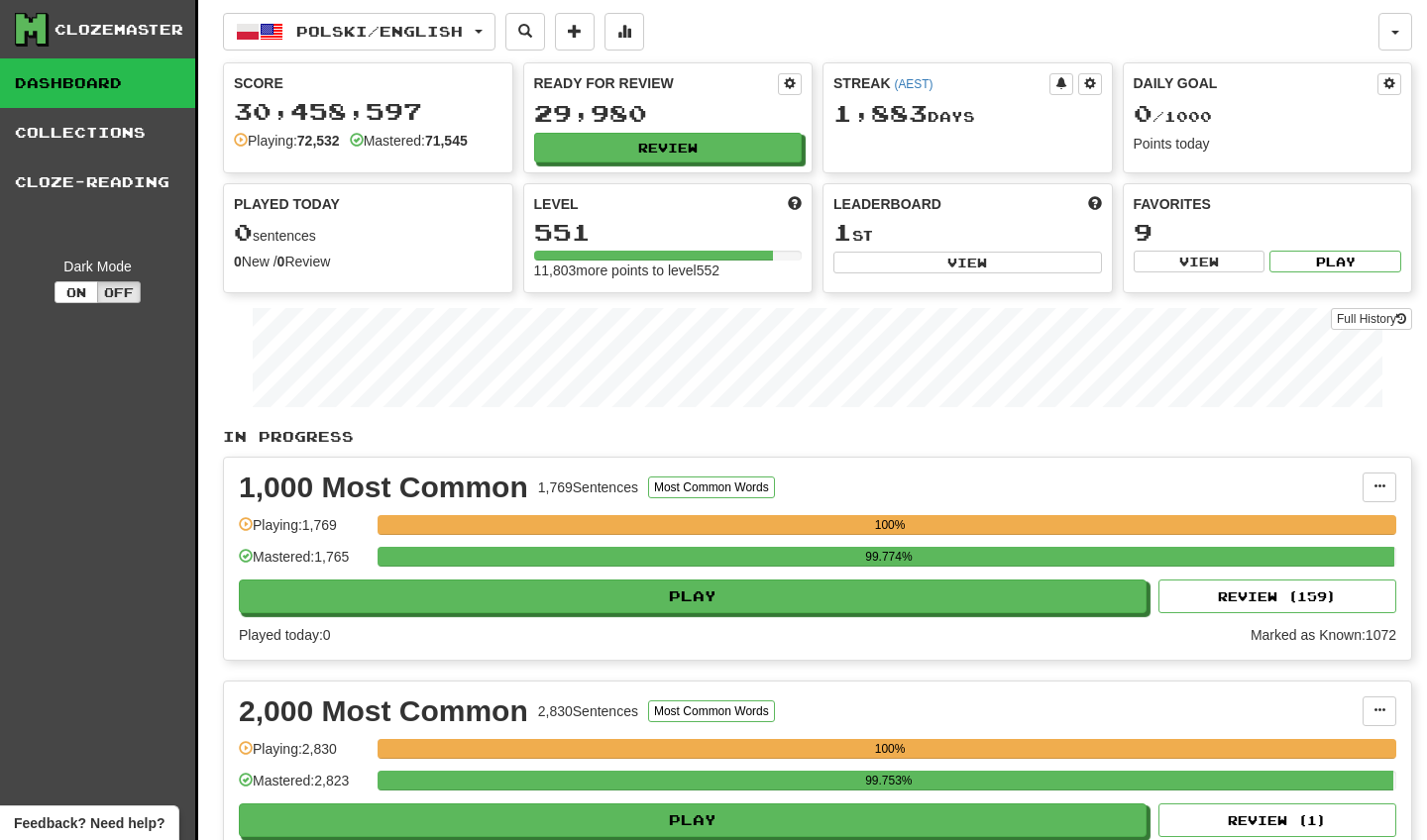 select on "**" 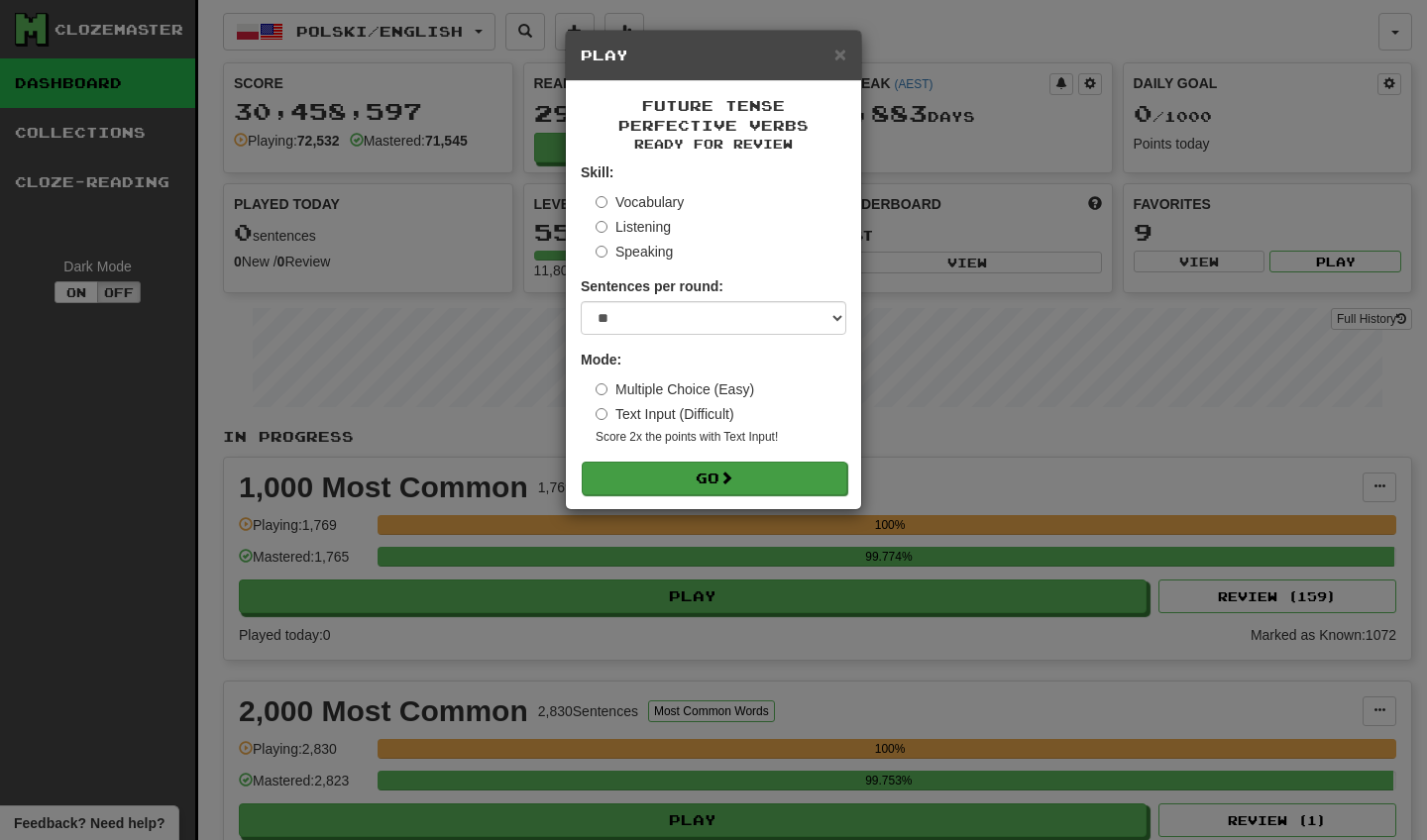 click on "Go" at bounding box center [714, 478] 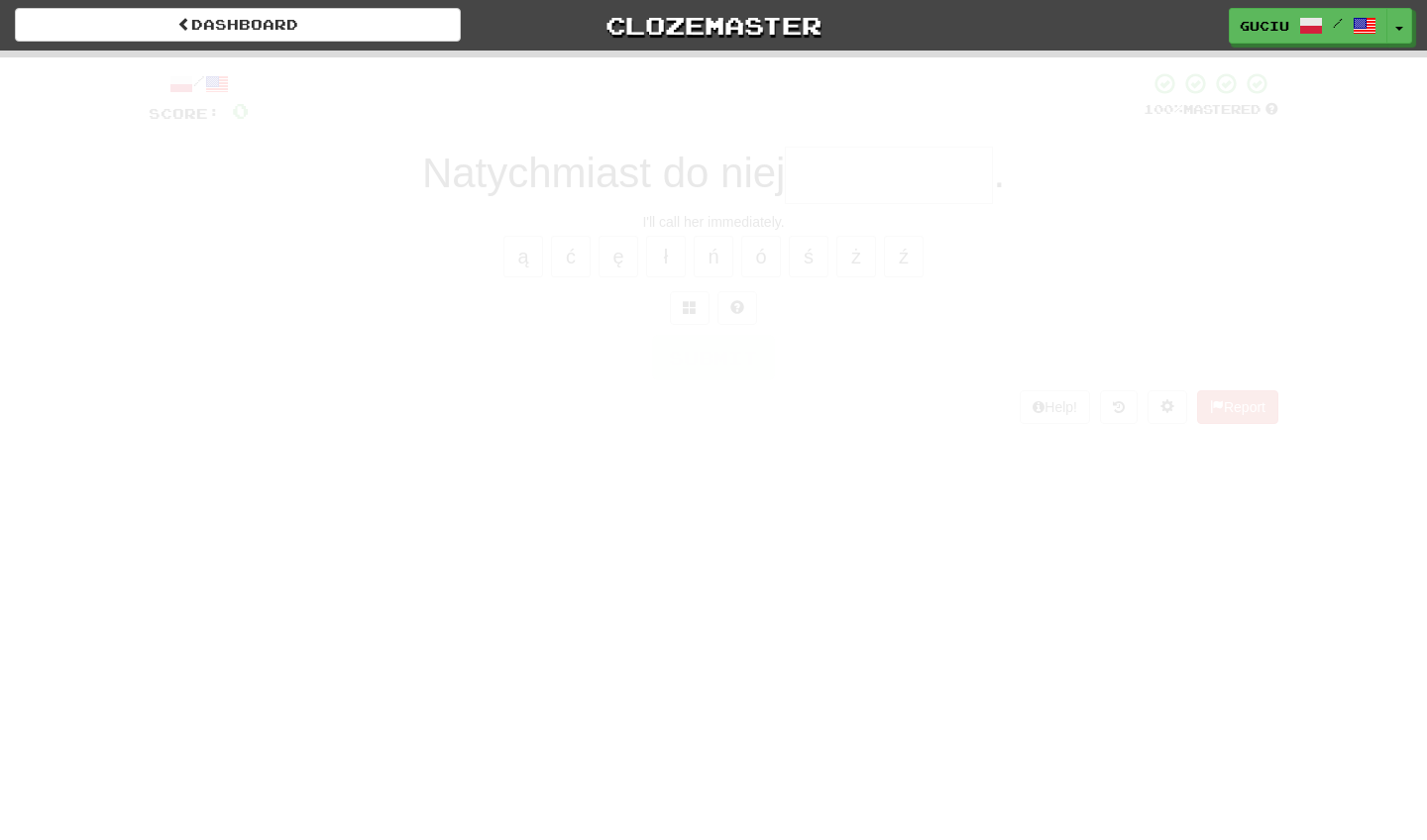 scroll, scrollTop: 0, scrollLeft: 0, axis: both 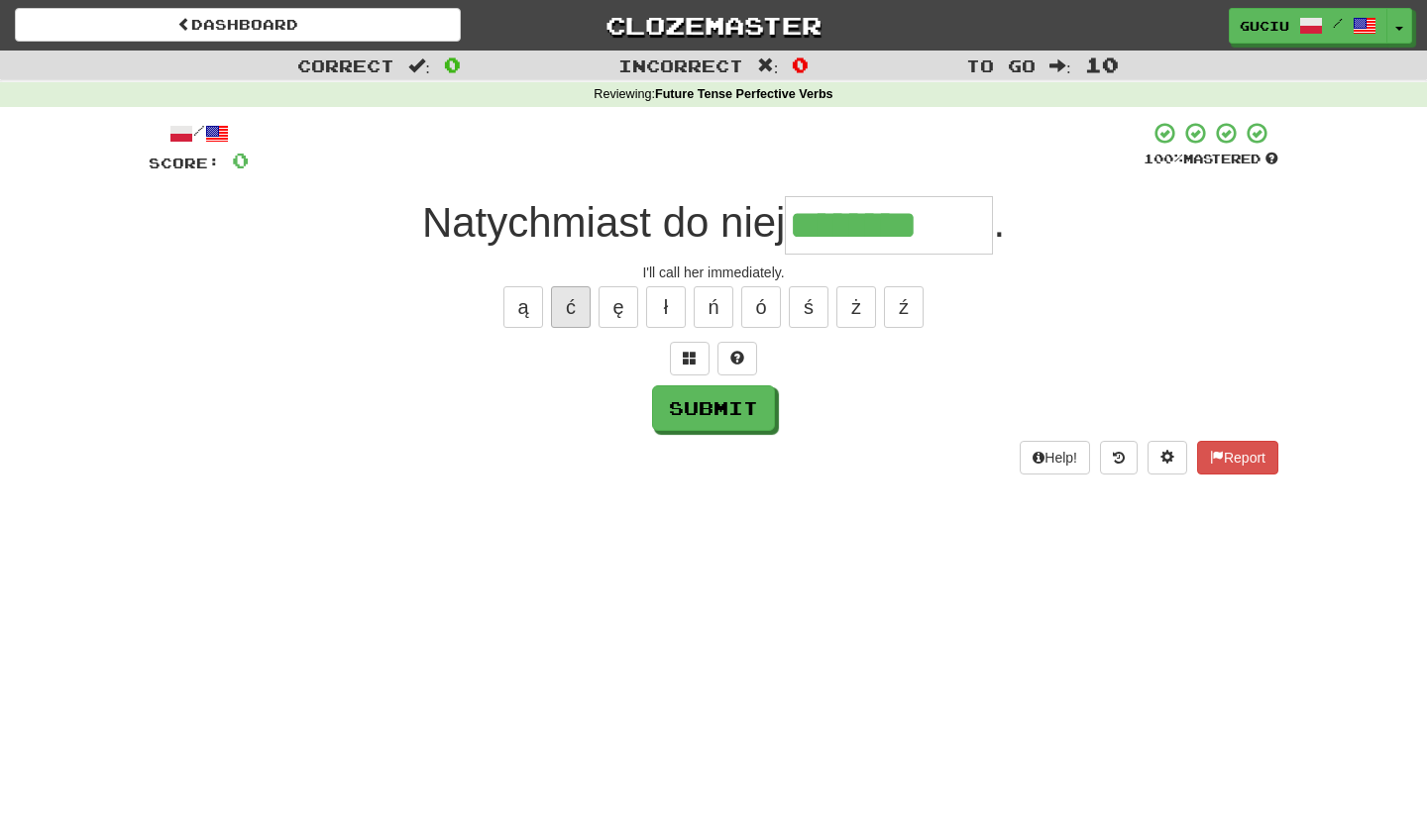 click on "ć" at bounding box center [571, 307] 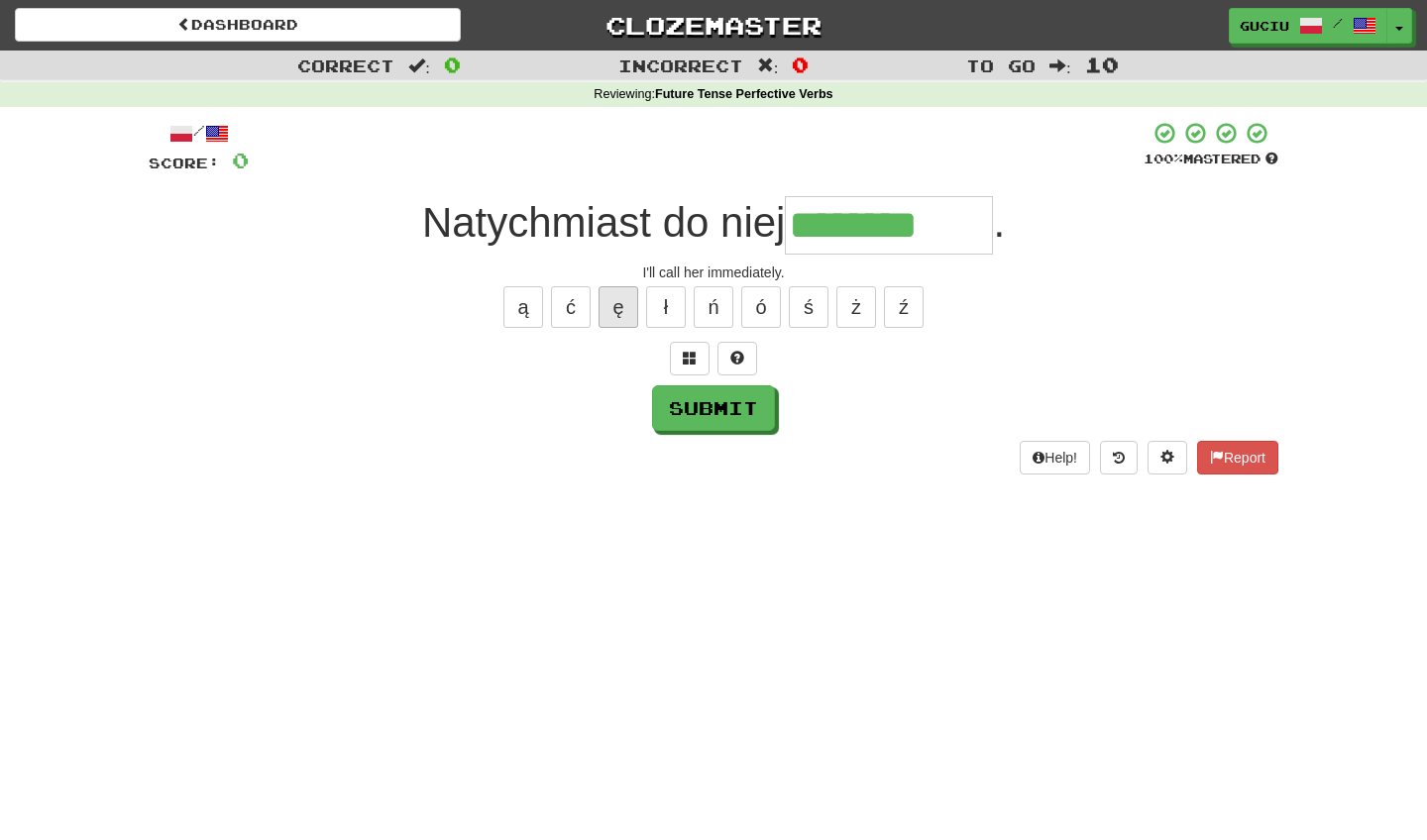 click on "ę" at bounding box center (618, 307) 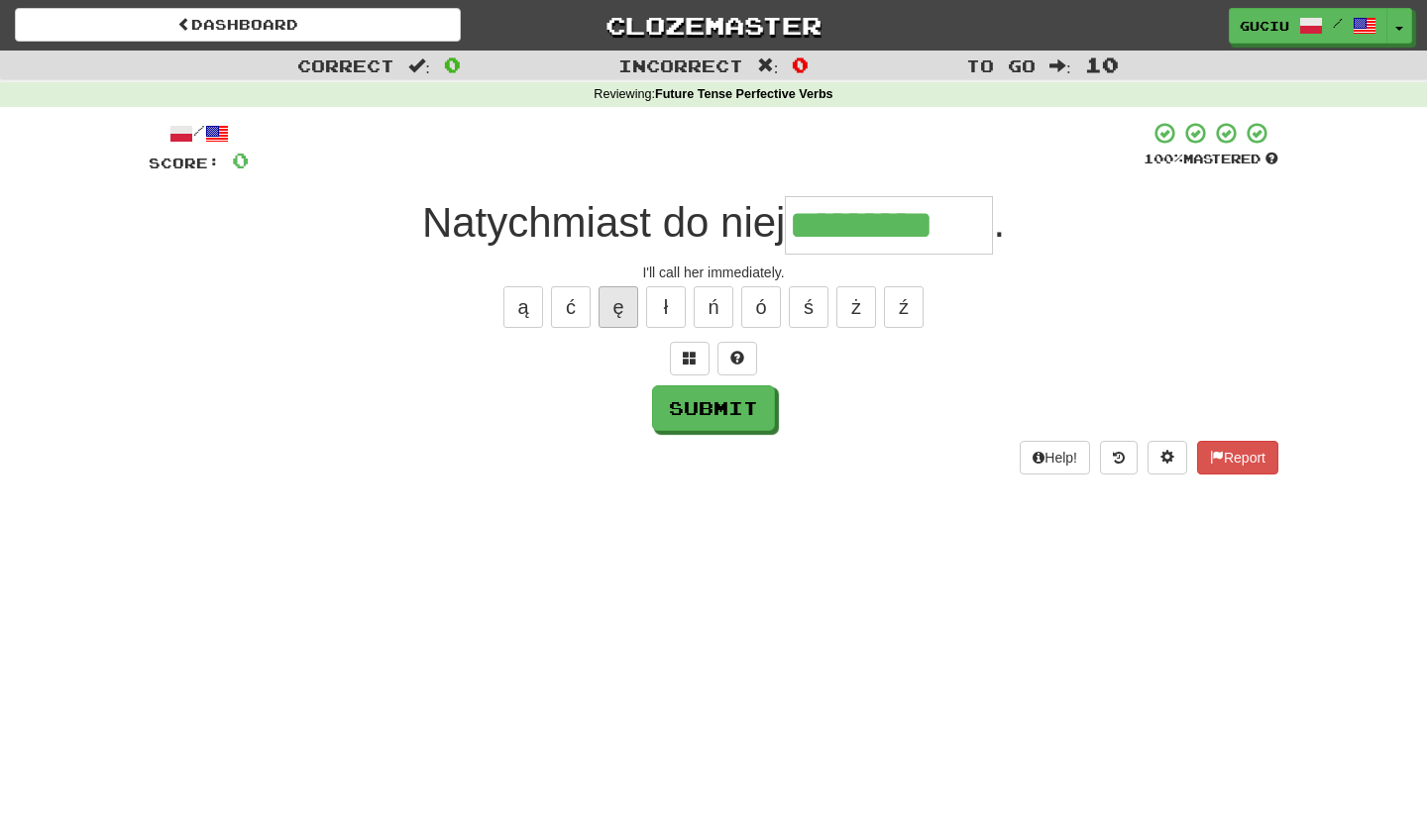 type on "*********" 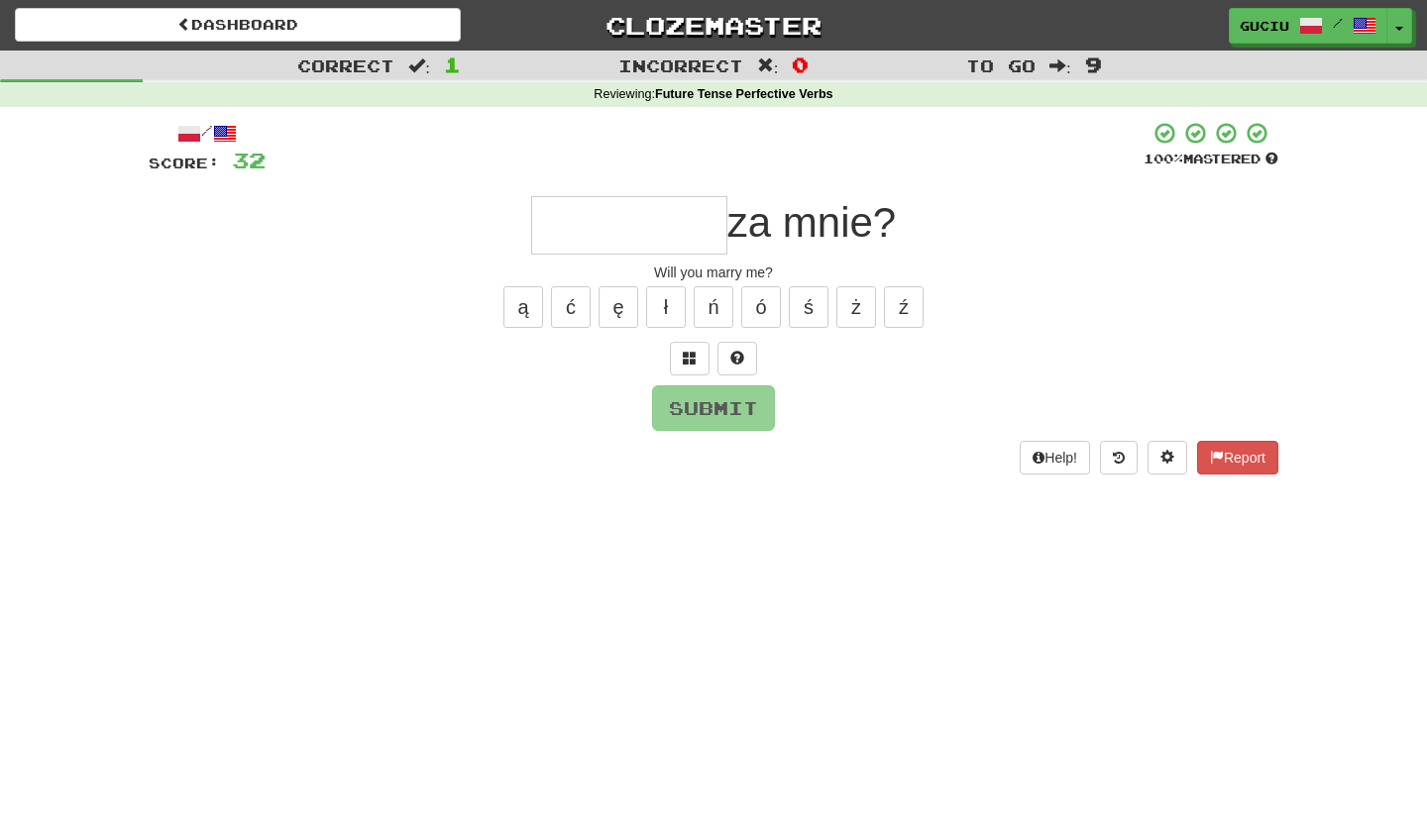 type on "*" 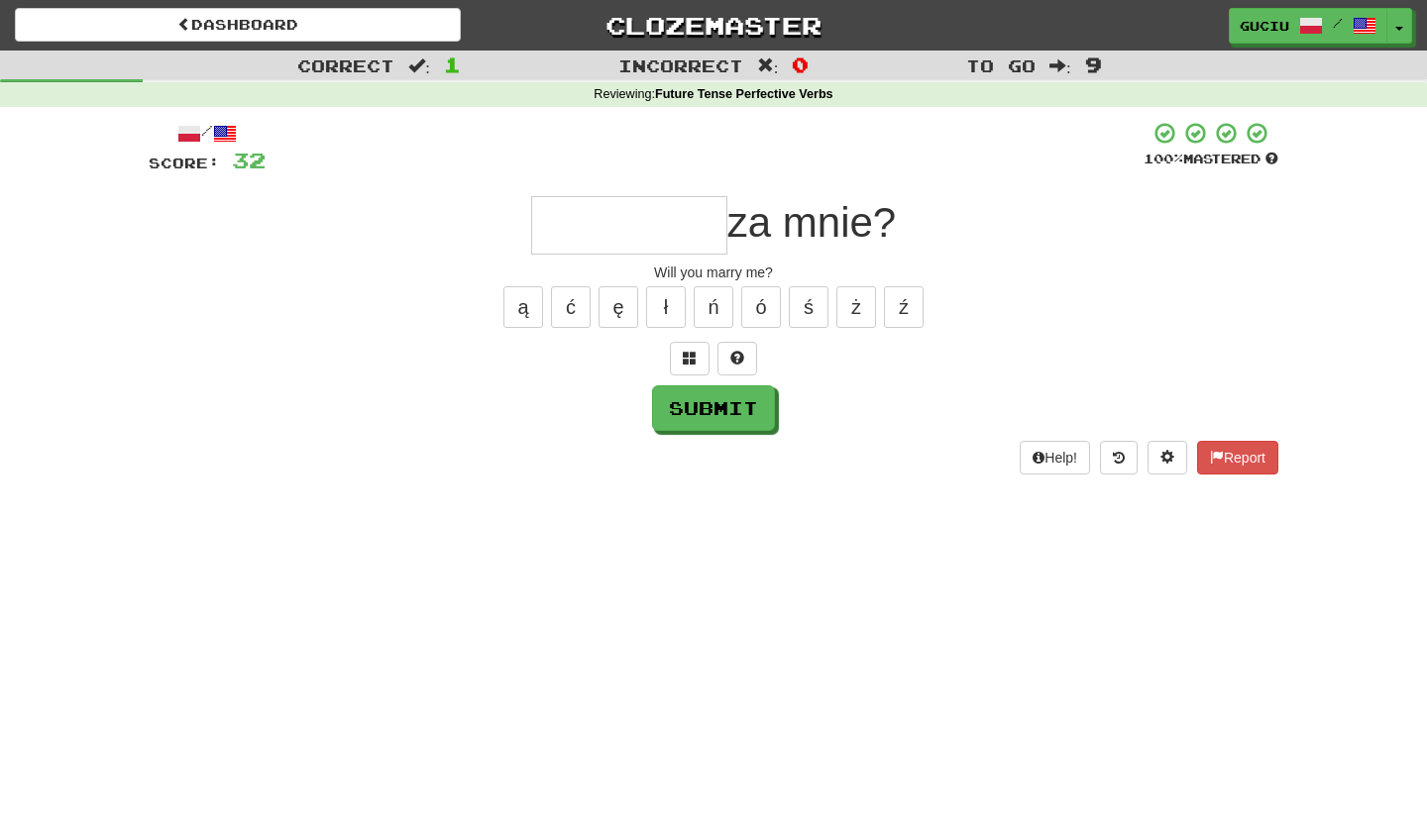 type on "*" 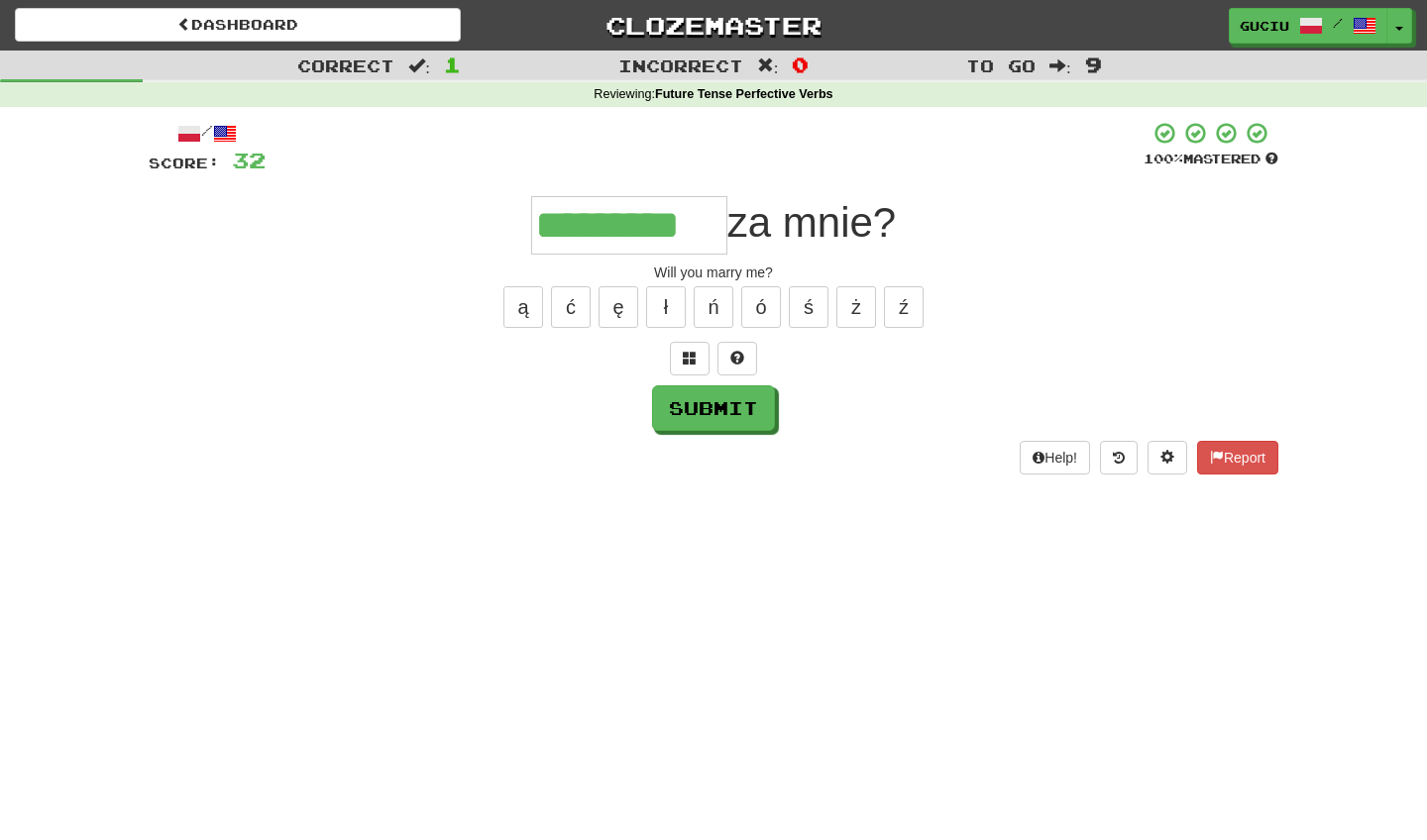 type on "*********" 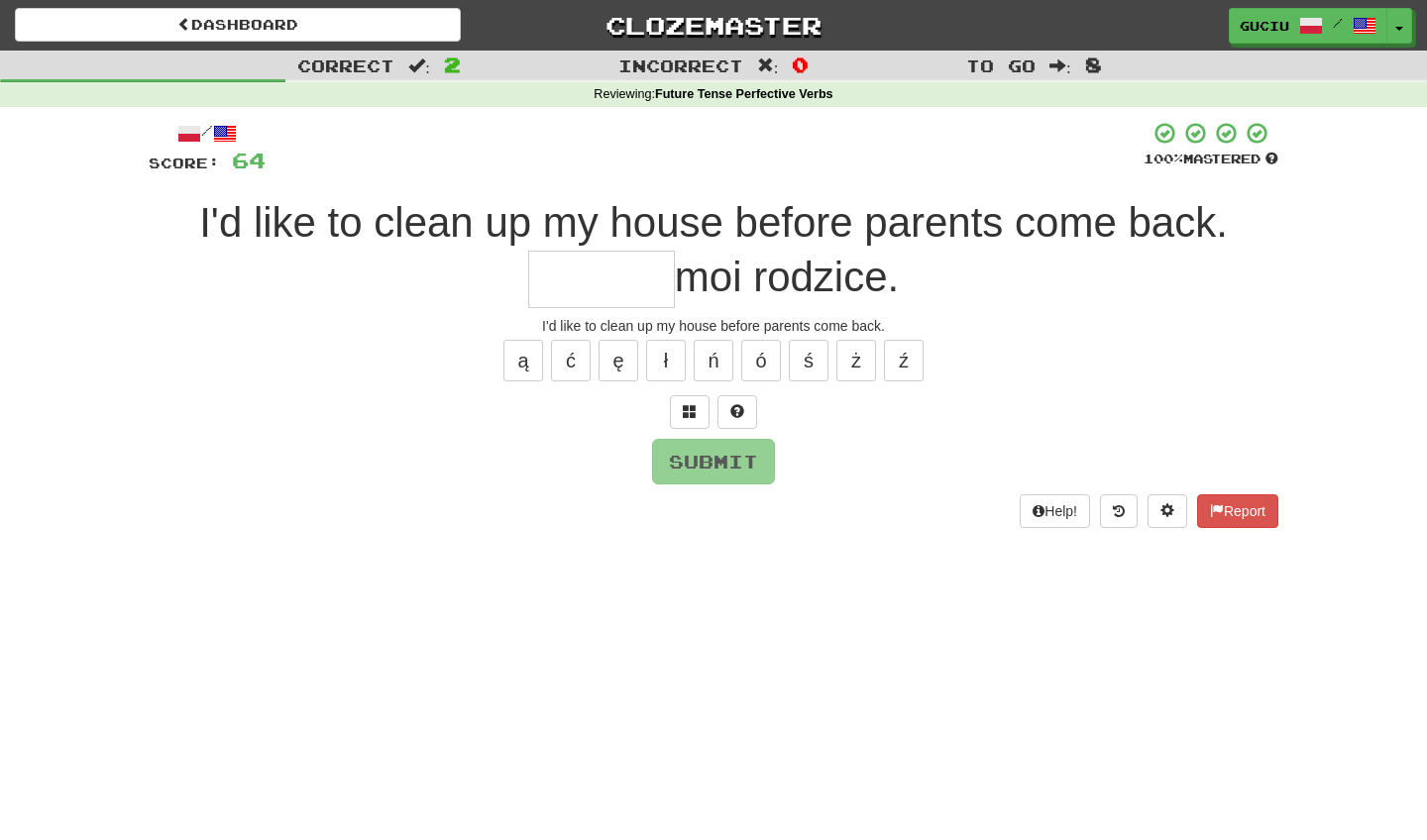 type on "*" 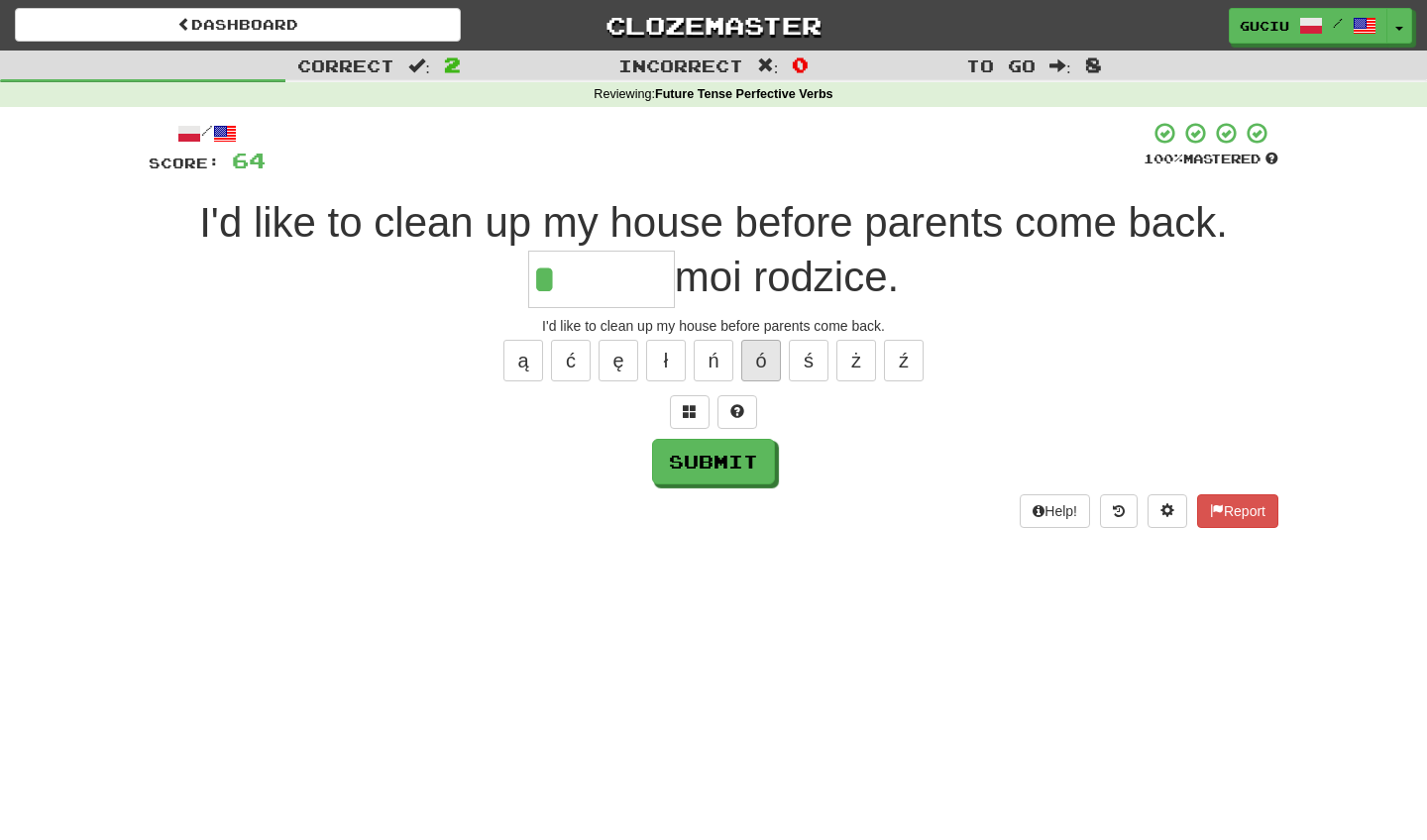 click on "ó" at bounding box center (761, 361) 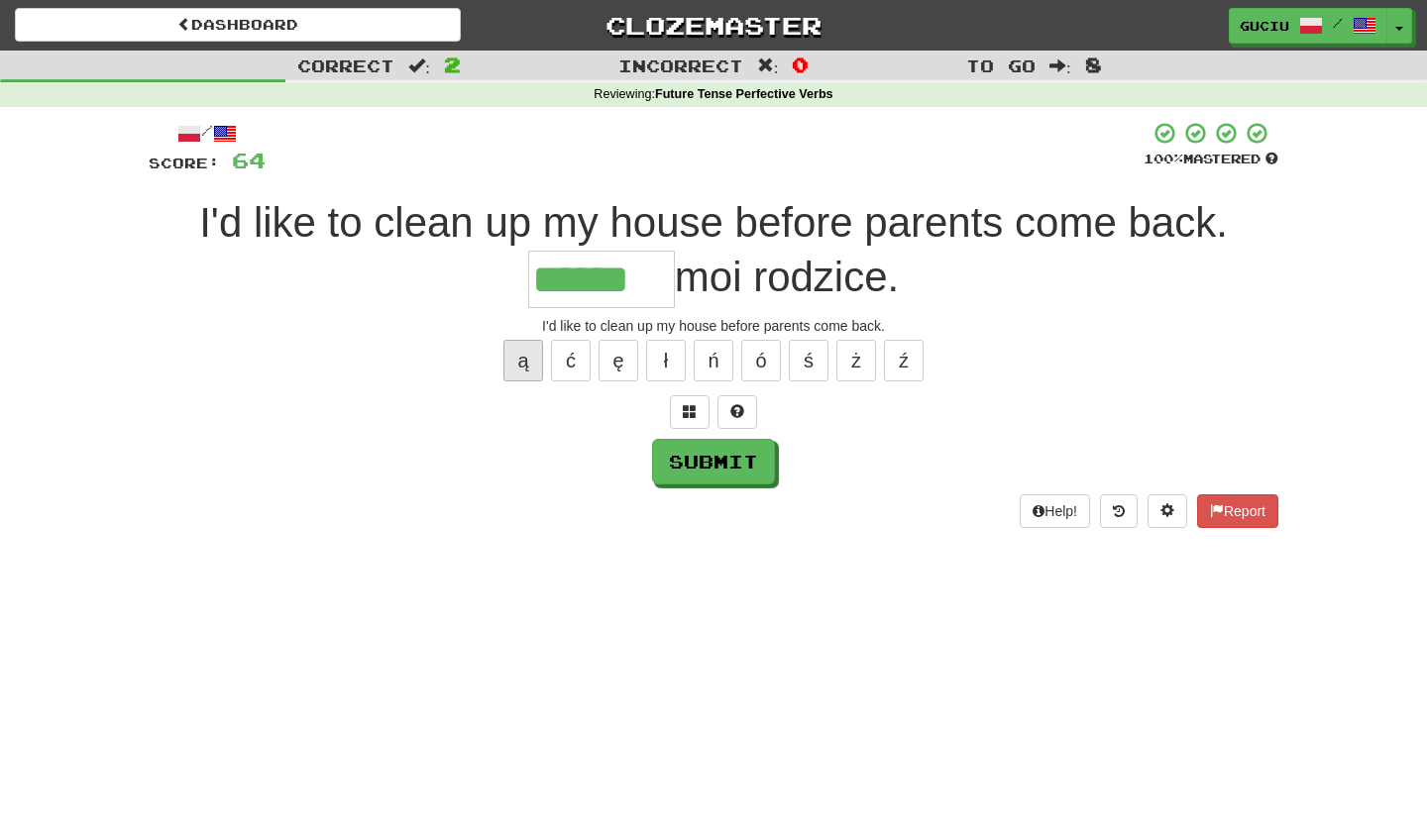 click on "ą" at bounding box center [523, 361] 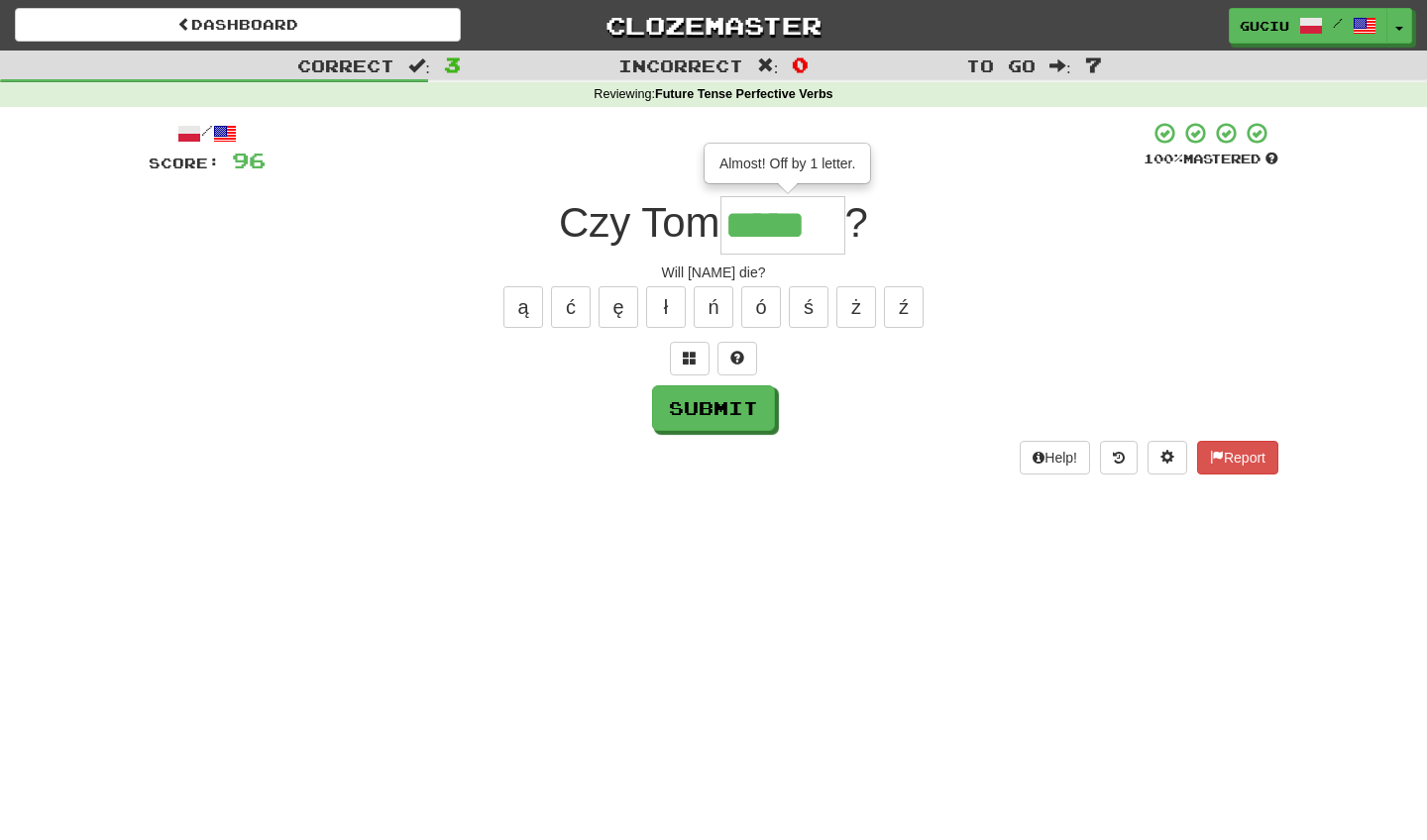 type on "*****" 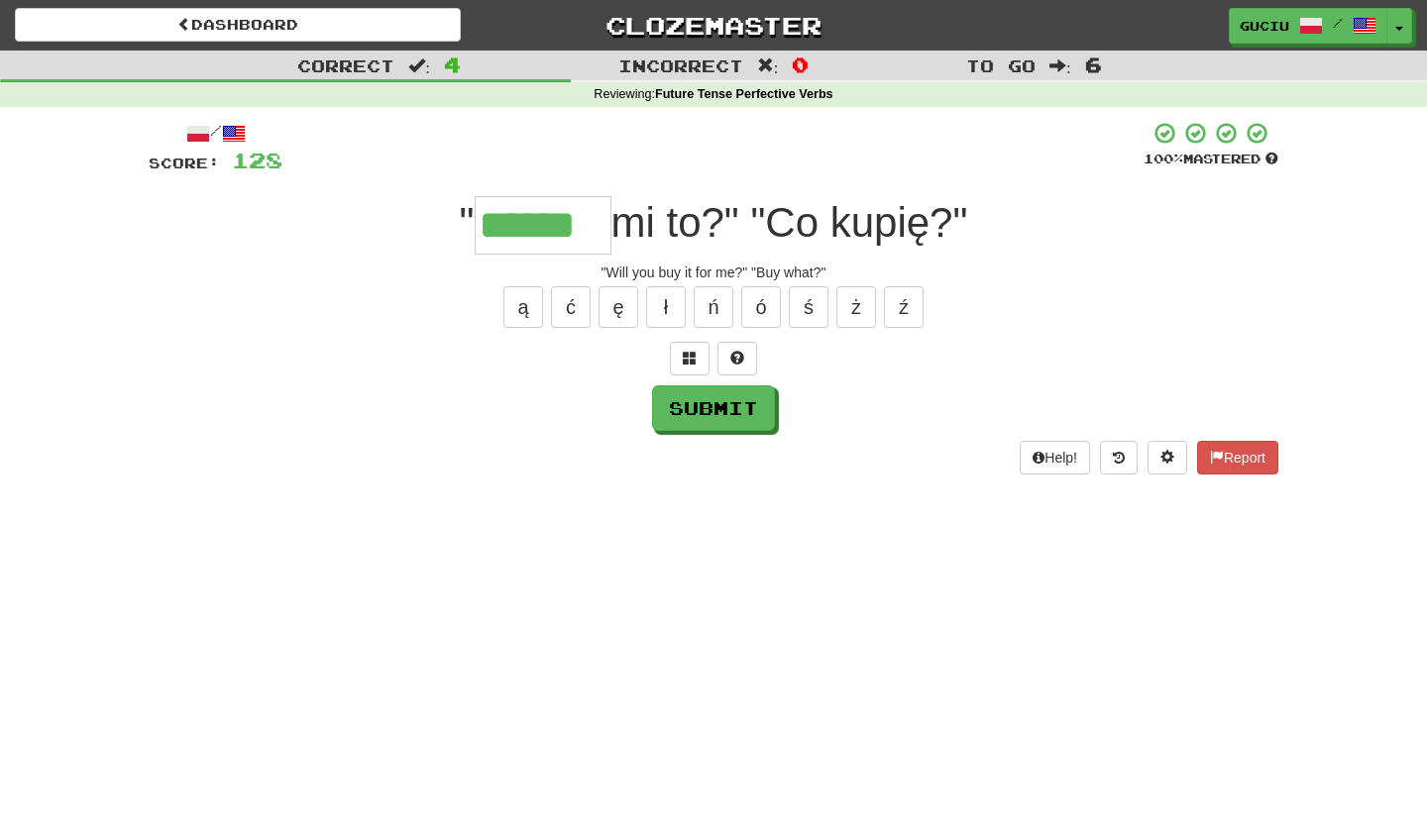 type on "******" 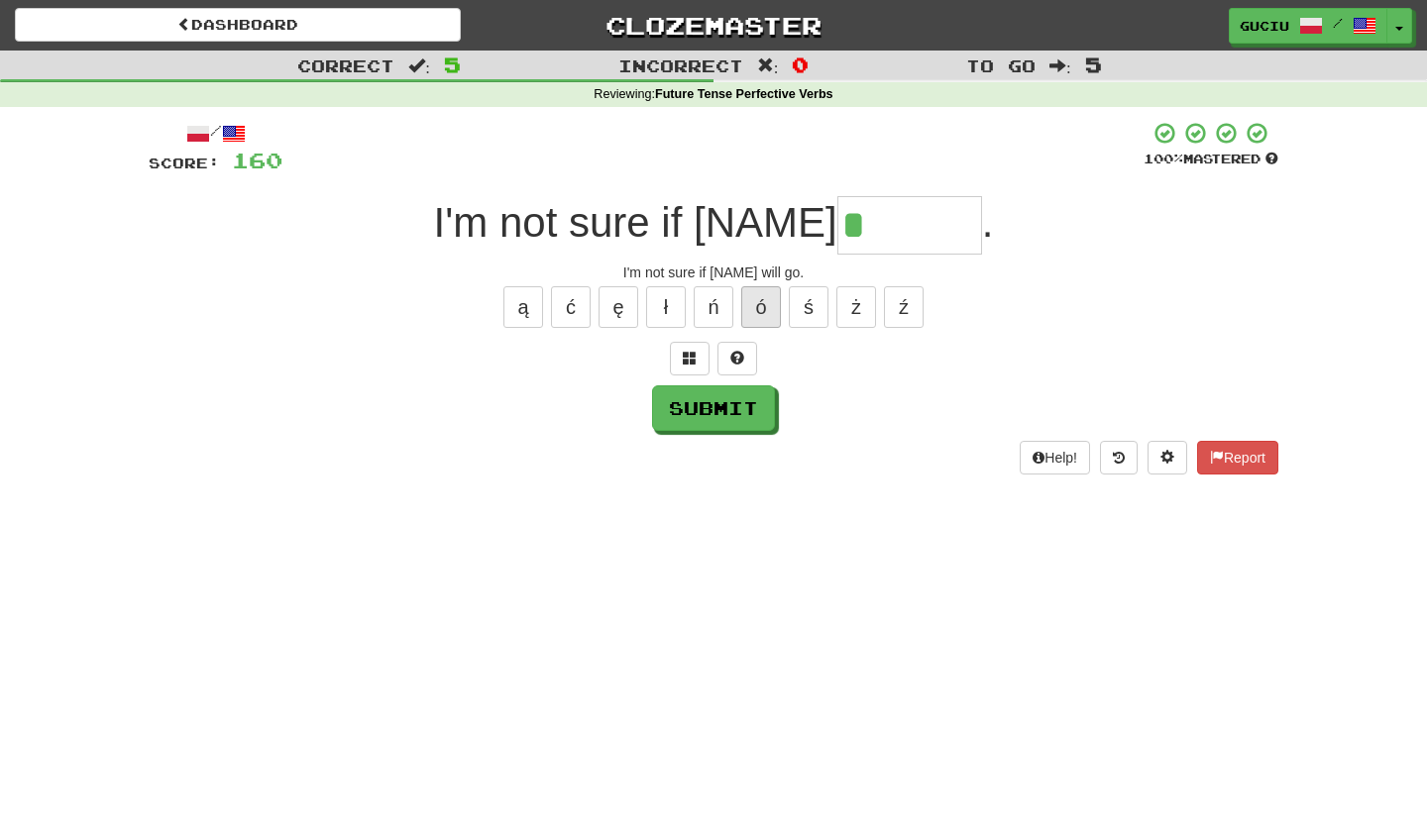 click on "ó" at bounding box center [761, 307] 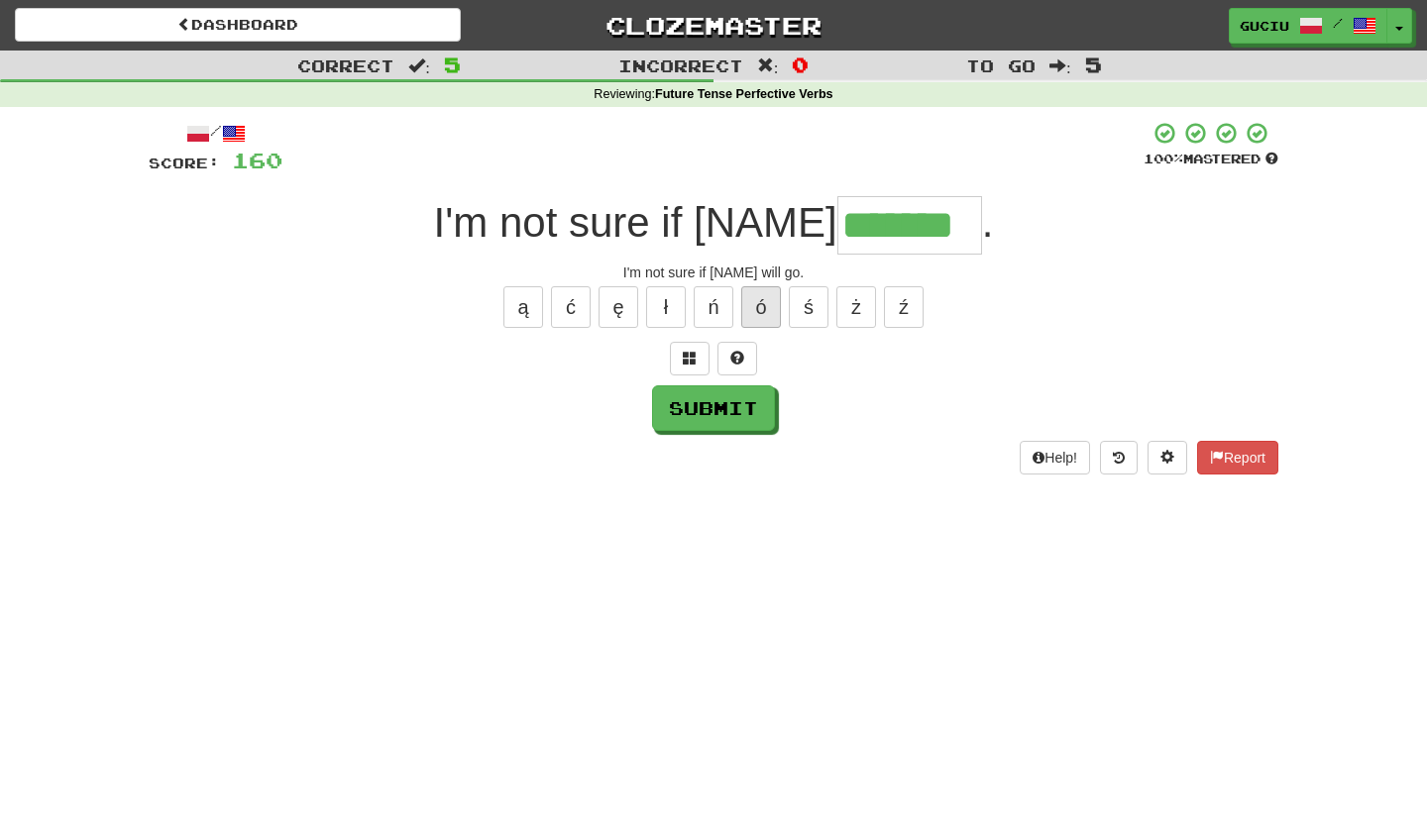 type on "*******" 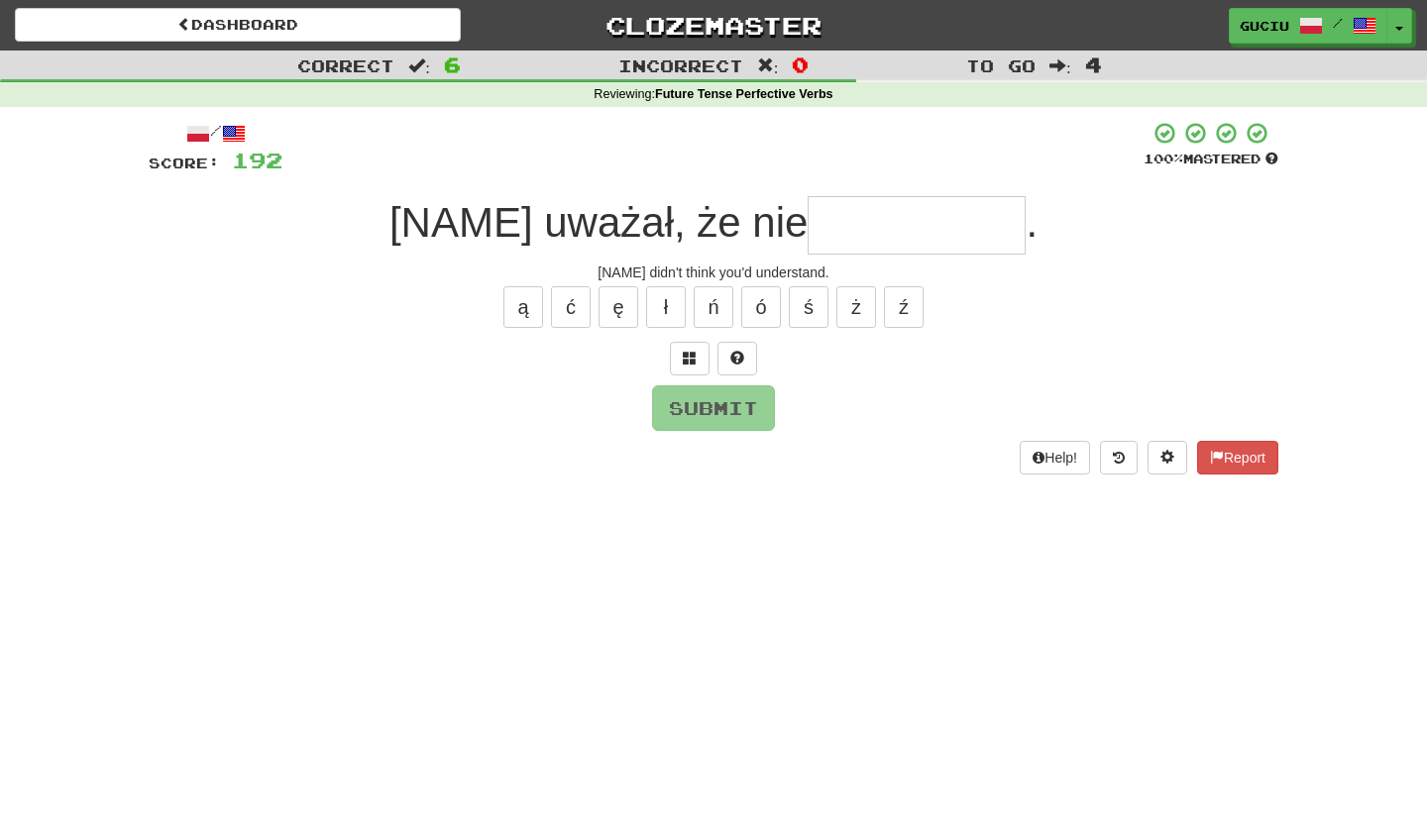 type on "*" 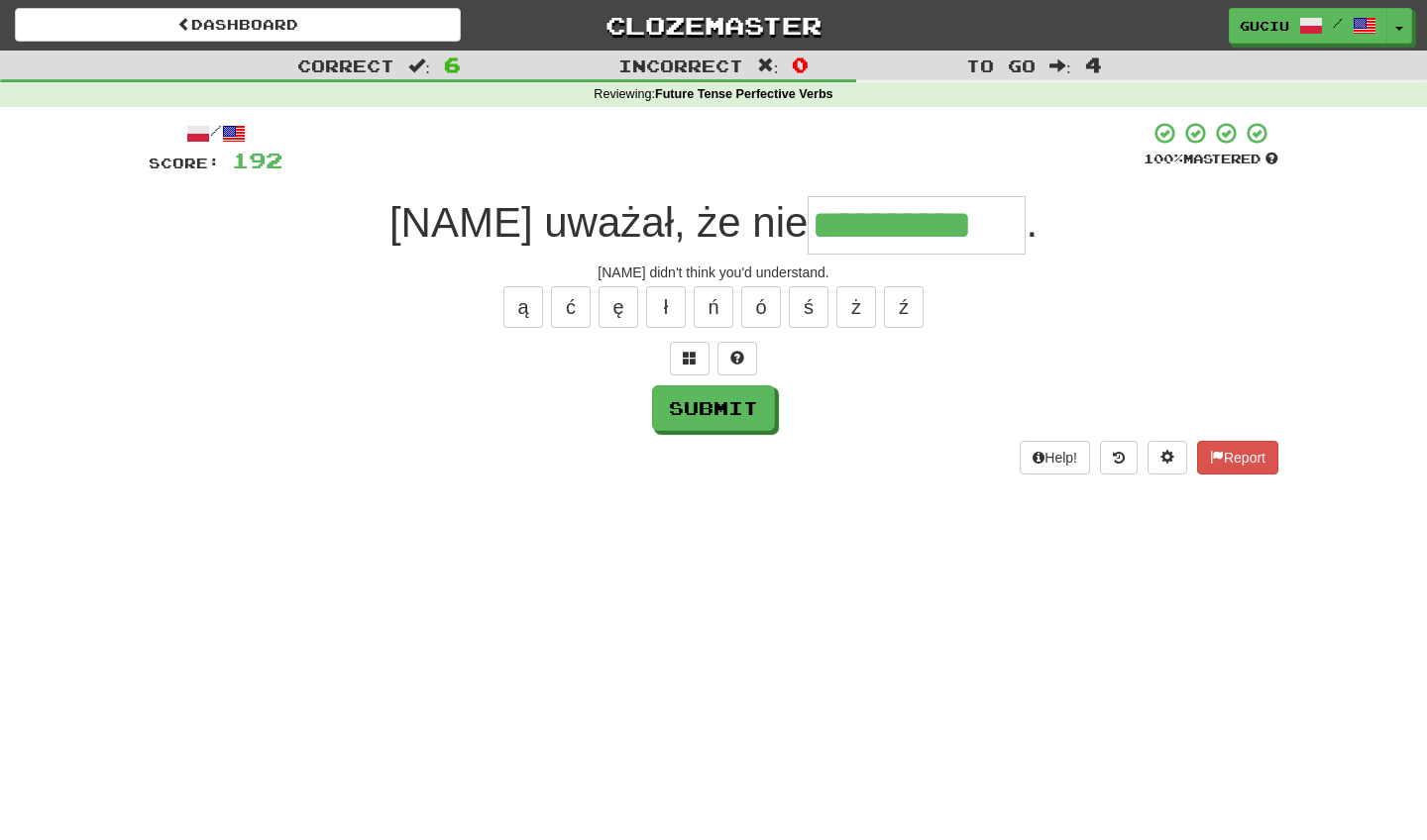 type on "**********" 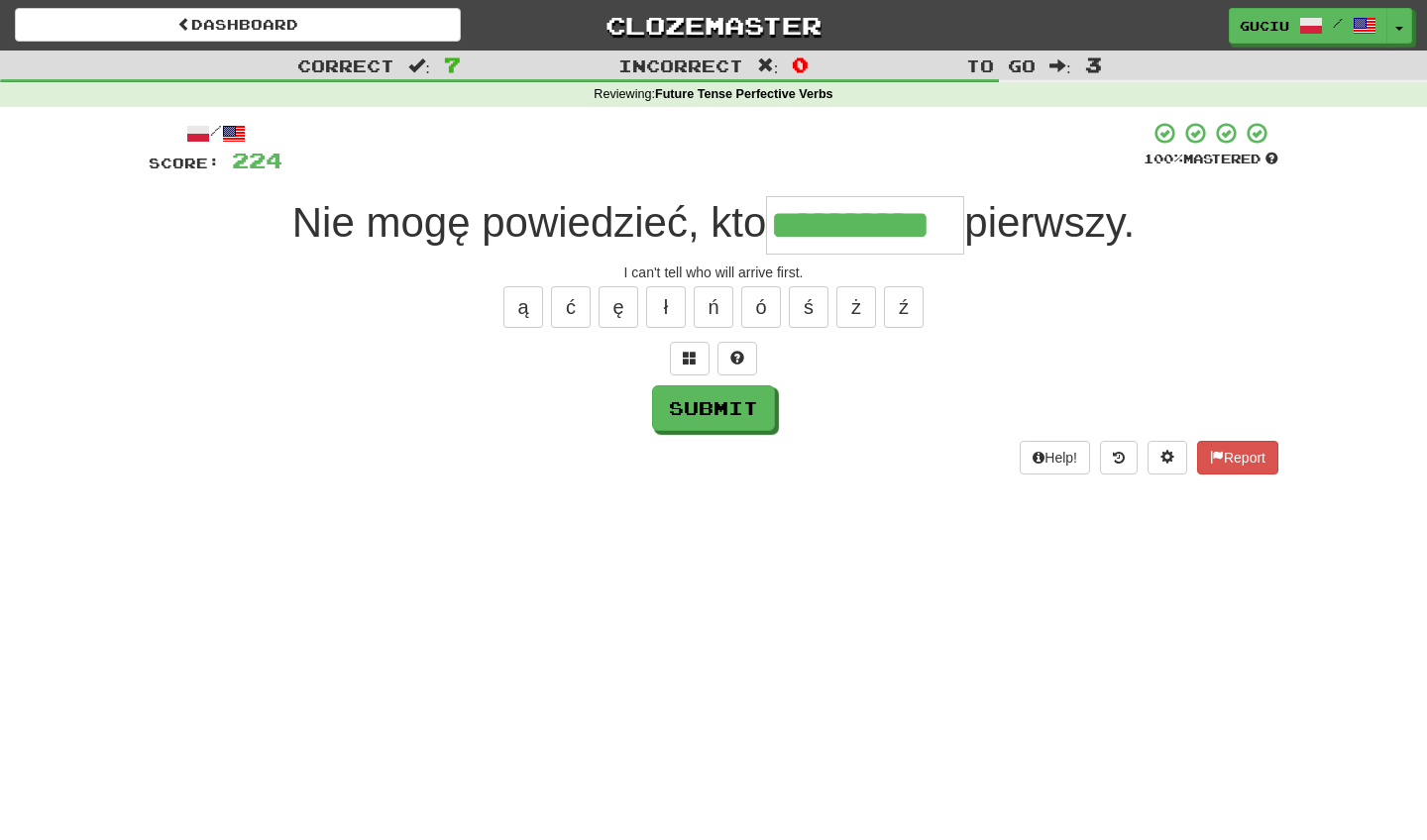 type on "**********" 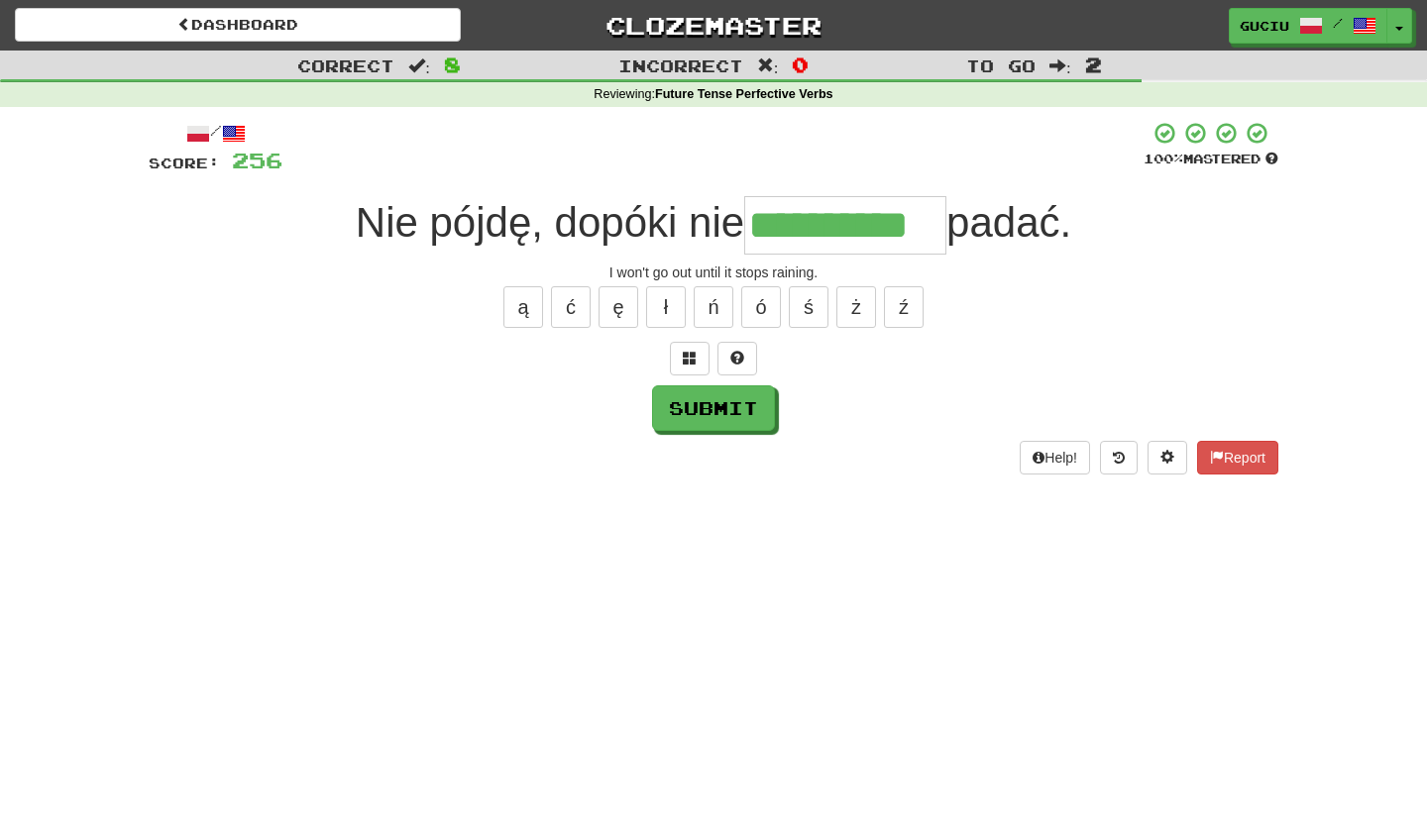 type on "**********" 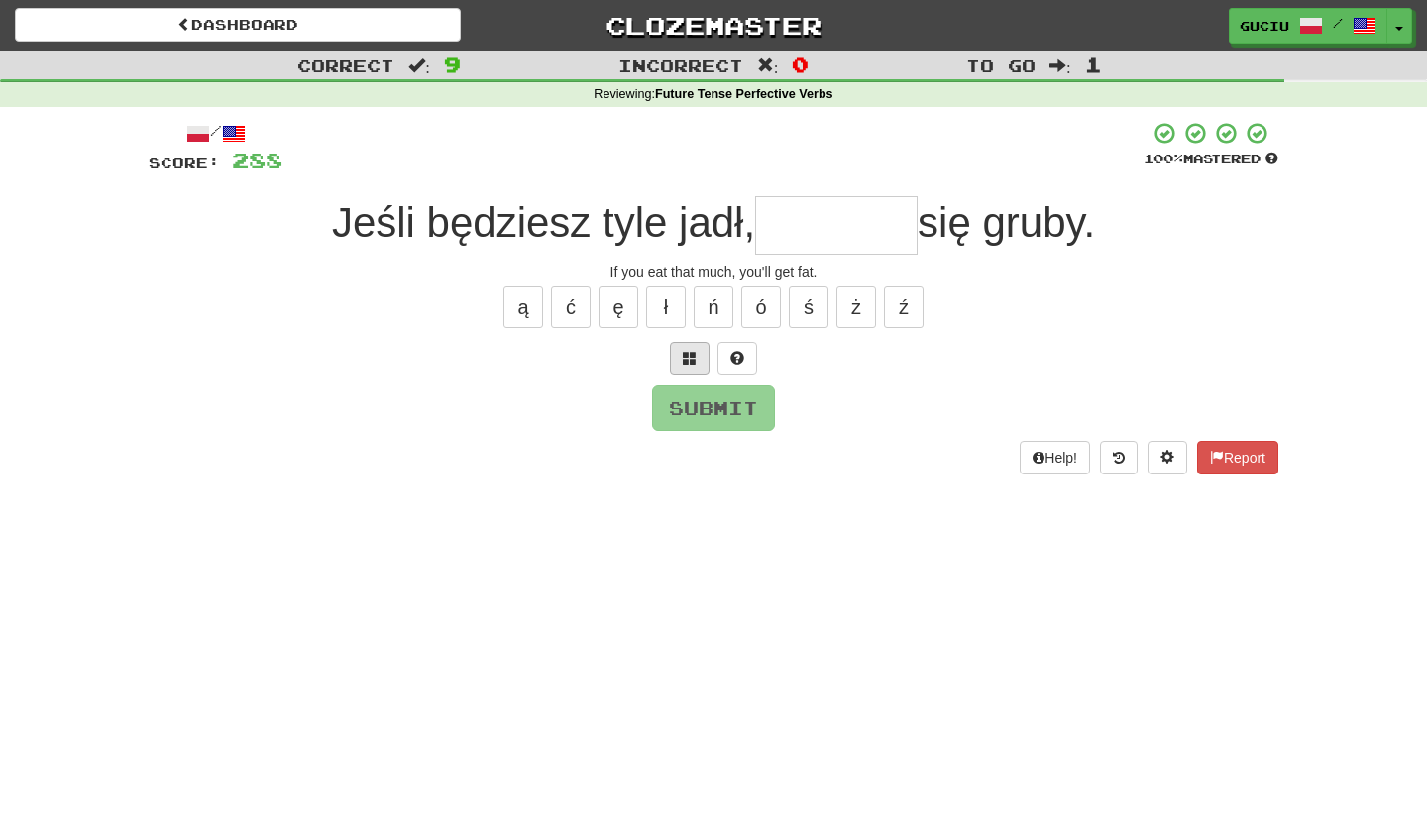 click at bounding box center [690, 359] 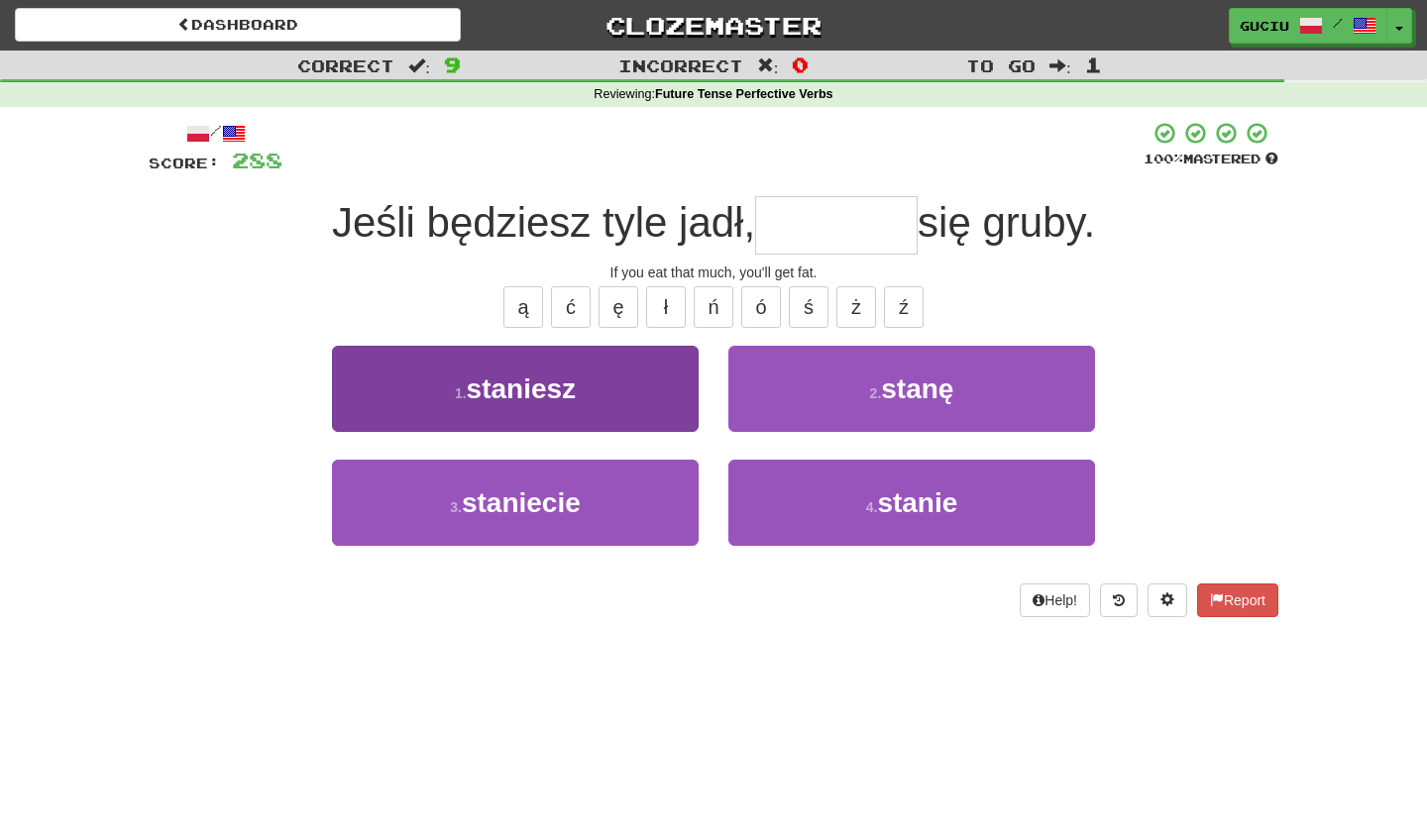 click on "1 . staniesz" at bounding box center (515, 388) 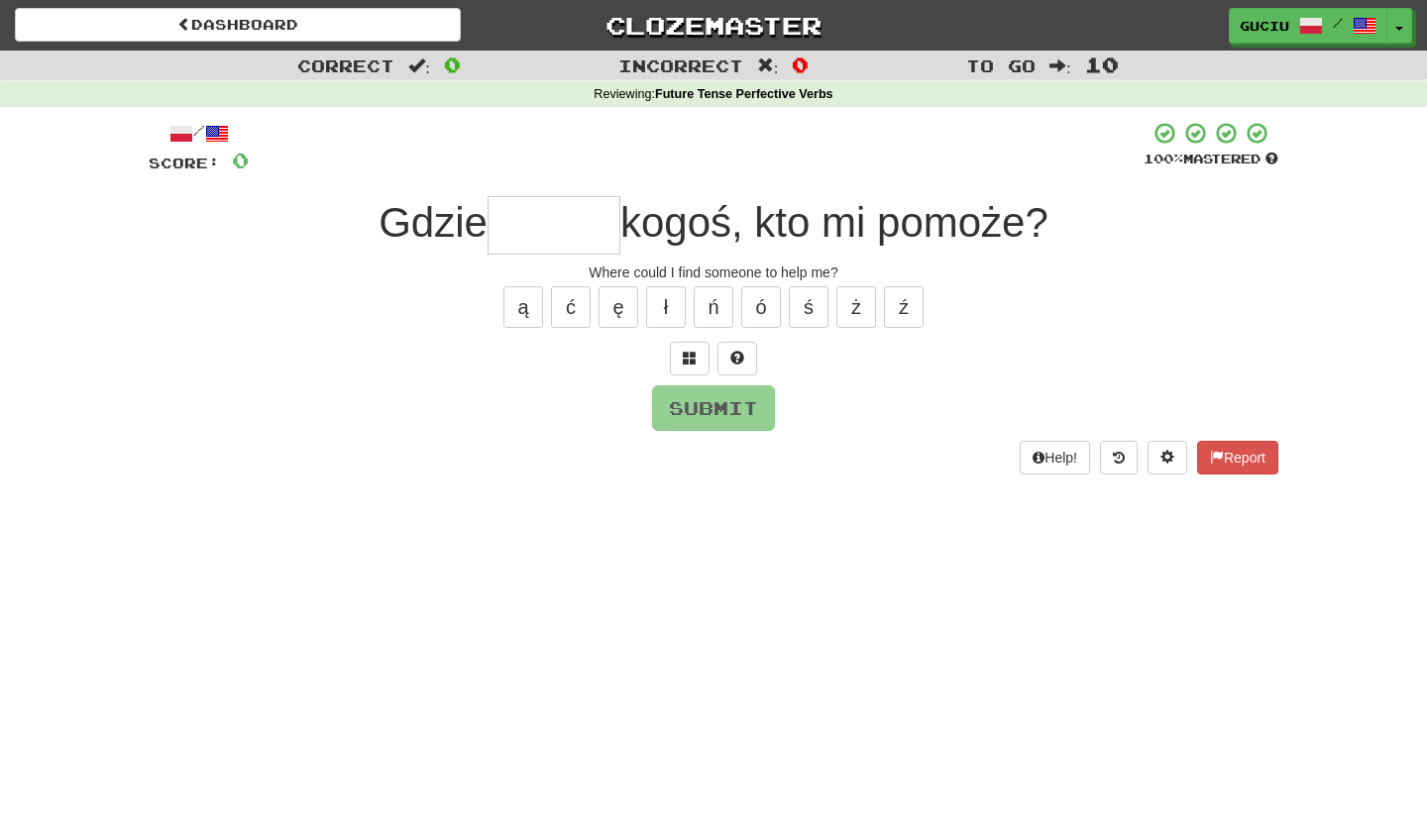 type on "*" 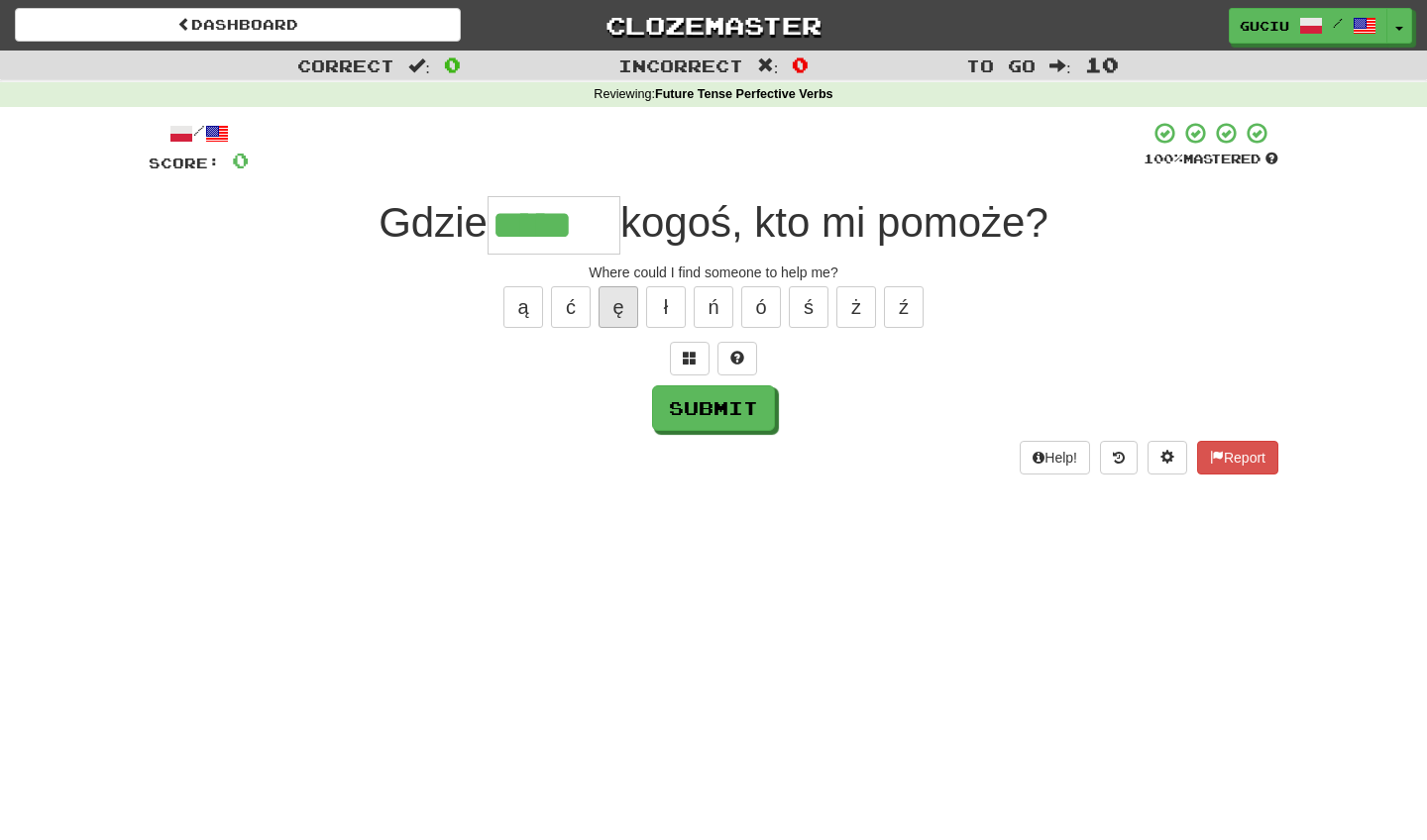 click on "ę" at bounding box center [618, 307] 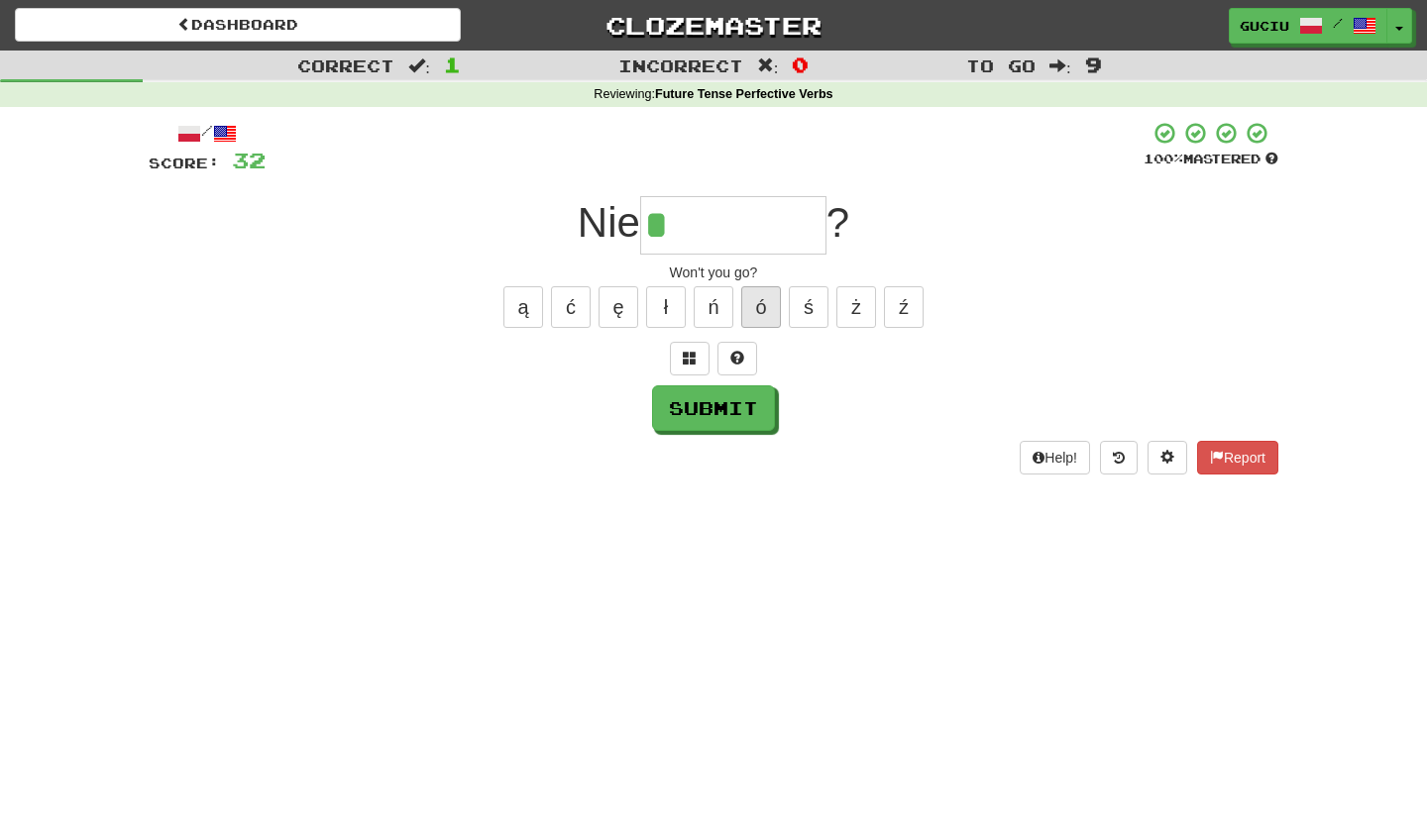 click on "ó" at bounding box center (761, 307) 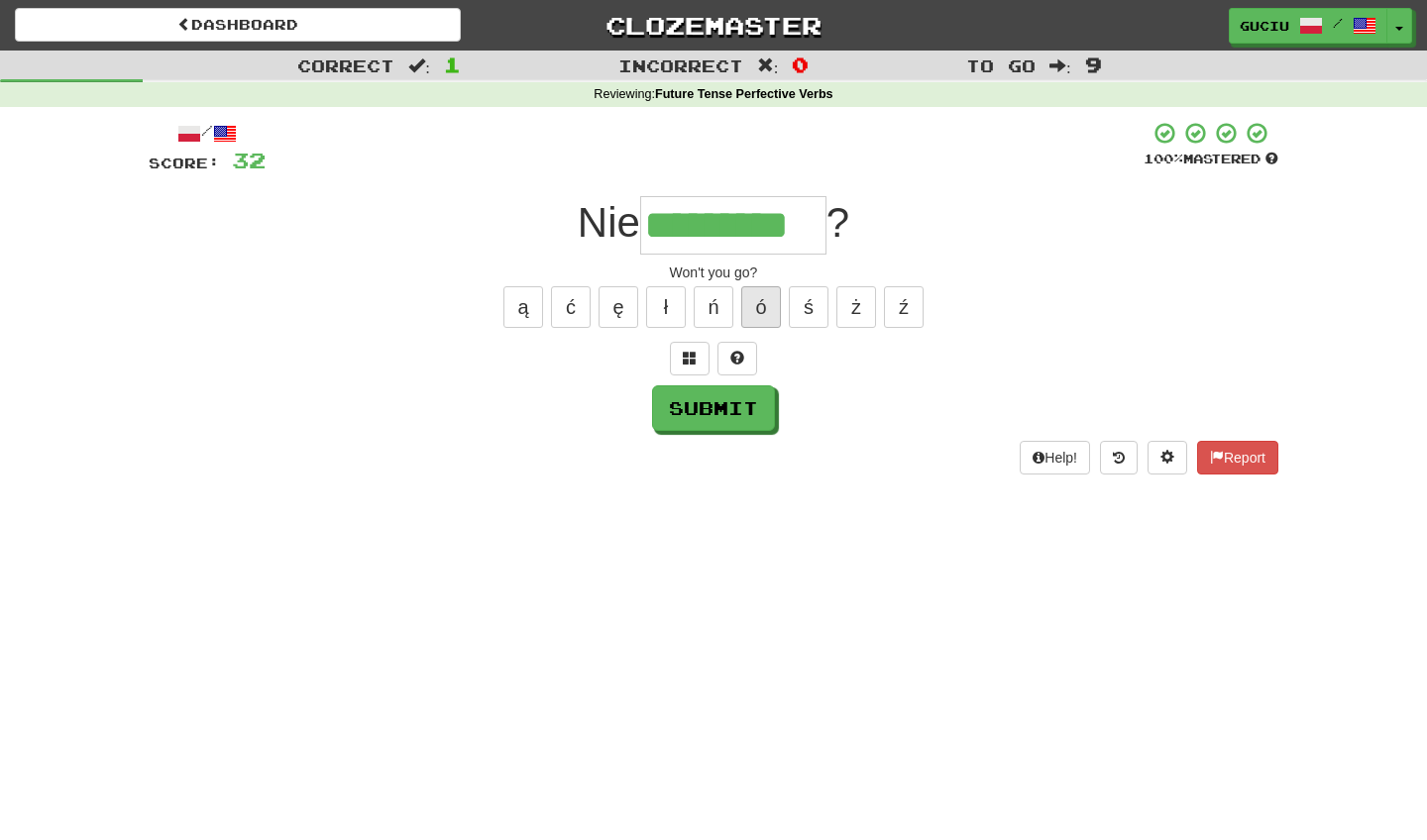 type on "*********" 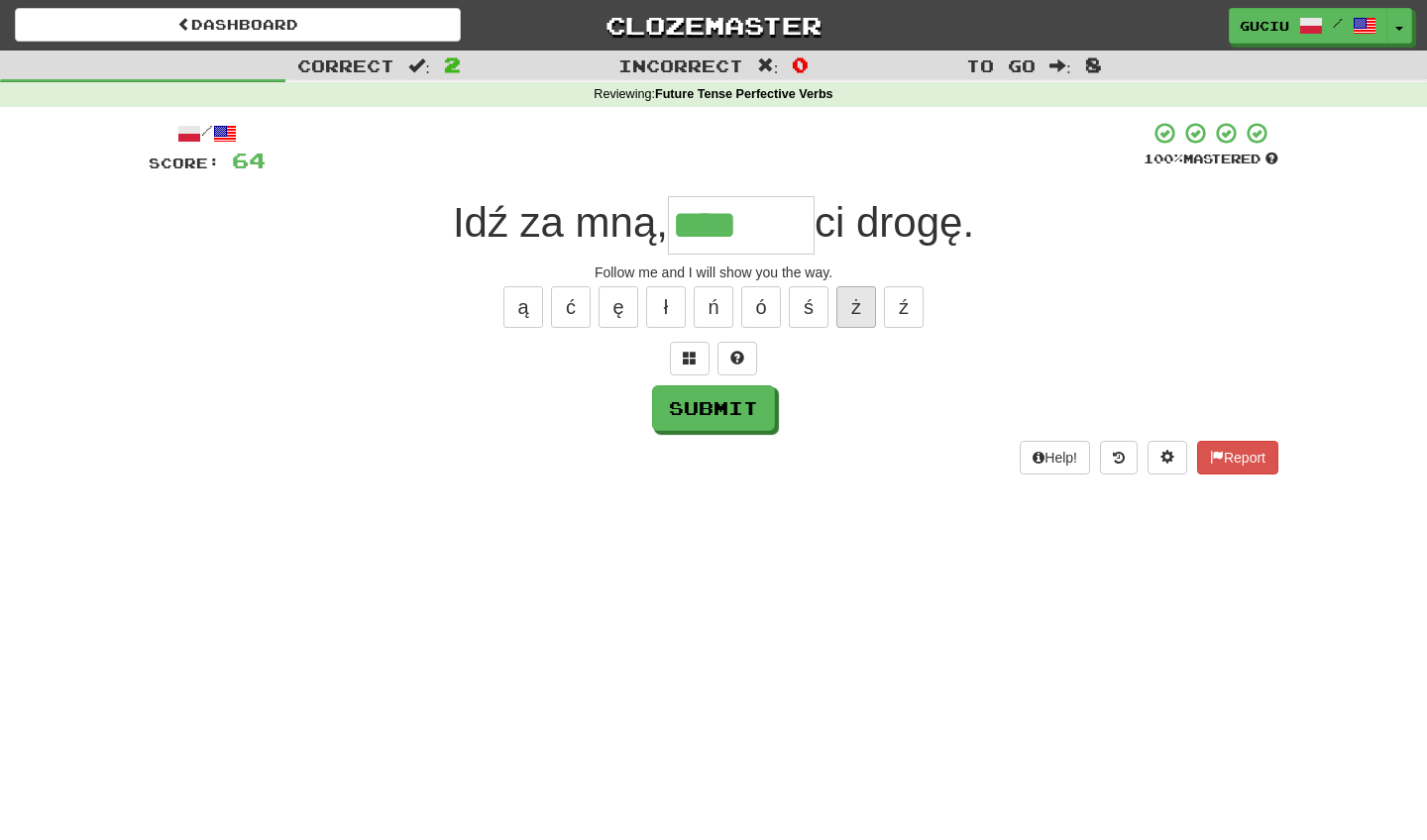 click on "ż" at bounding box center (856, 307) 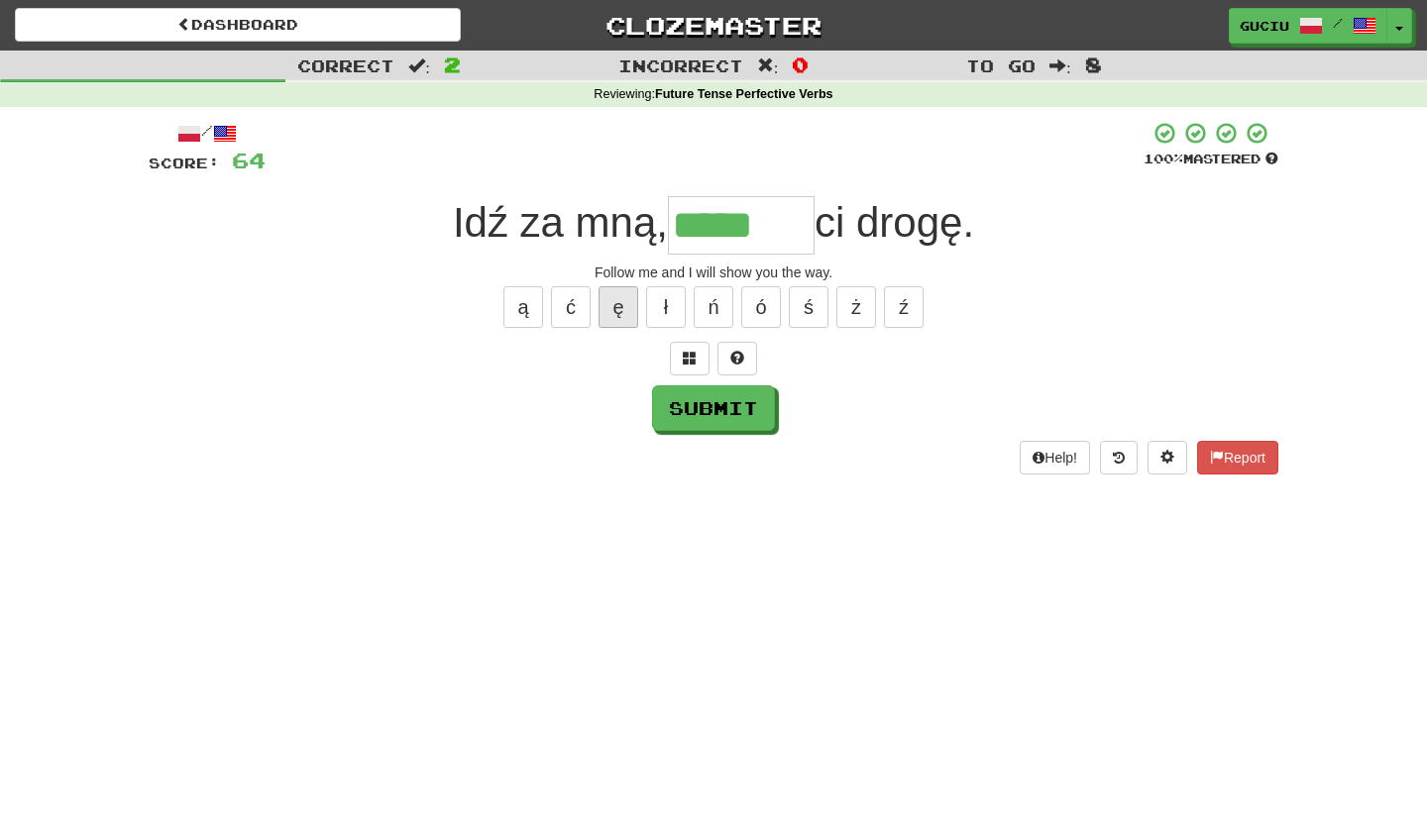click on "ę" at bounding box center (618, 307) 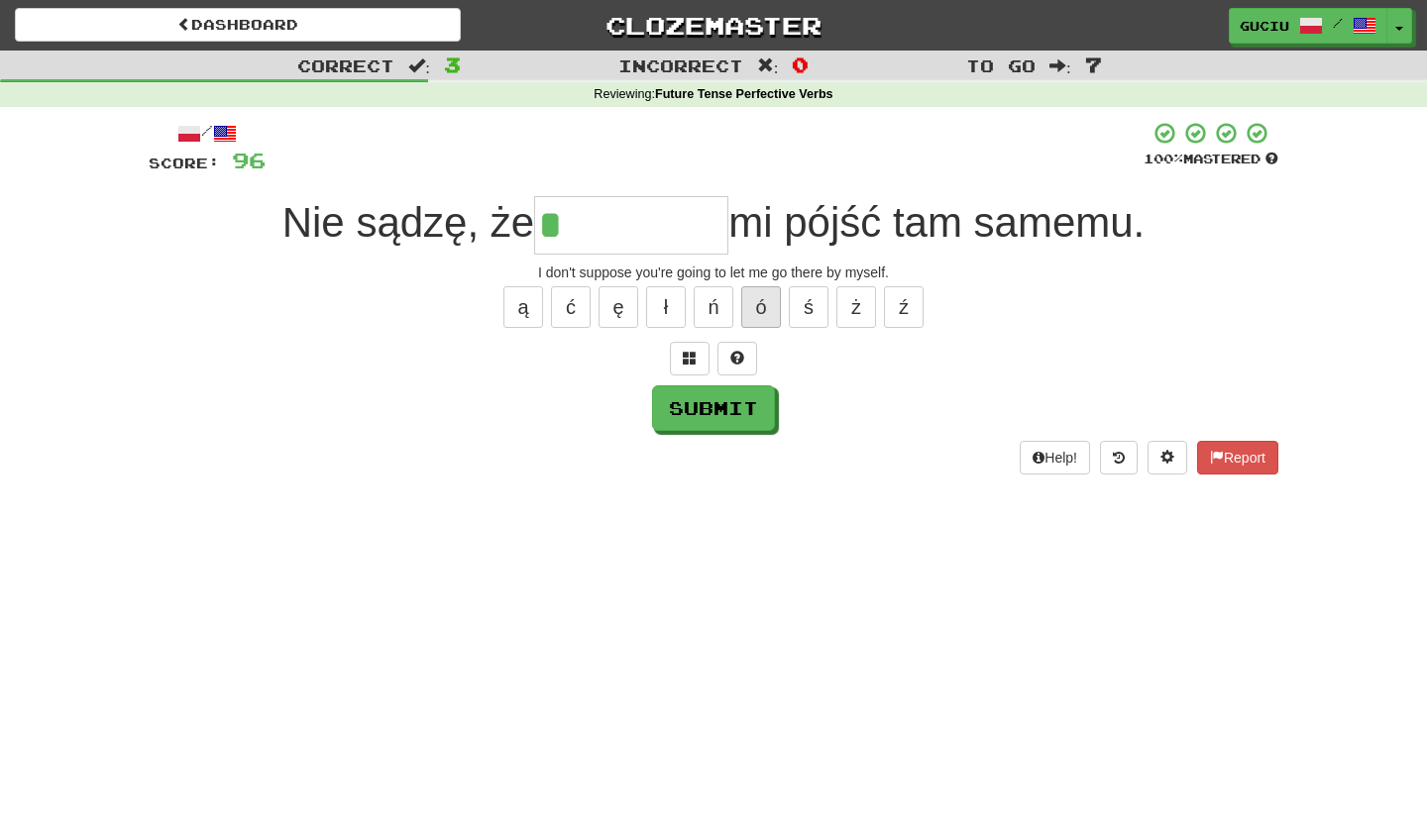 click on "ó" at bounding box center (761, 307) 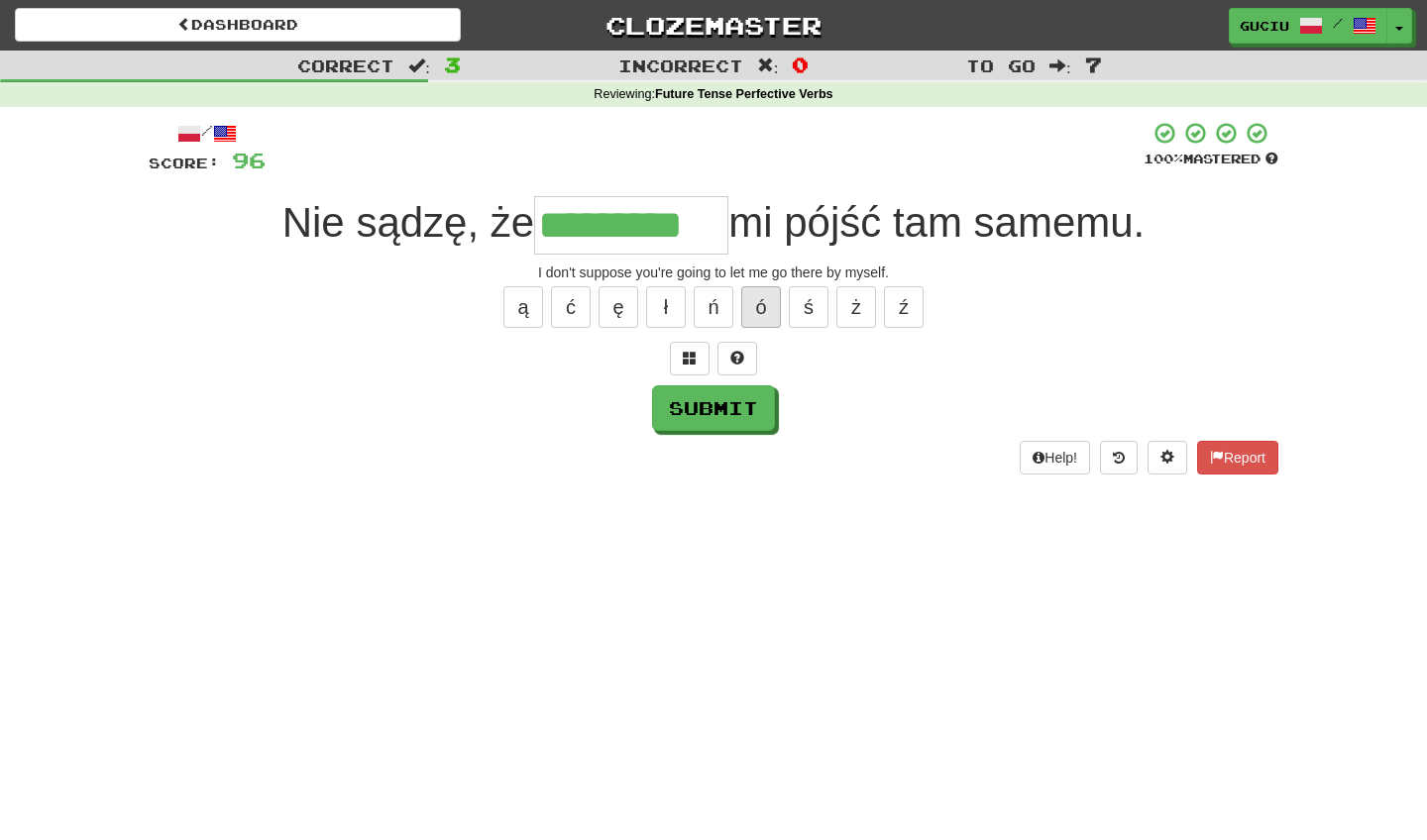 type on "*********" 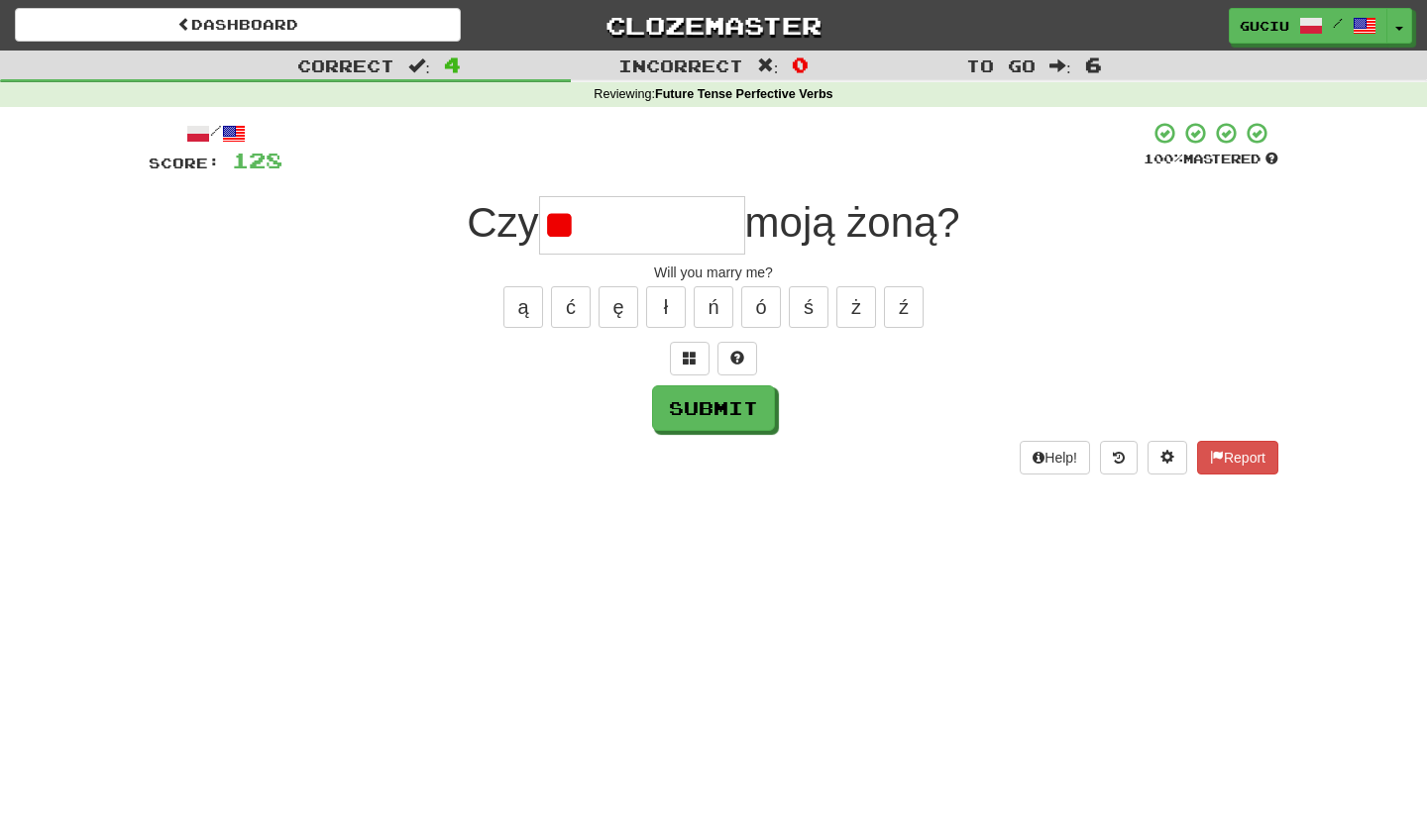 type on "*" 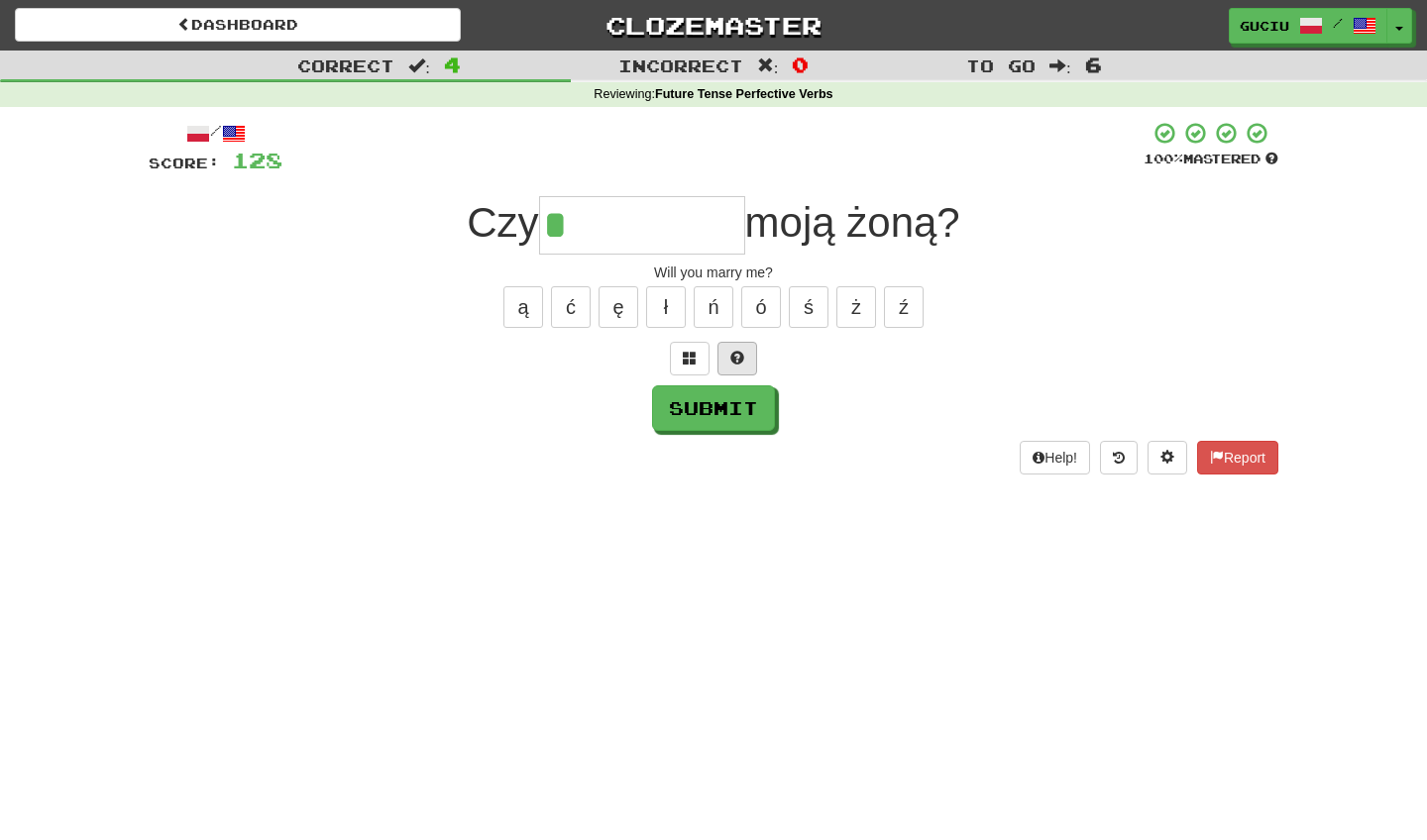 click at bounding box center (737, 359) 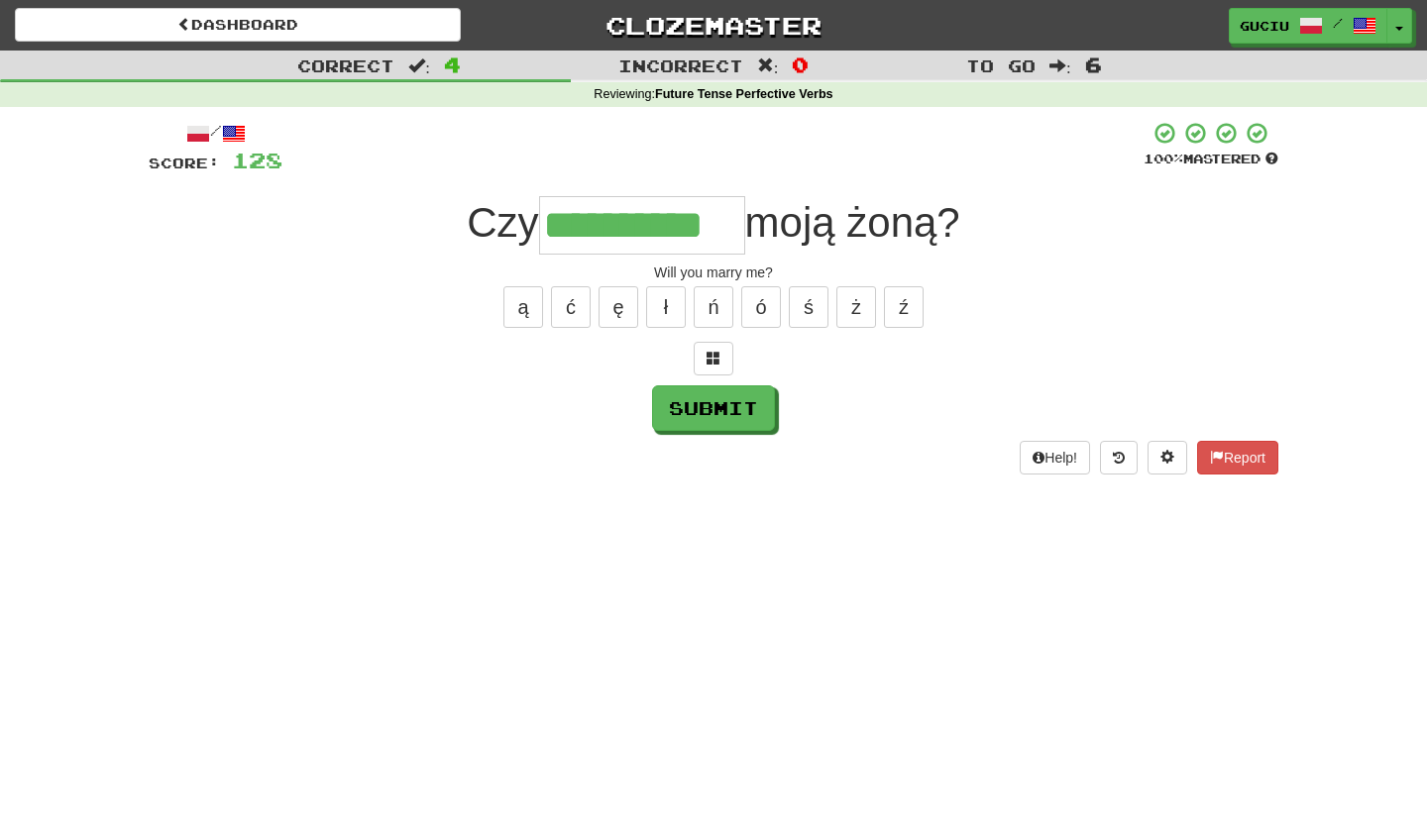 type on "**********" 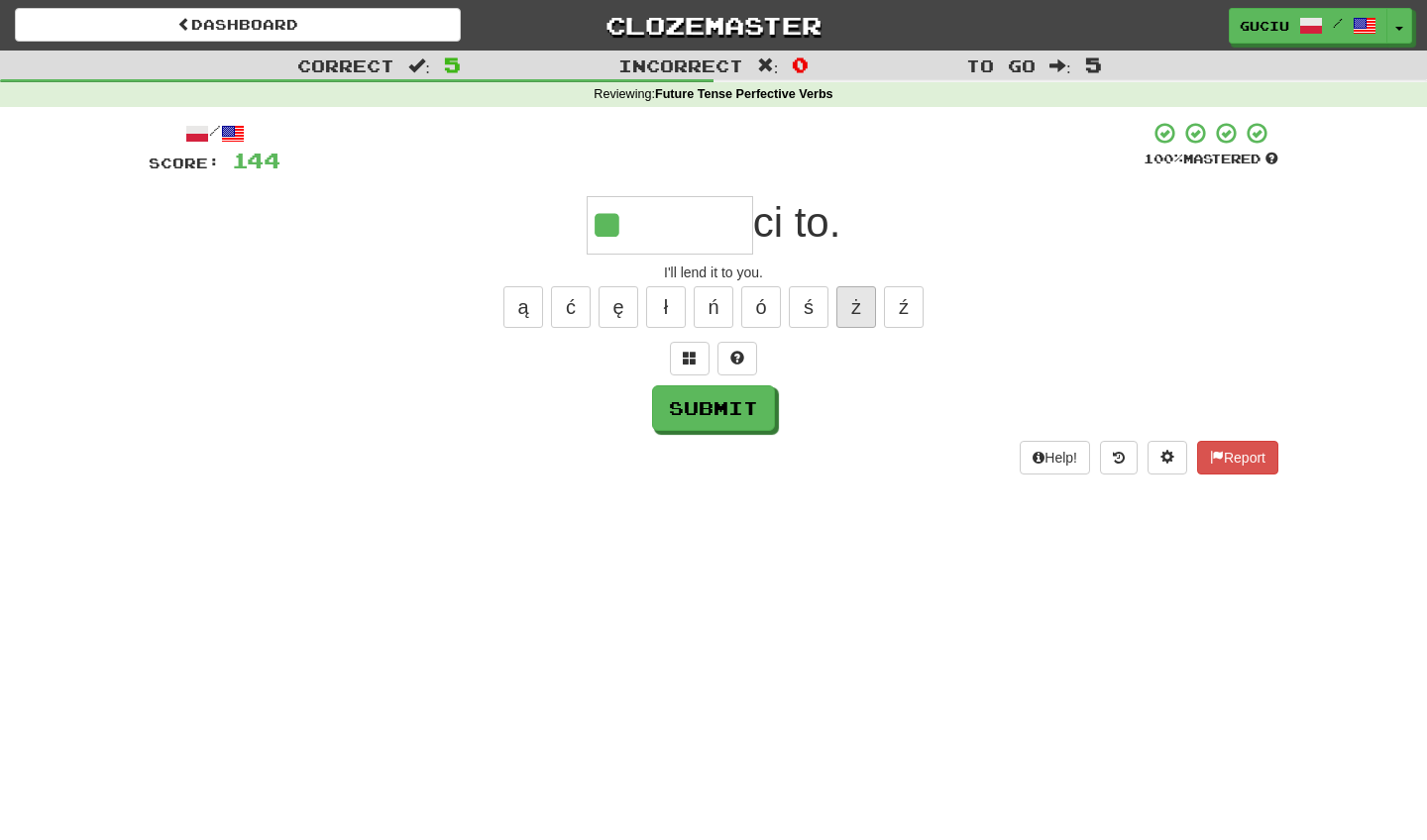 click on "ż" at bounding box center [856, 307] 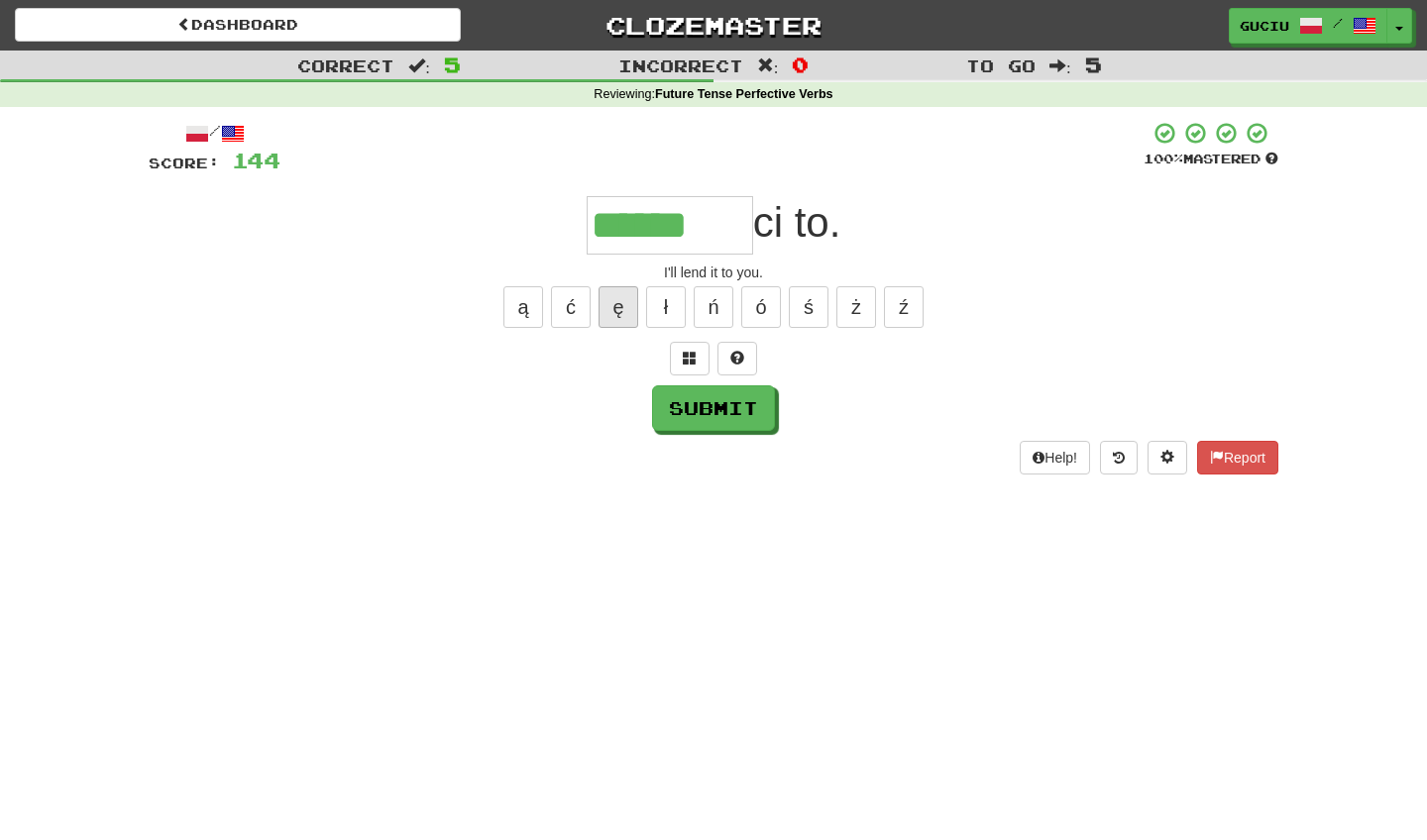 click on "ę" at bounding box center [618, 307] 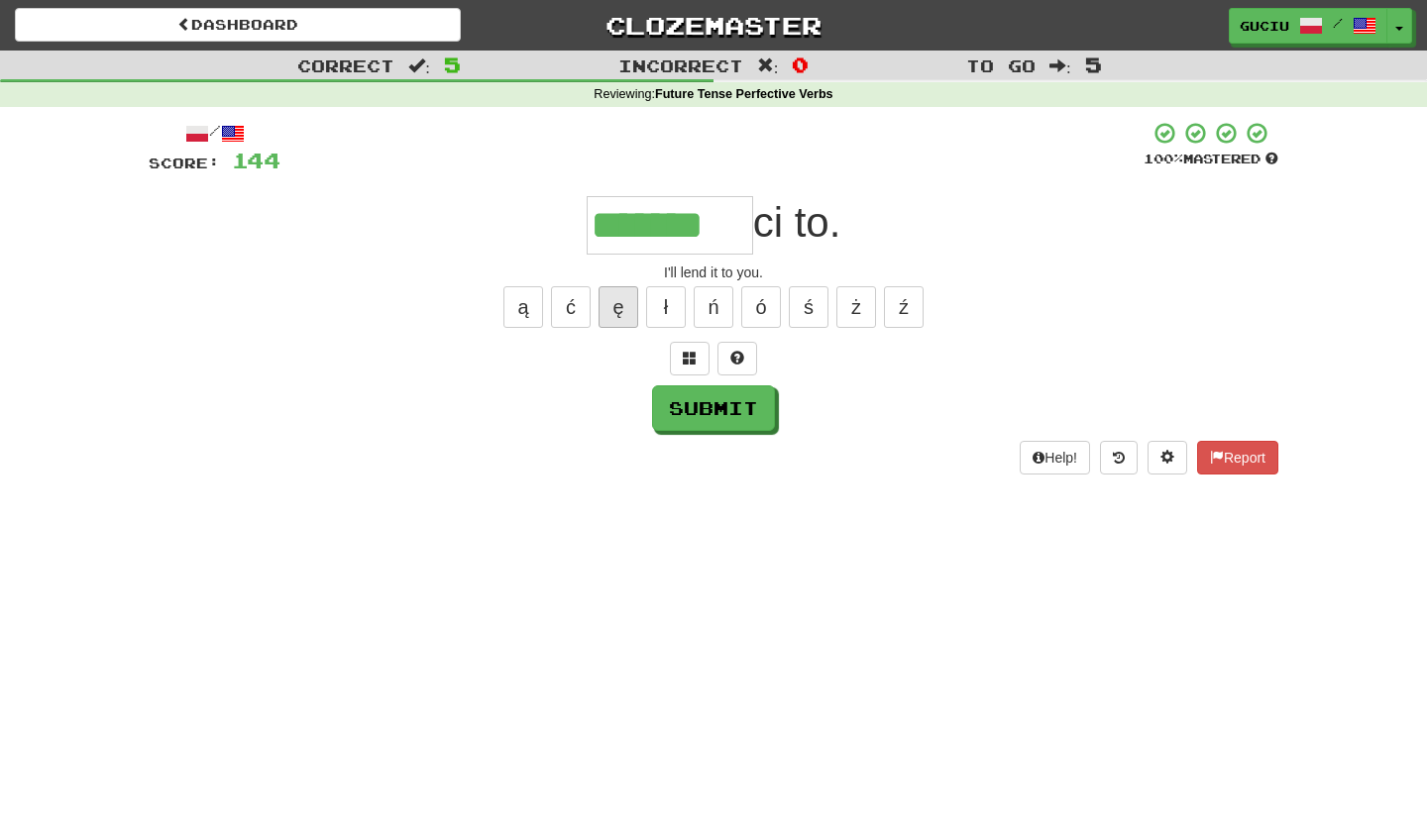 type on "*******" 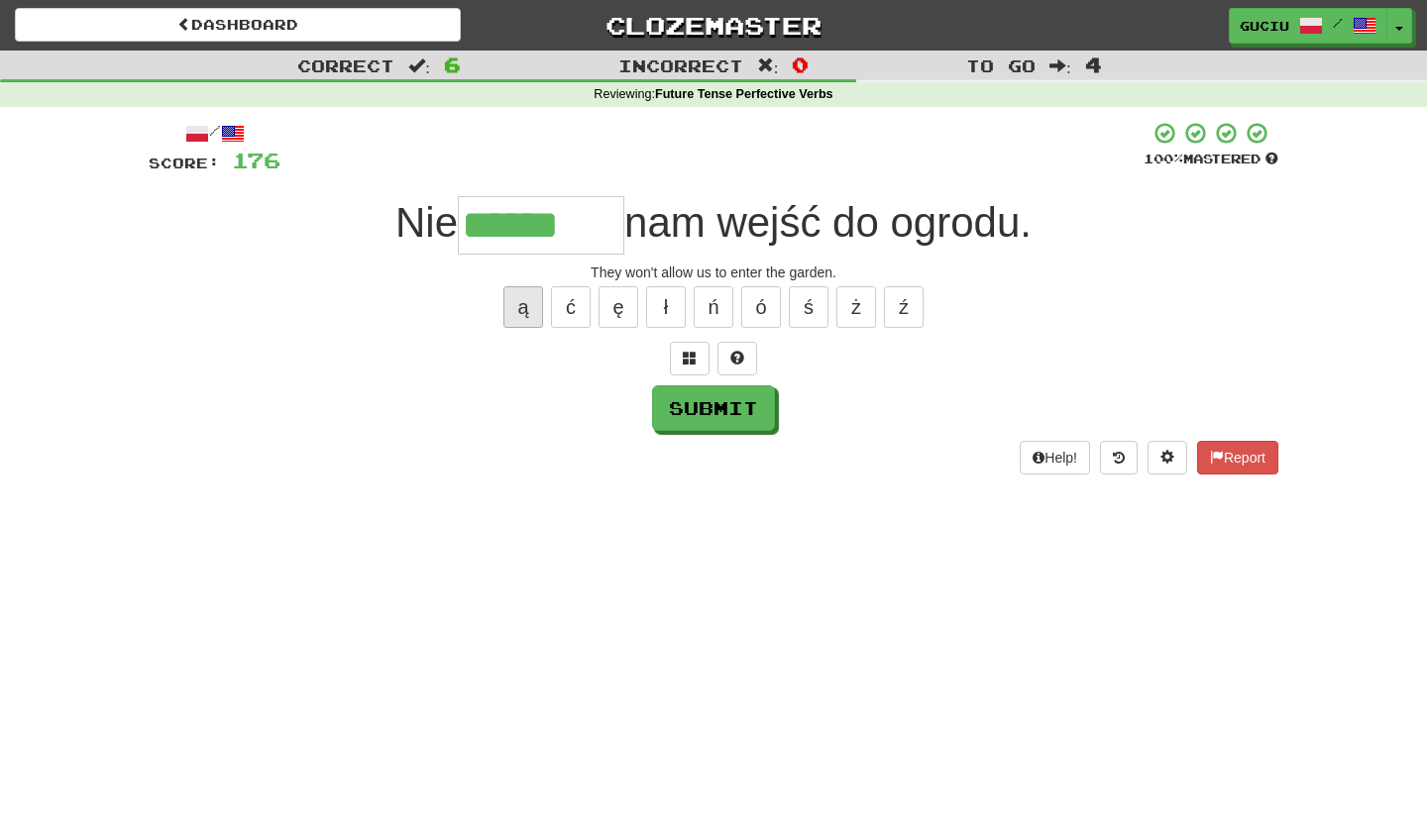 click on "ą" at bounding box center [523, 307] 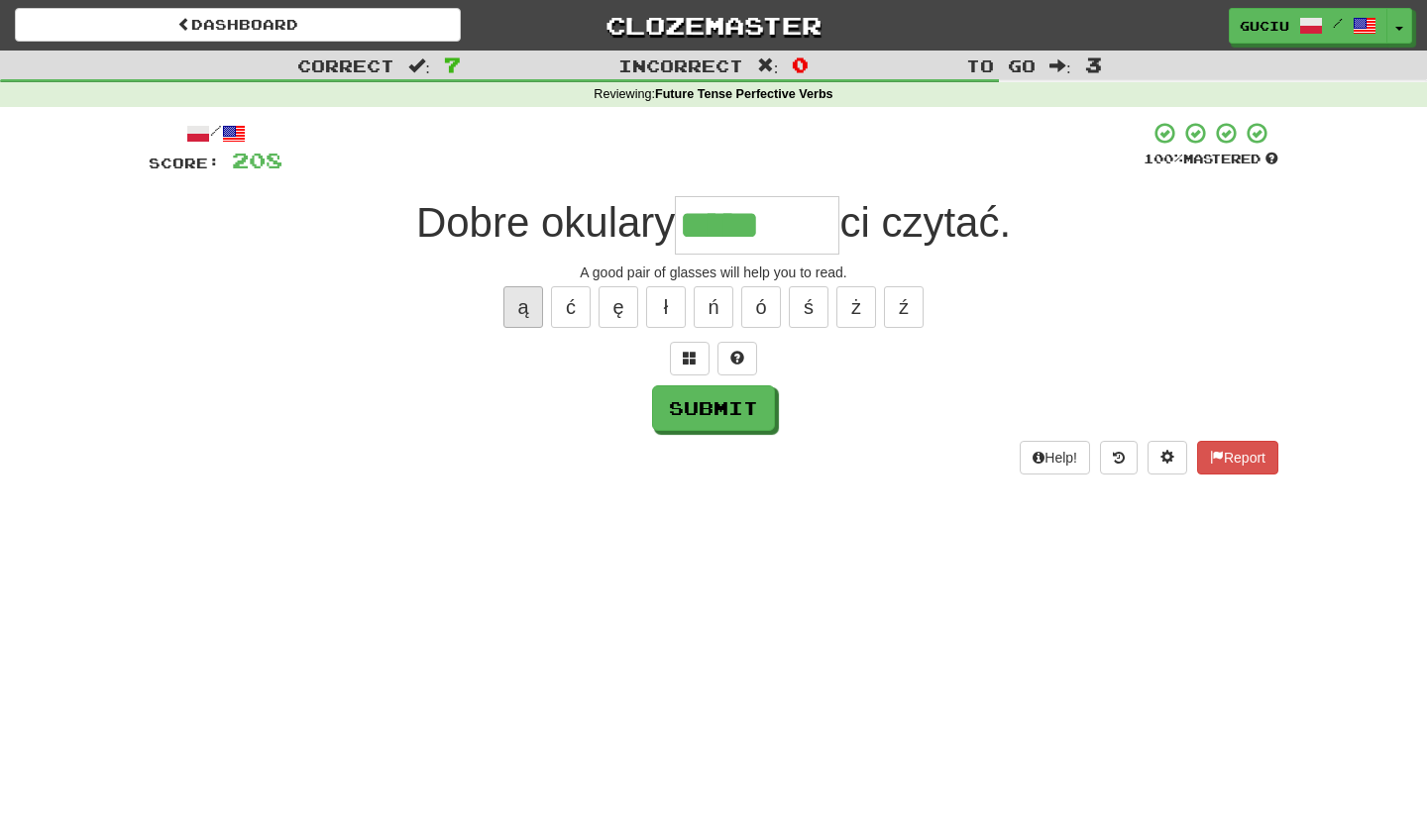 click on "ą" at bounding box center [523, 307] 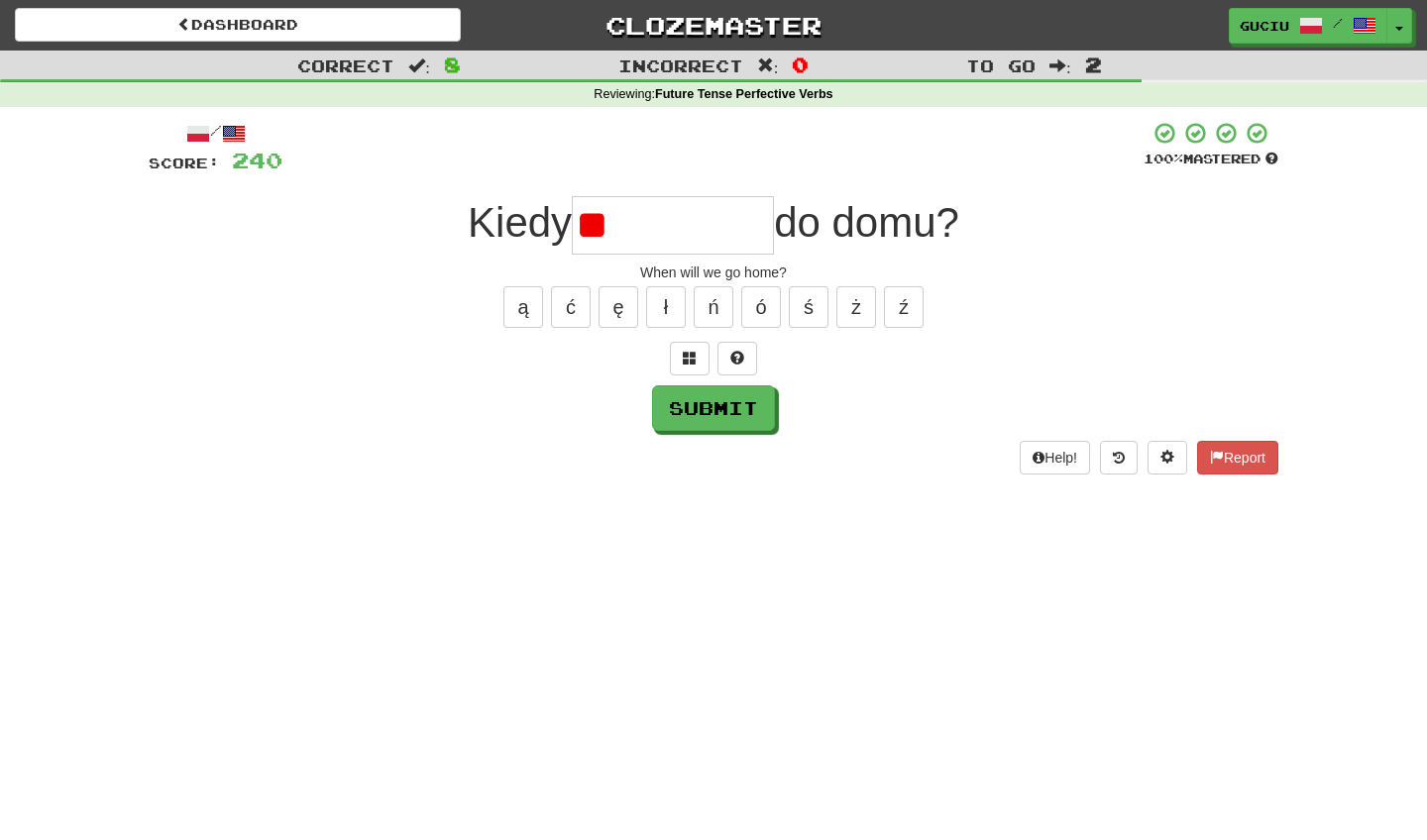 type on "*" 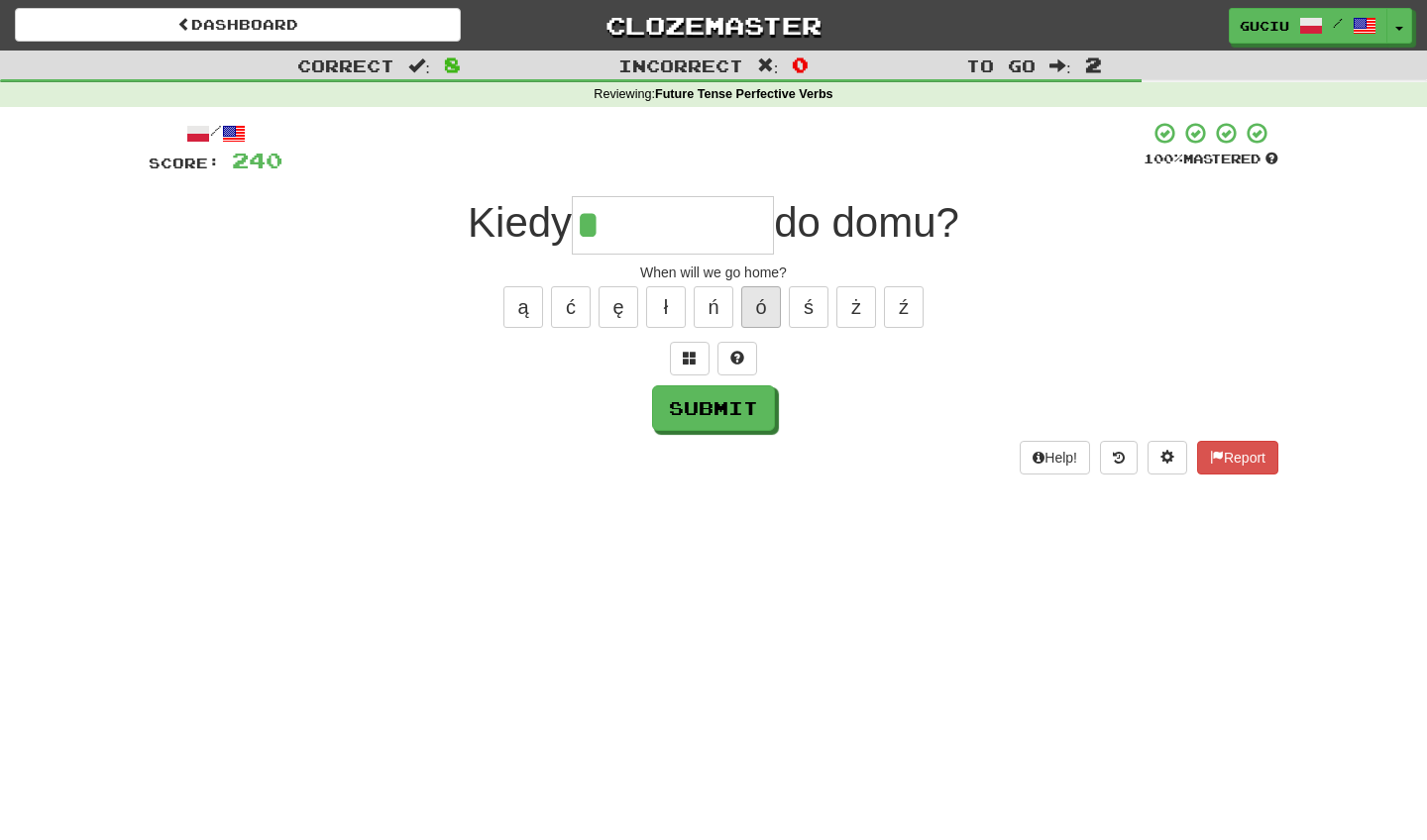 click on "ó" at bounding box center (761, 307) 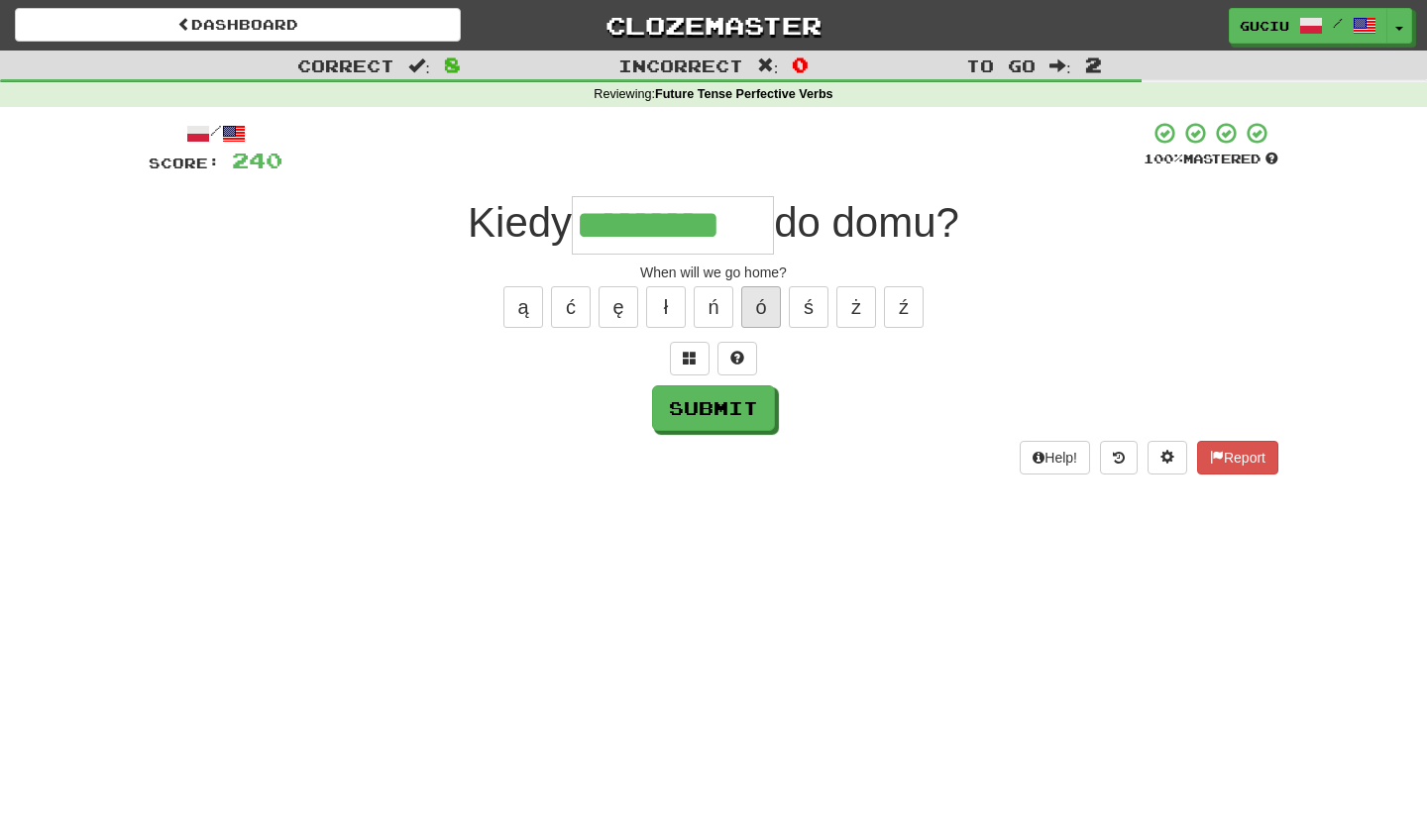type on "*********" 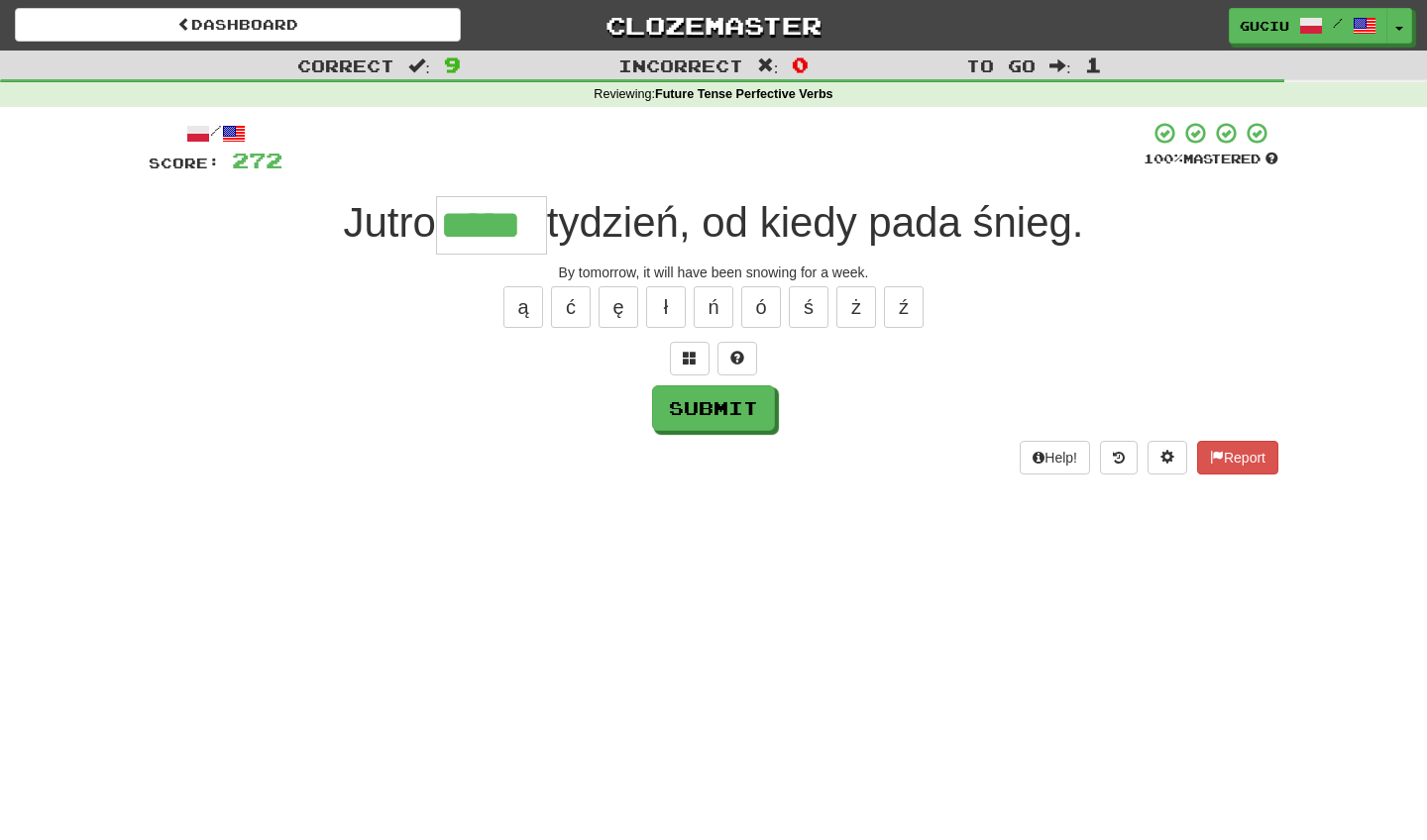 type on "*****" 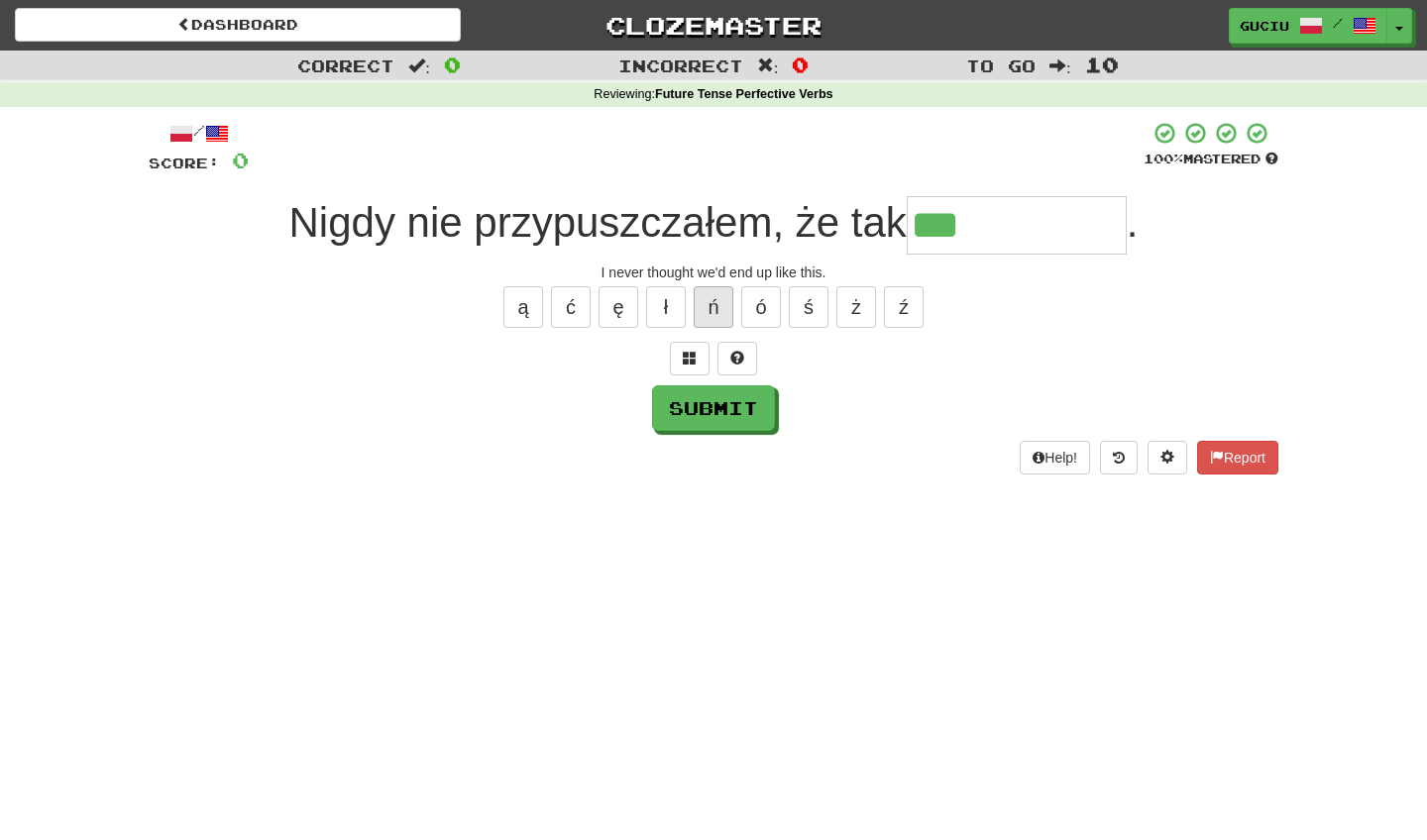 click on "ń" at bounding box center (714, 307) 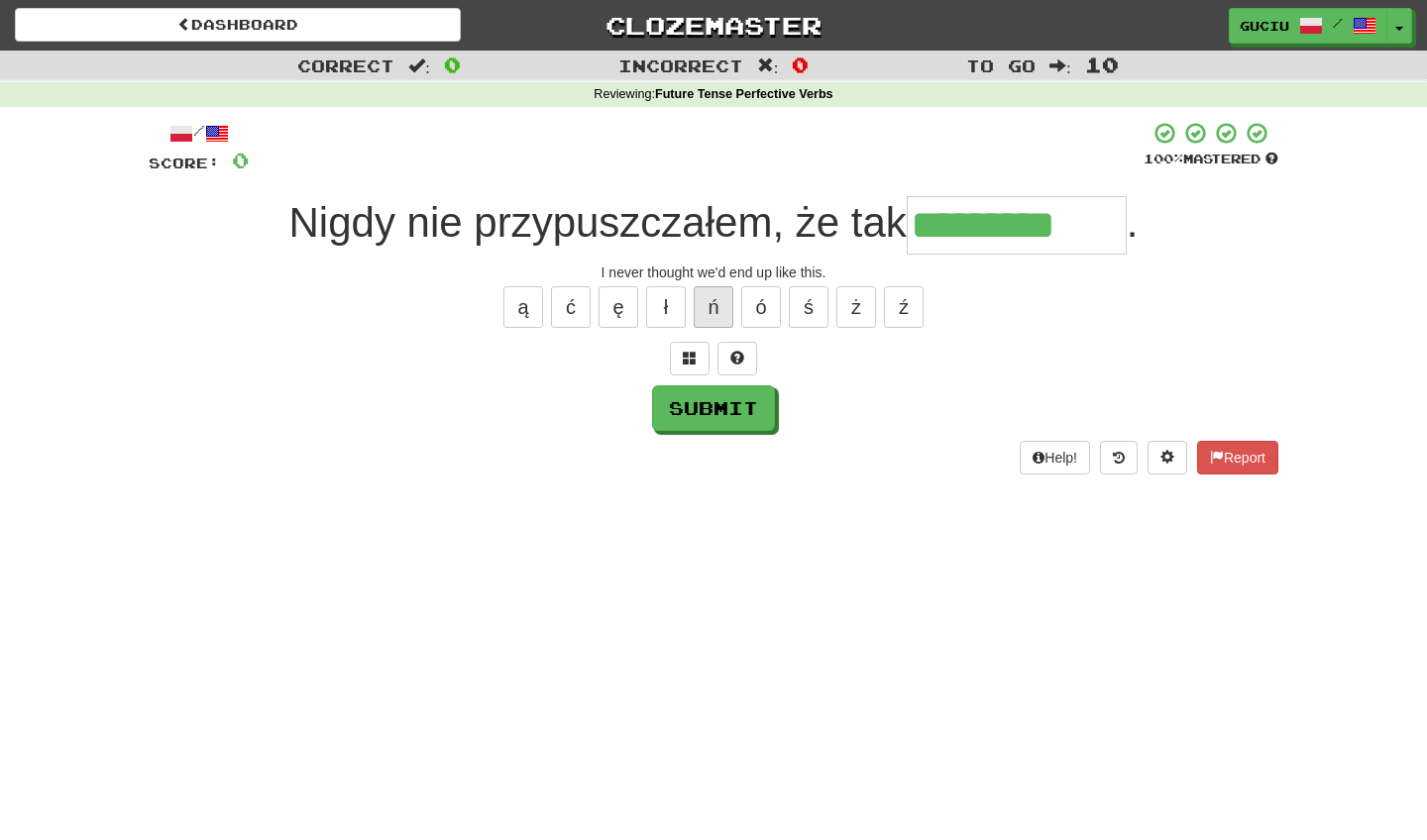 type on "*********" 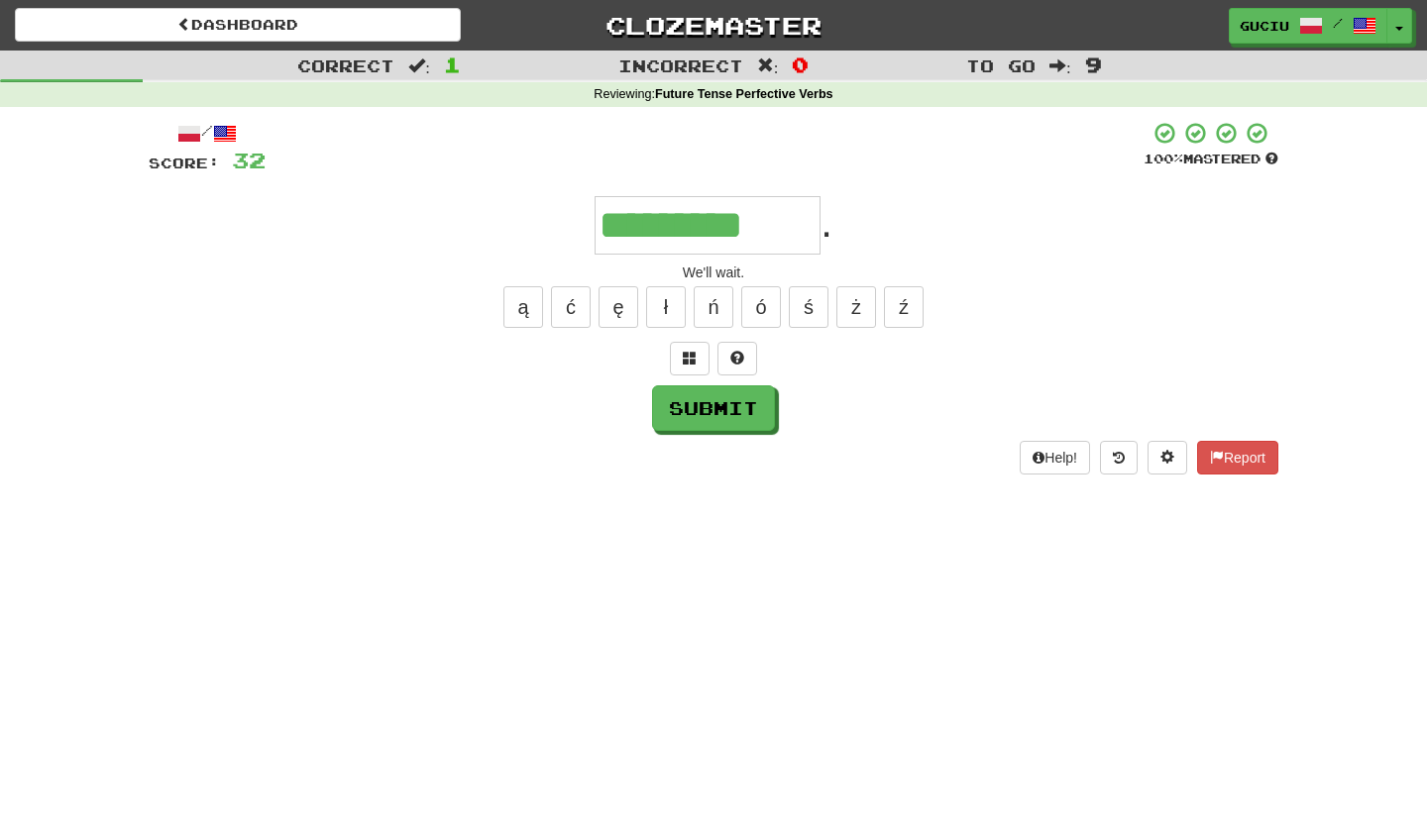 type on "*********" 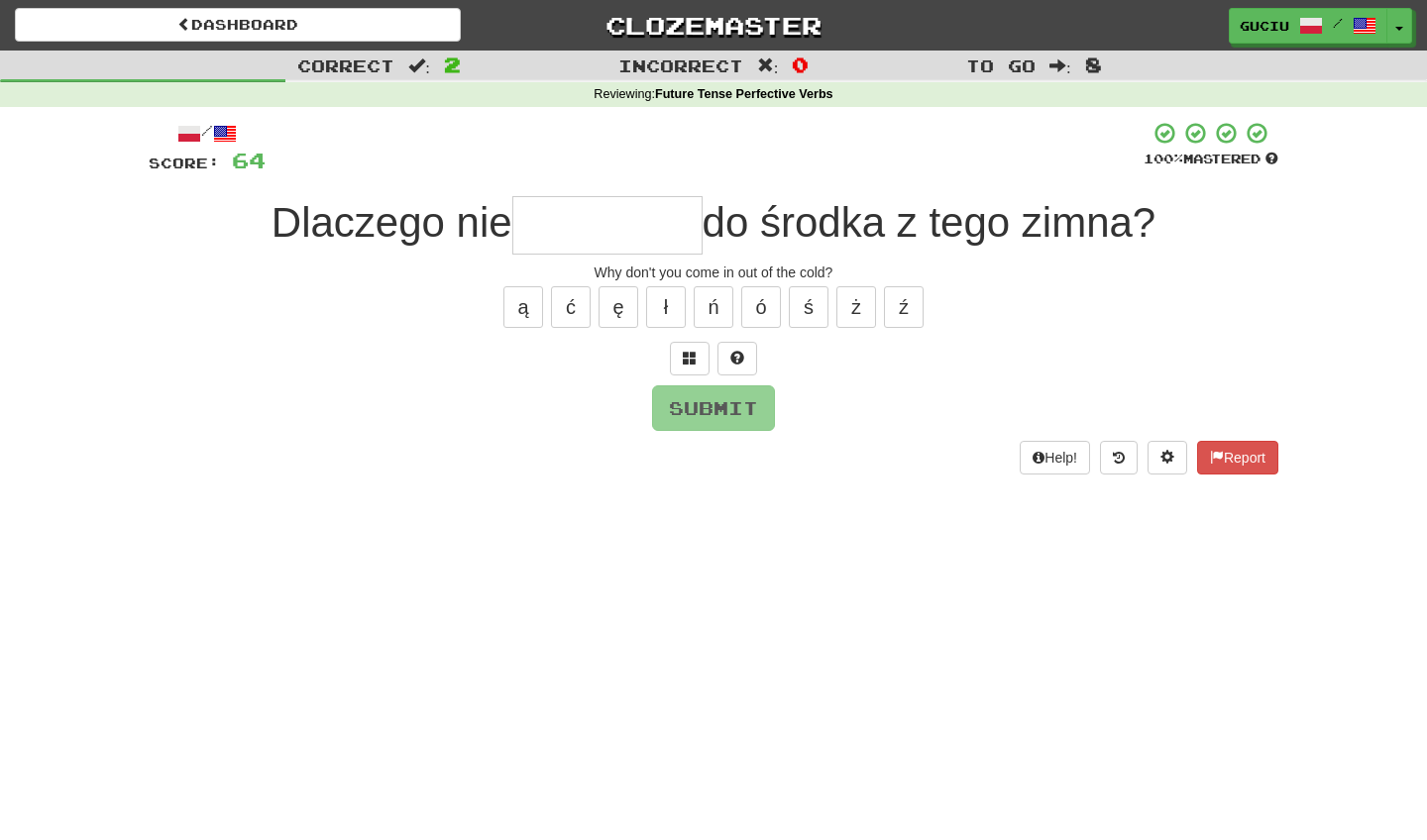 type on "*" 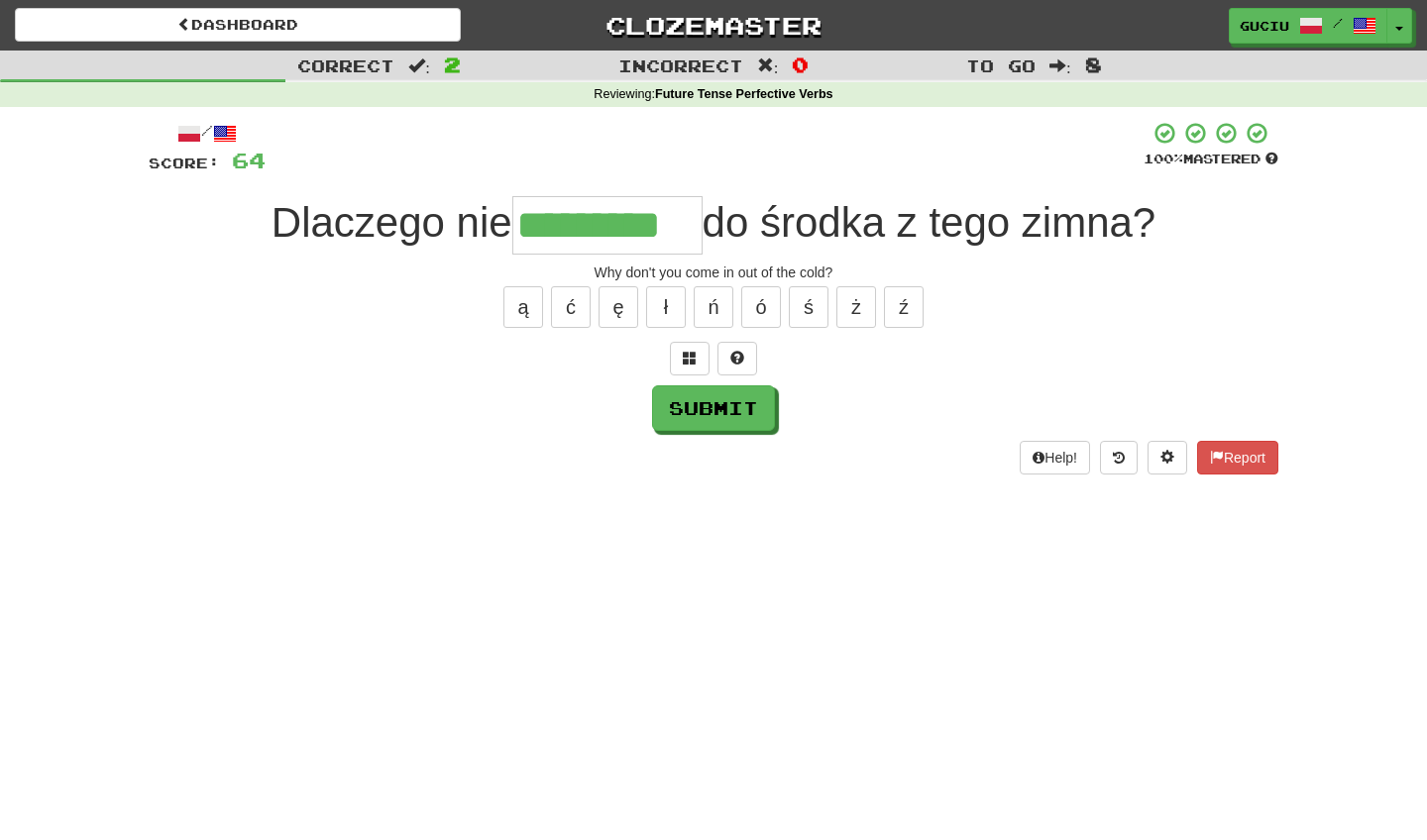 type on "*********" 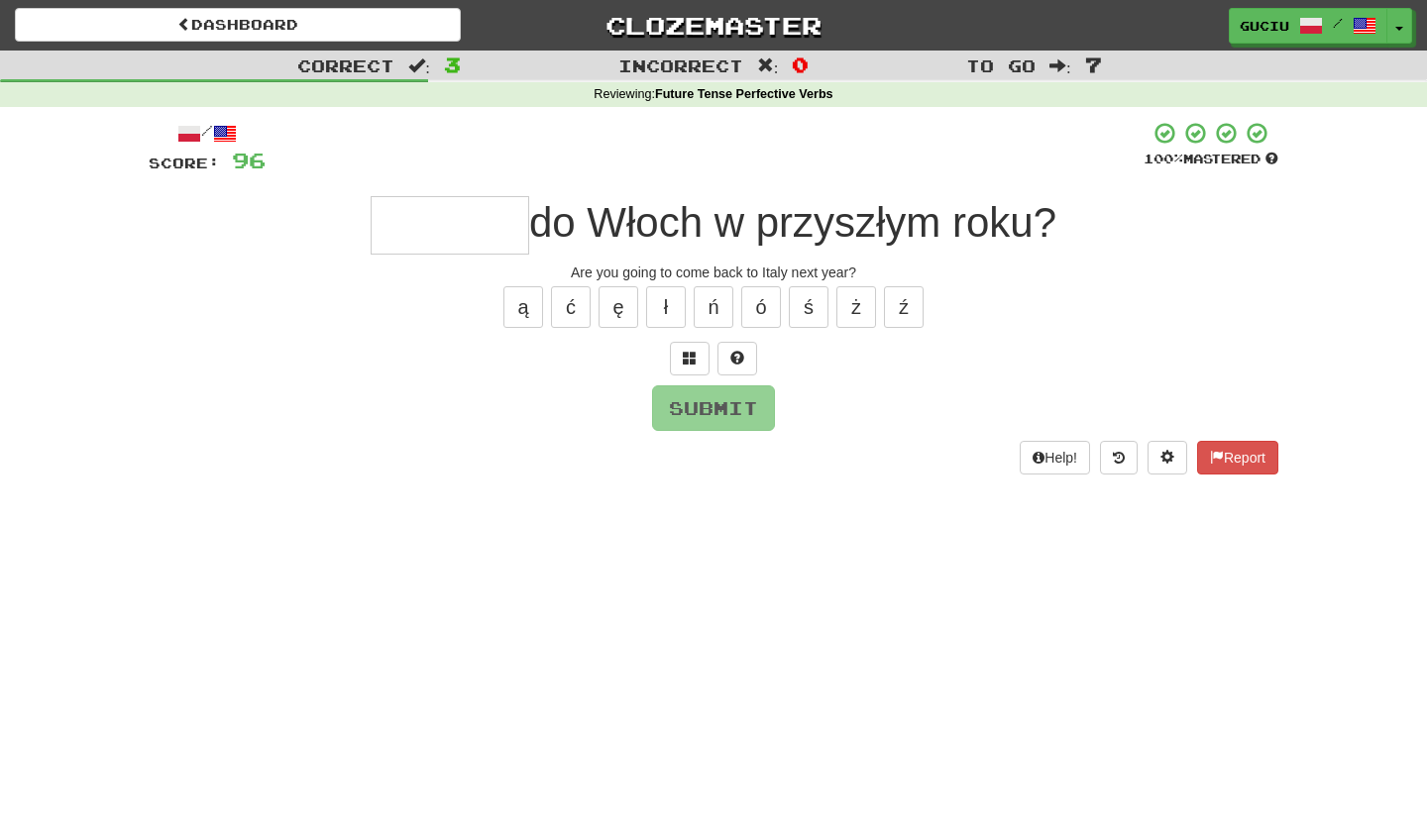 type on "*" 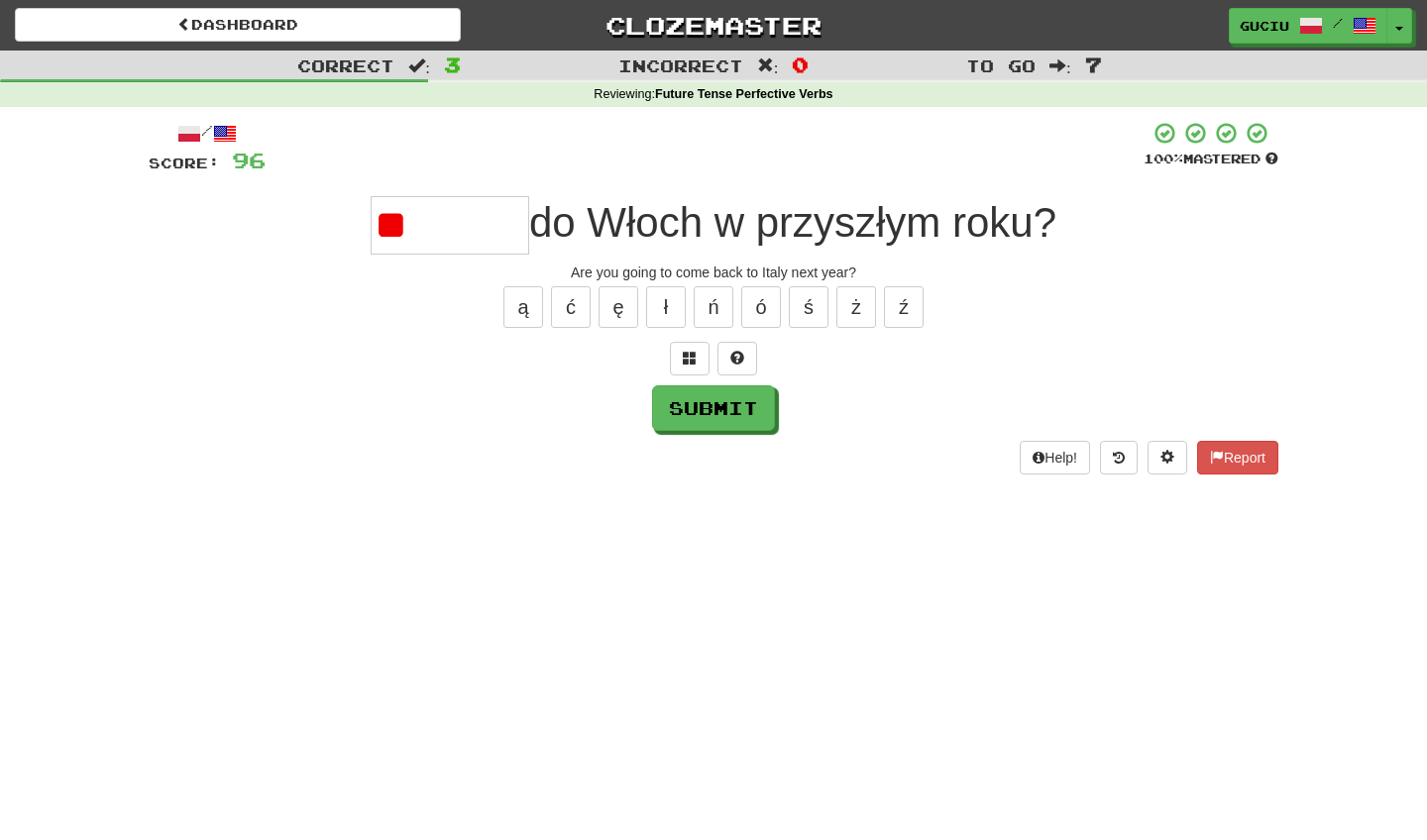 type on "*" 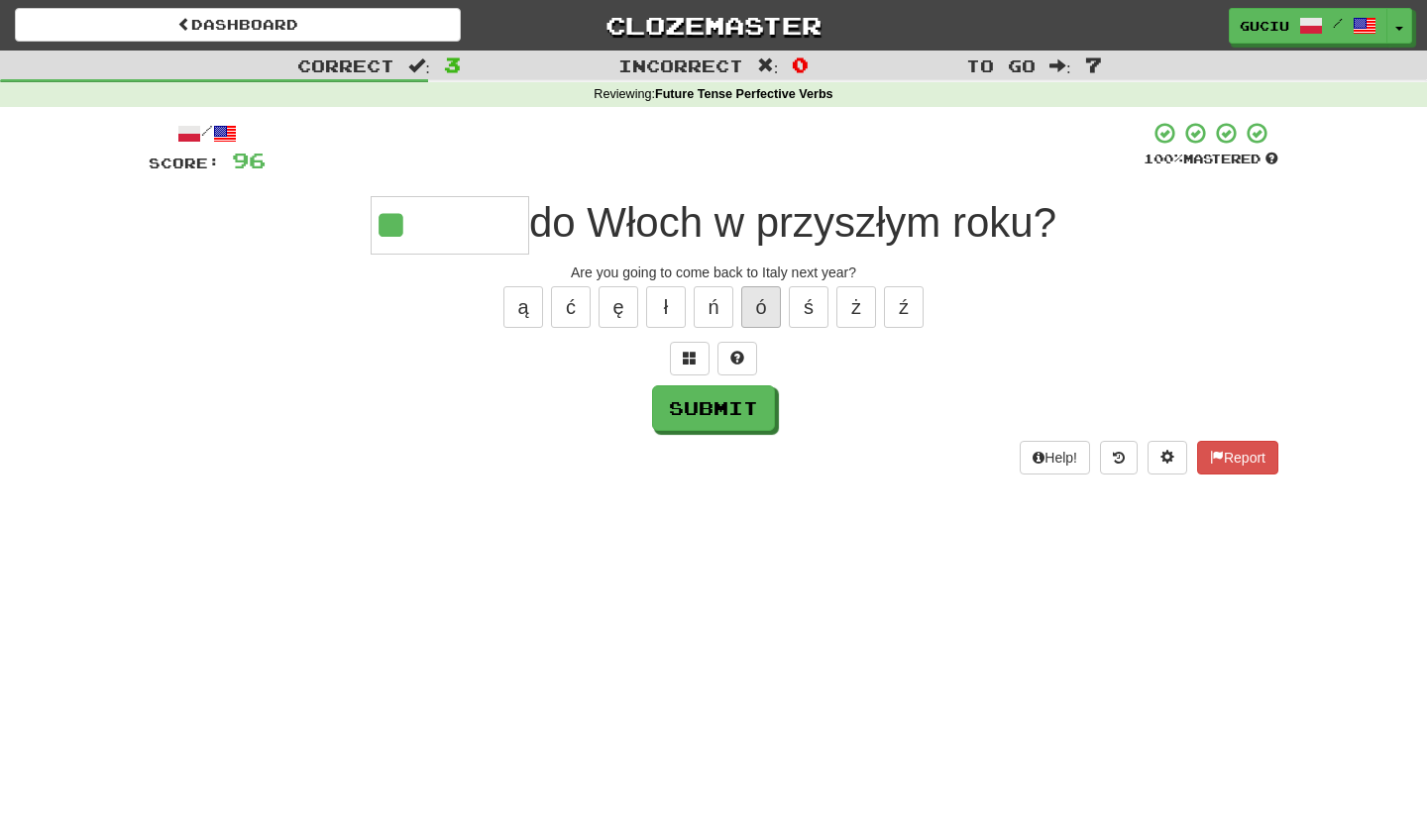 click on "ó" at bounding box center [761, 307] 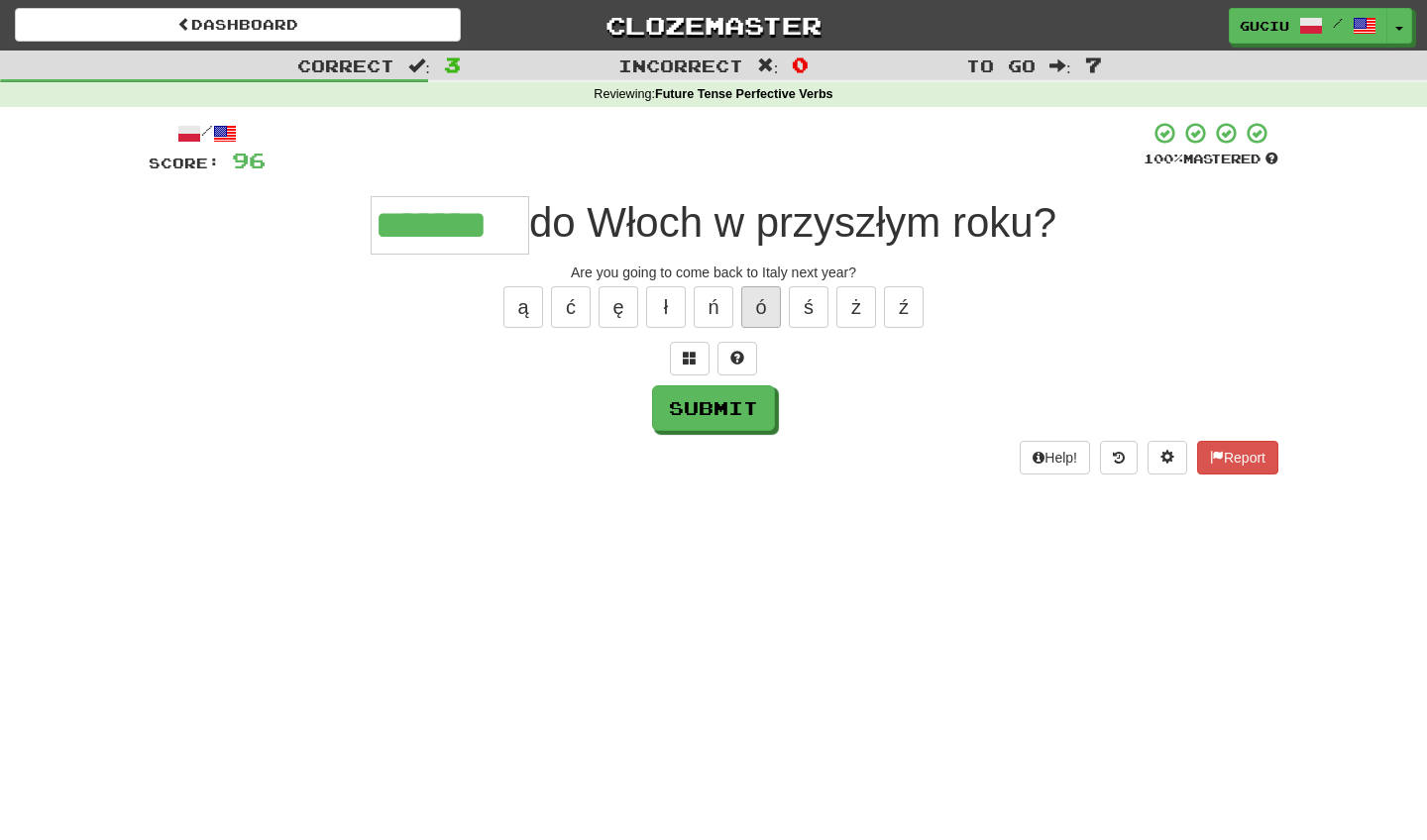 type on "*******" 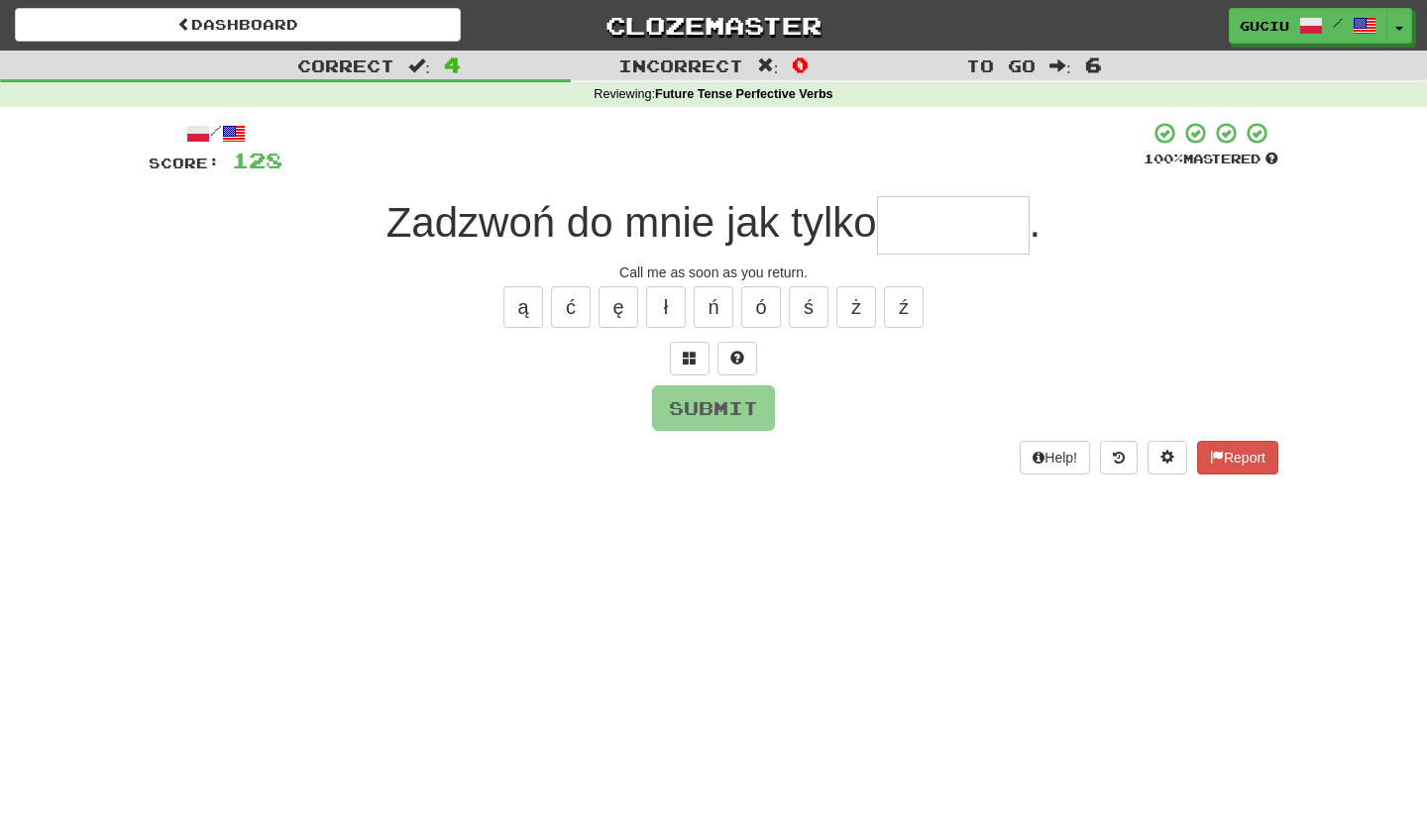 type on "*" 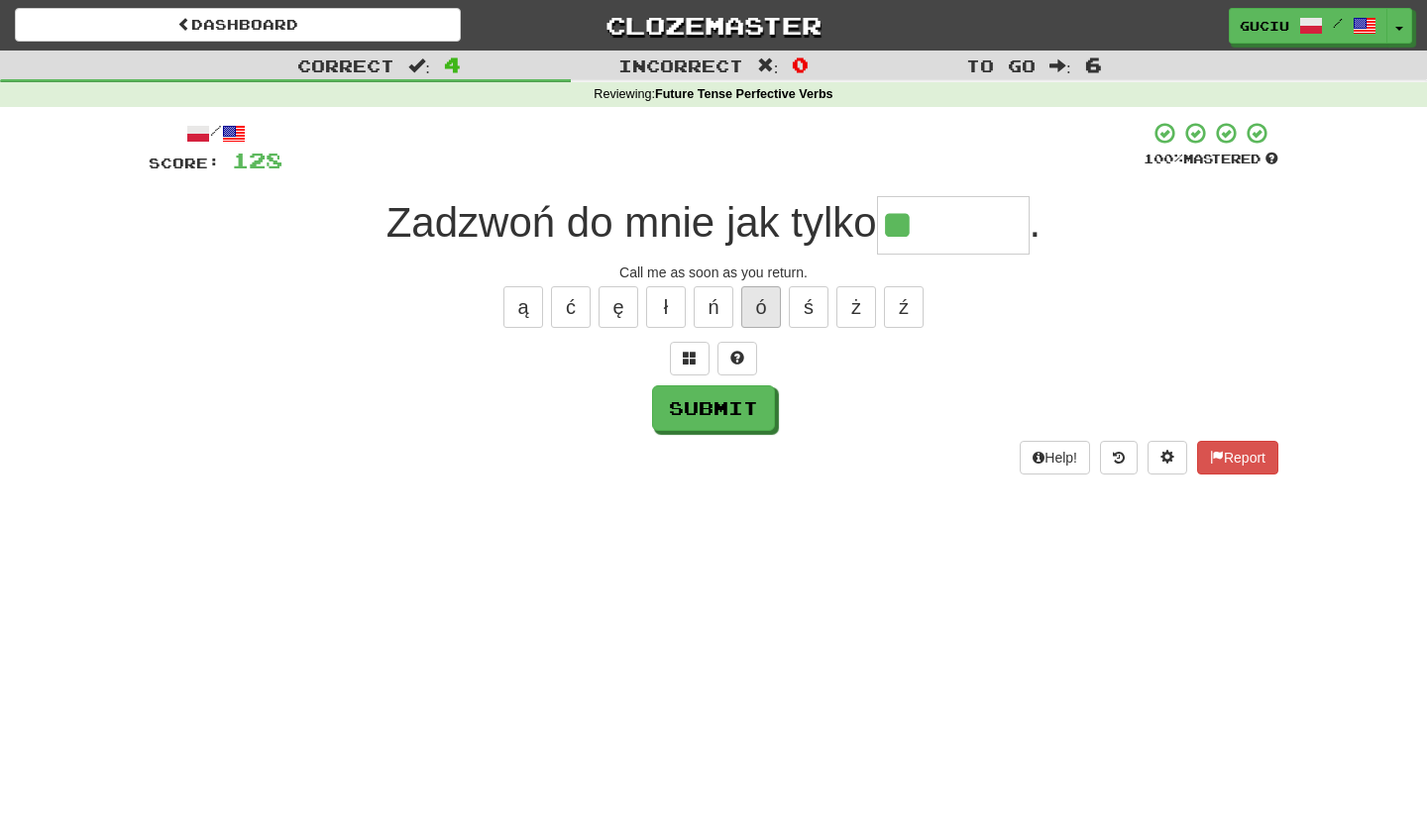 click on "ó" at bounding box center (761, 307) 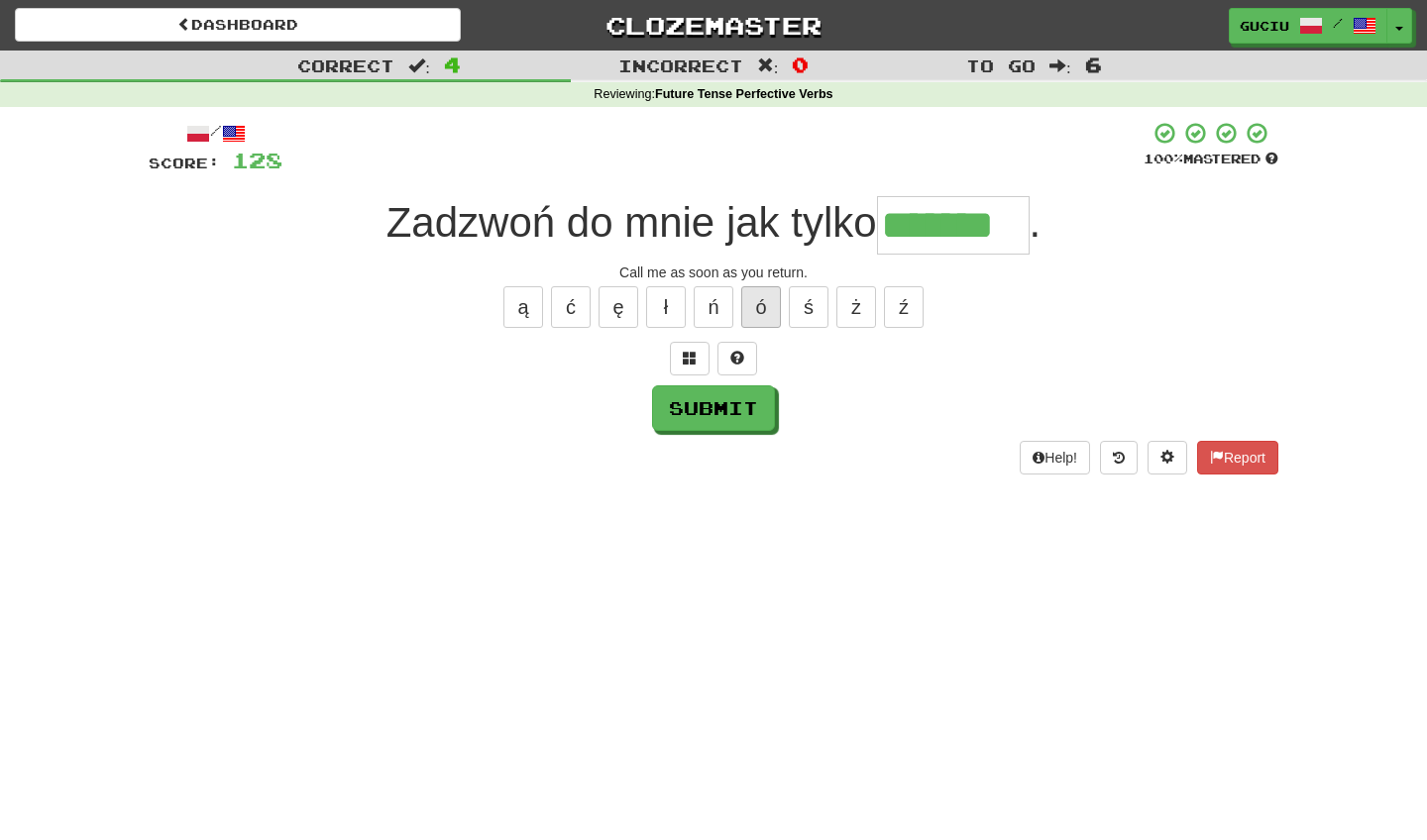 type on "*******" 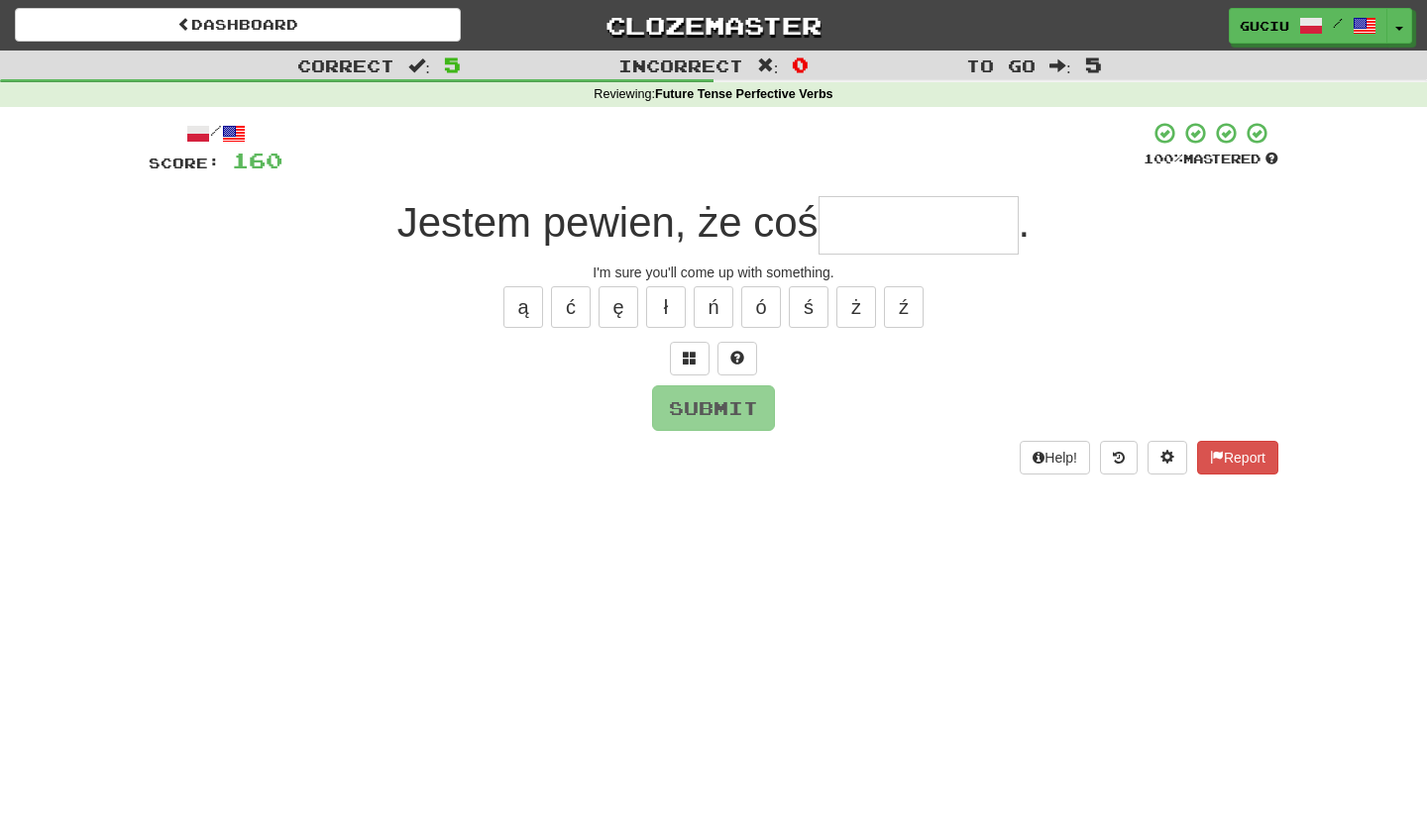 type on "*" 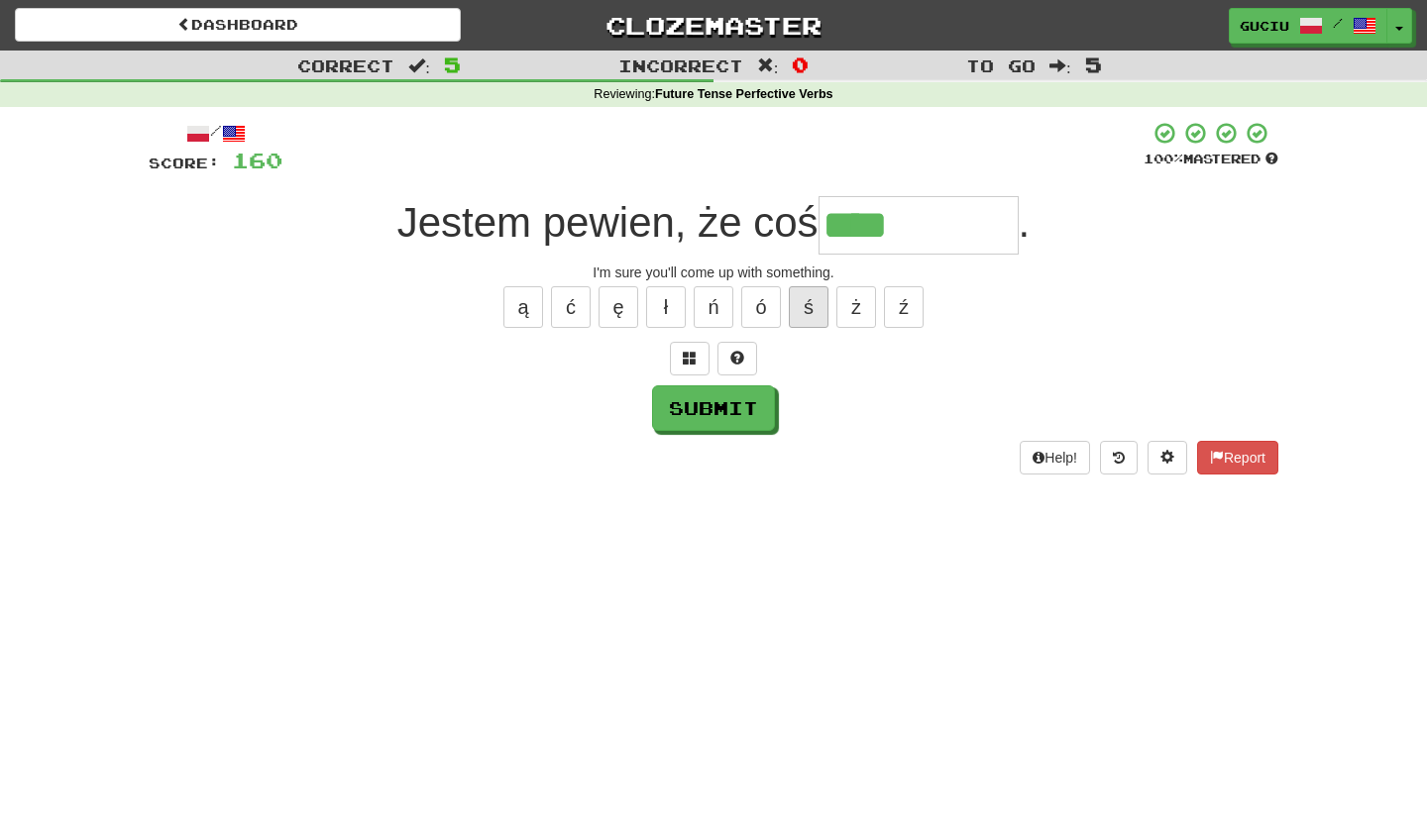 click on "ś" at bounding box center (809, 307) 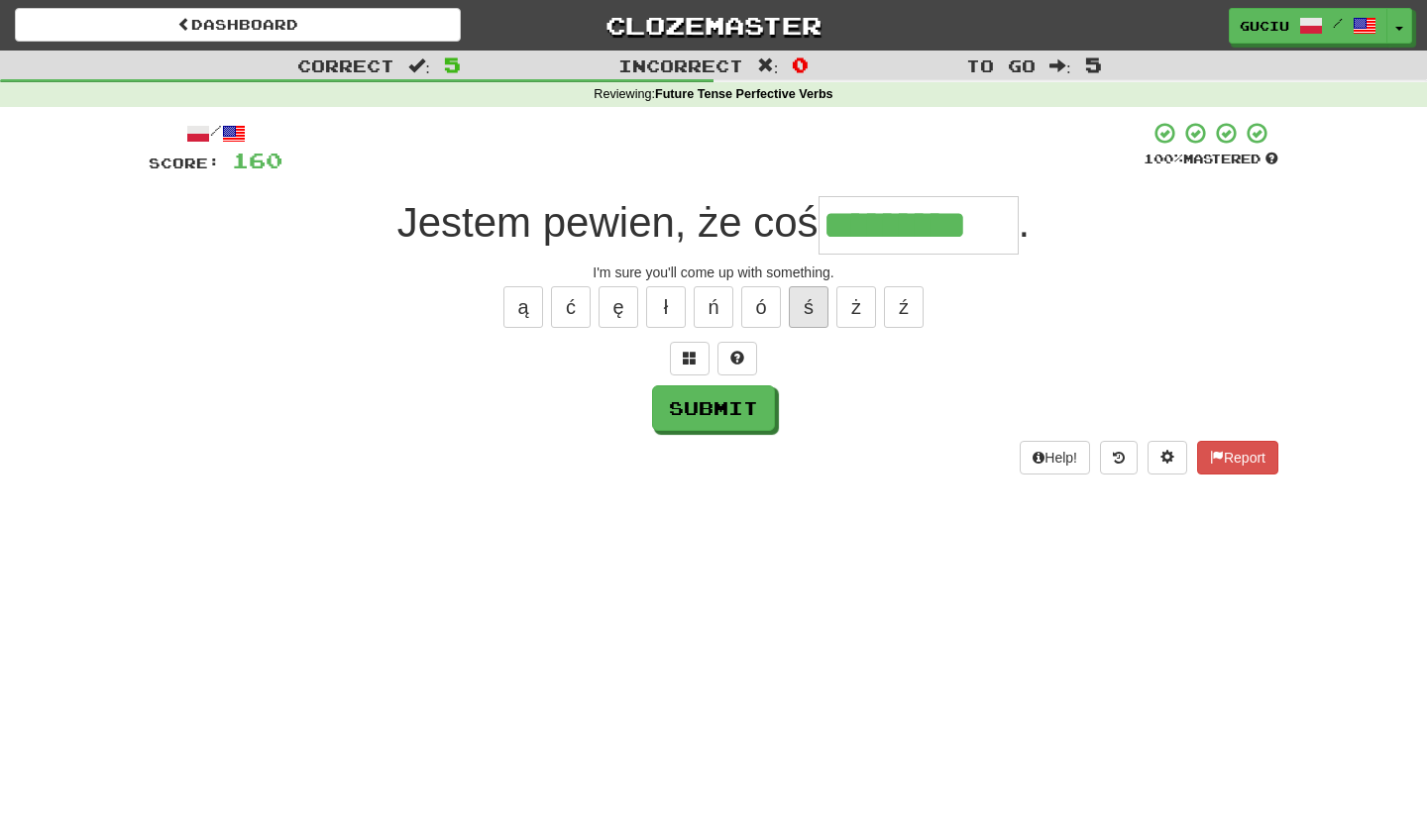 type on "*********" 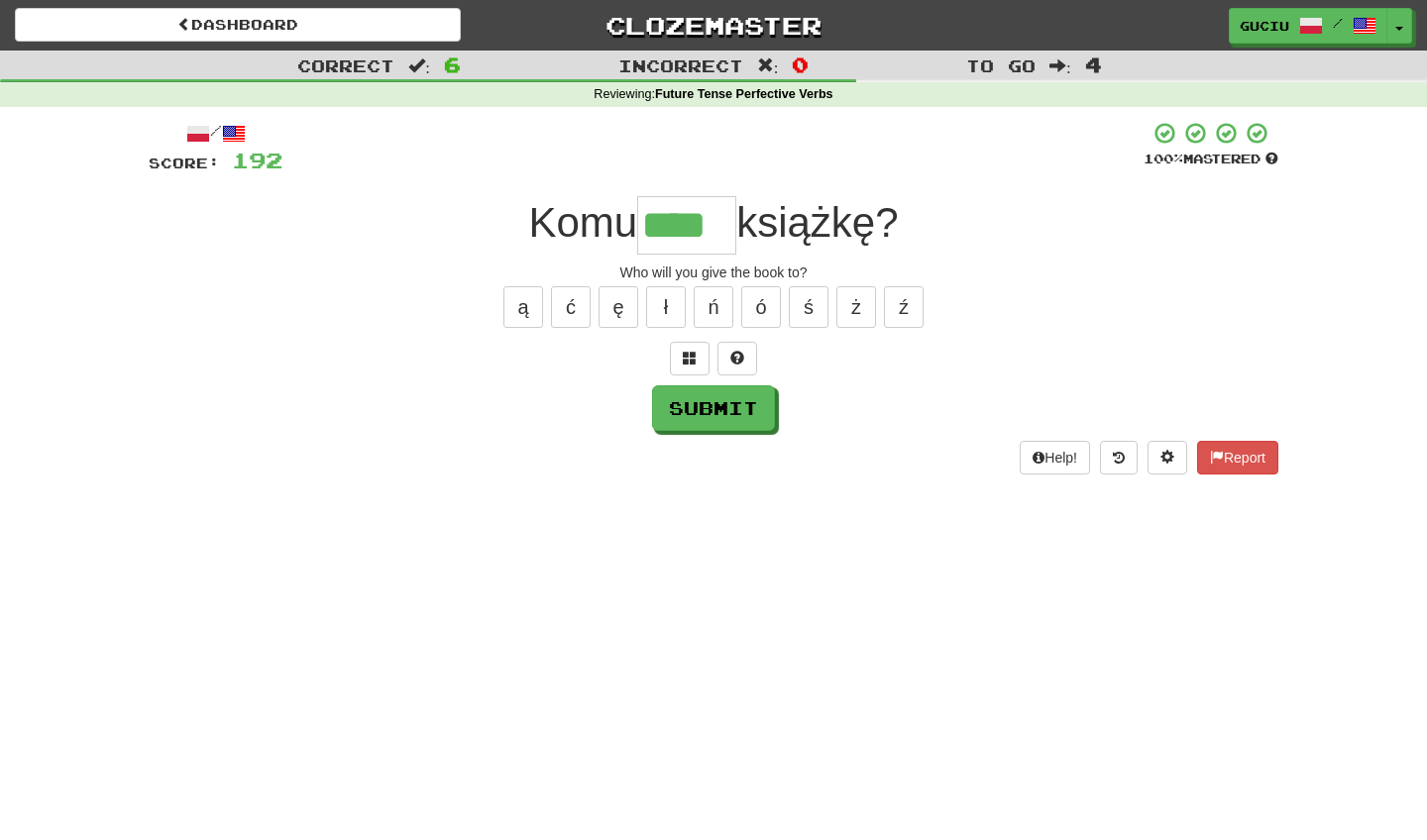 type on "****" 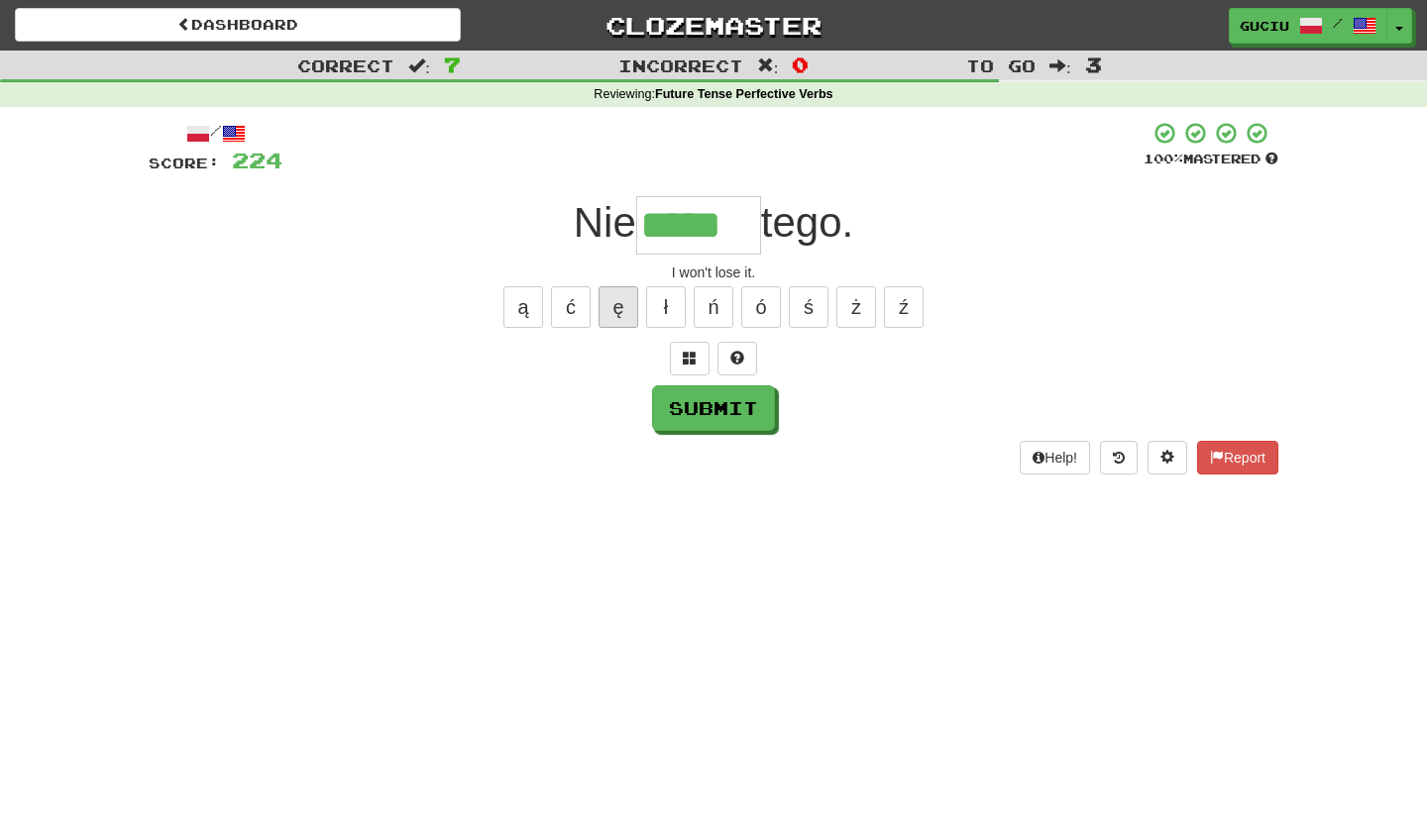 click on "ę" at bounding box center [618, 307] 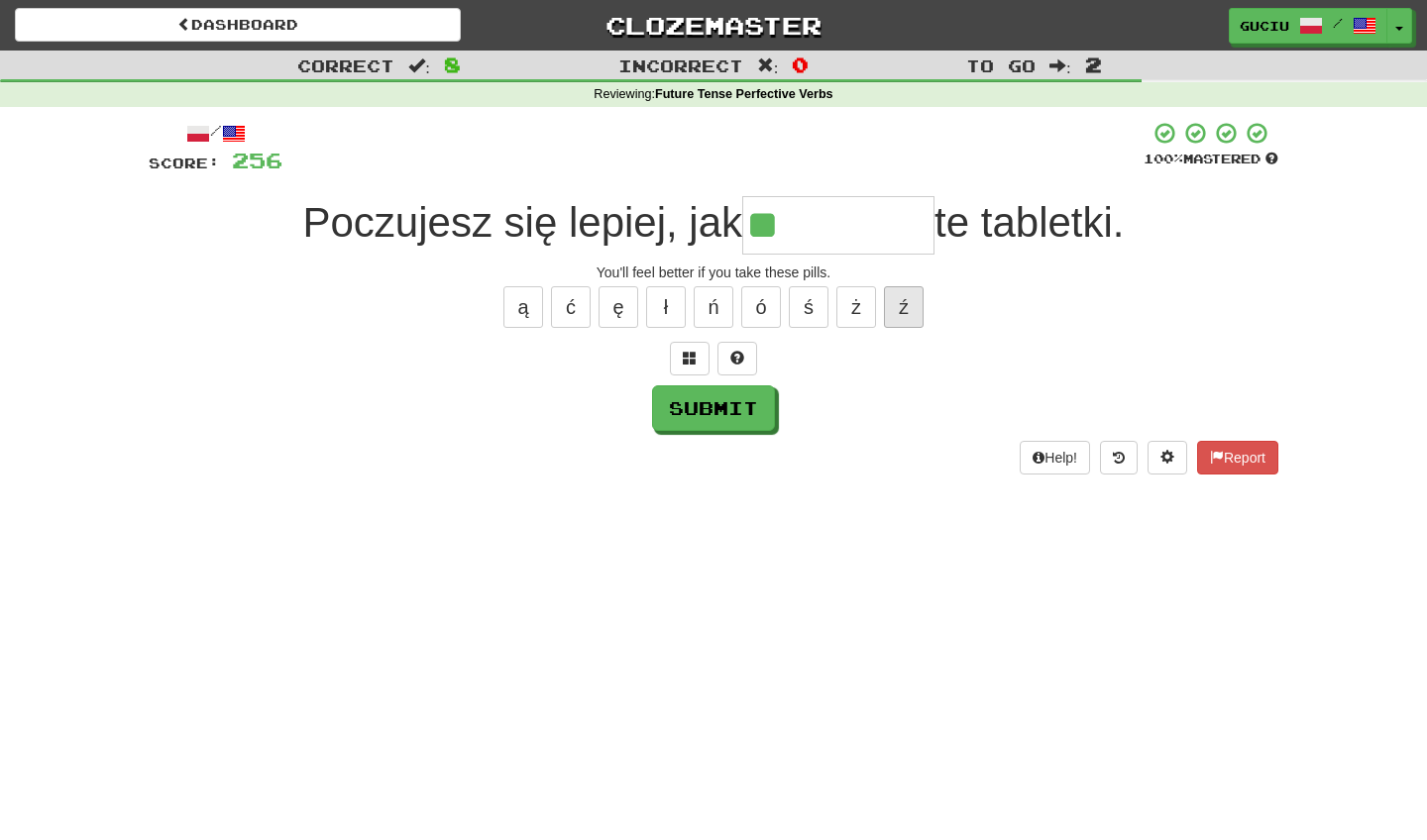 click on "ź" at bounding box center (904, 307) 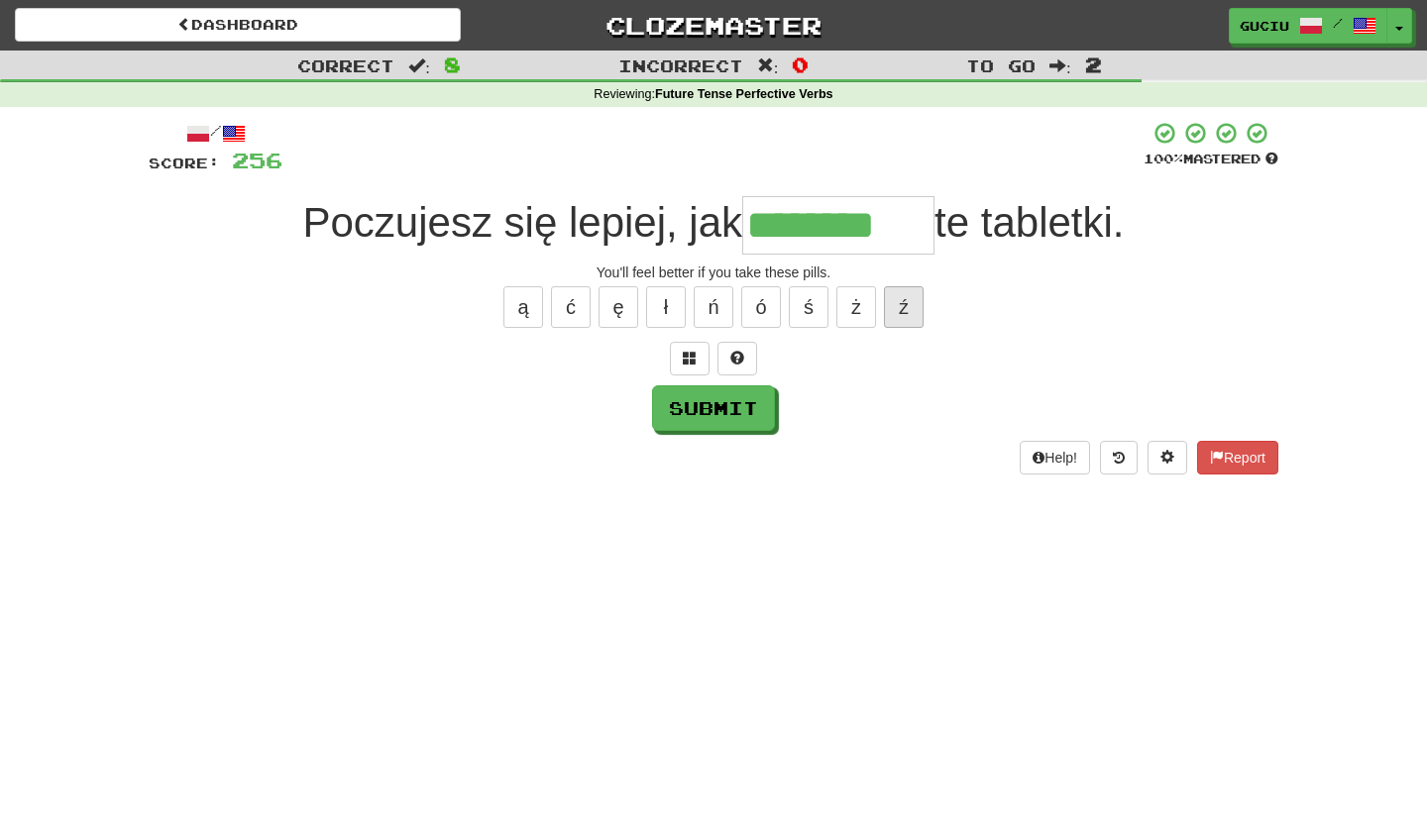 type on "********" 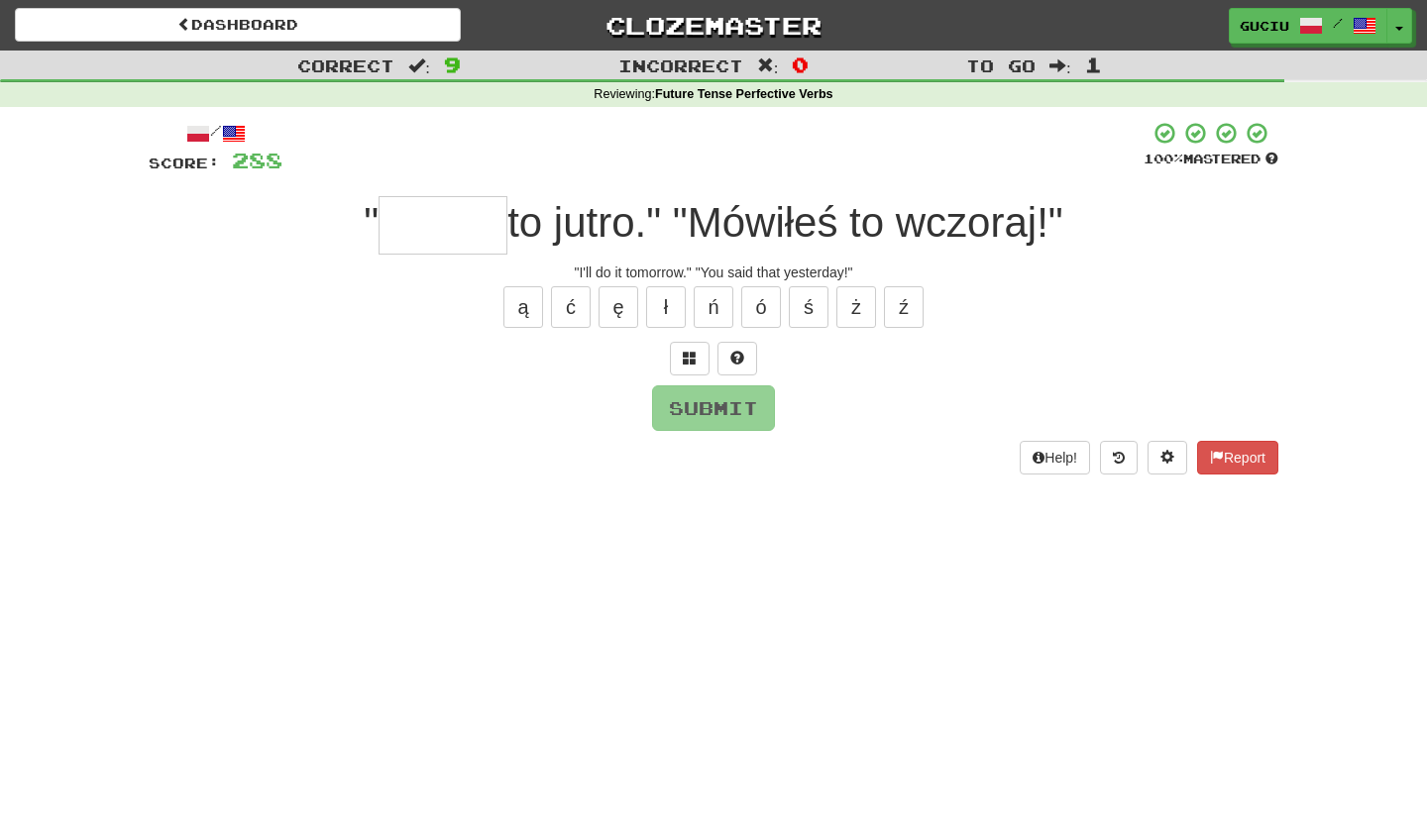 type on "*" 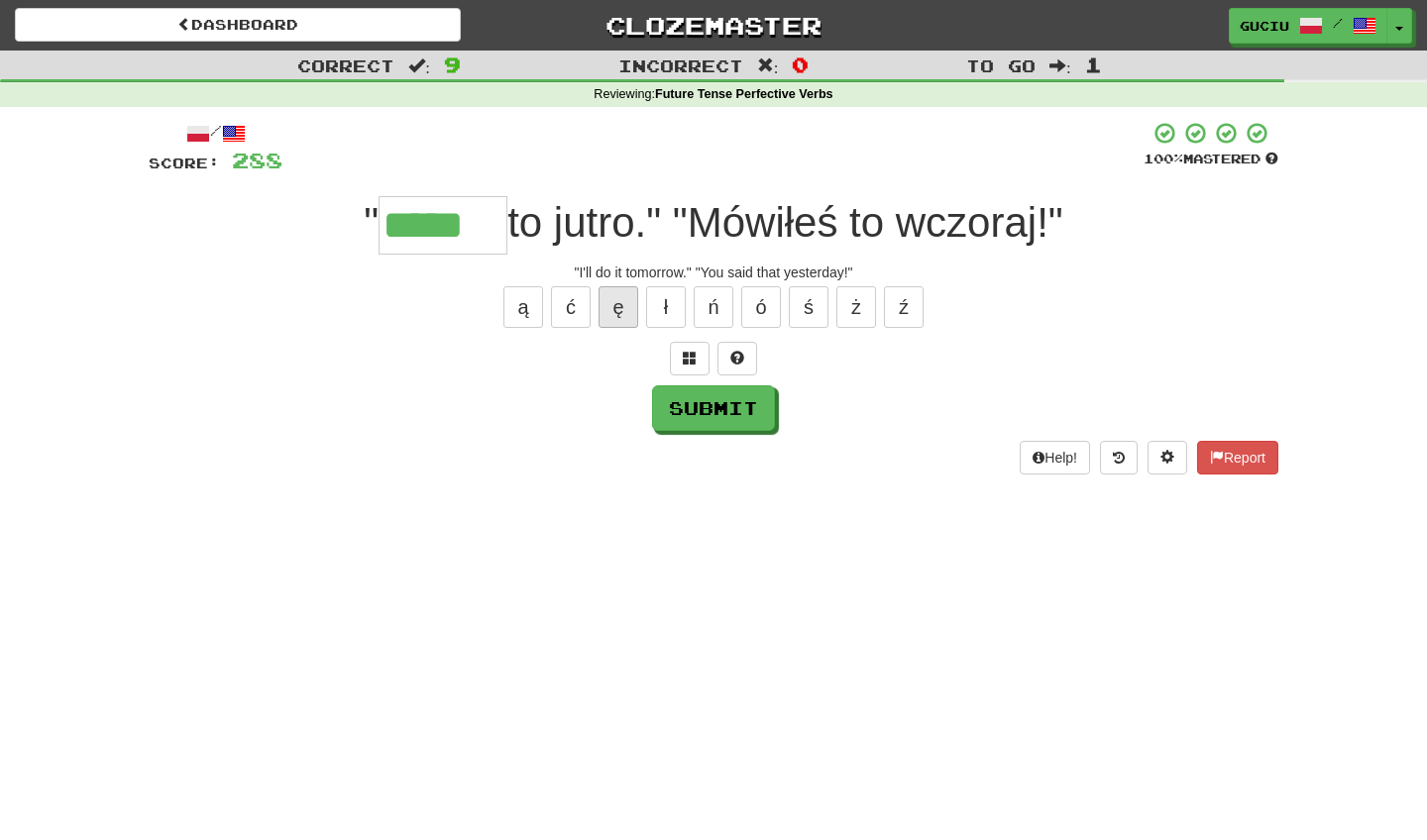 click on "ę" at bounding box center [618, 307] 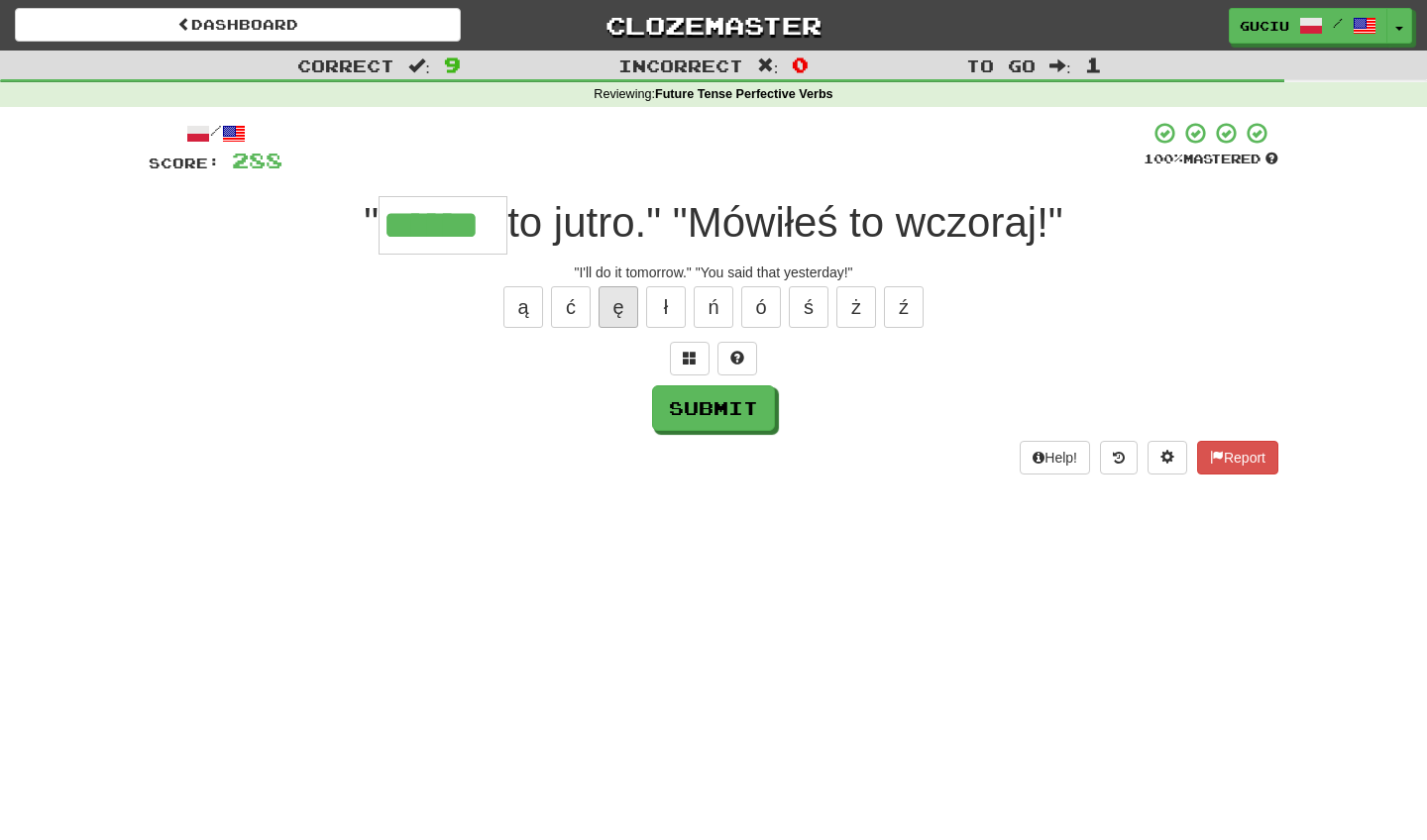type on "******" 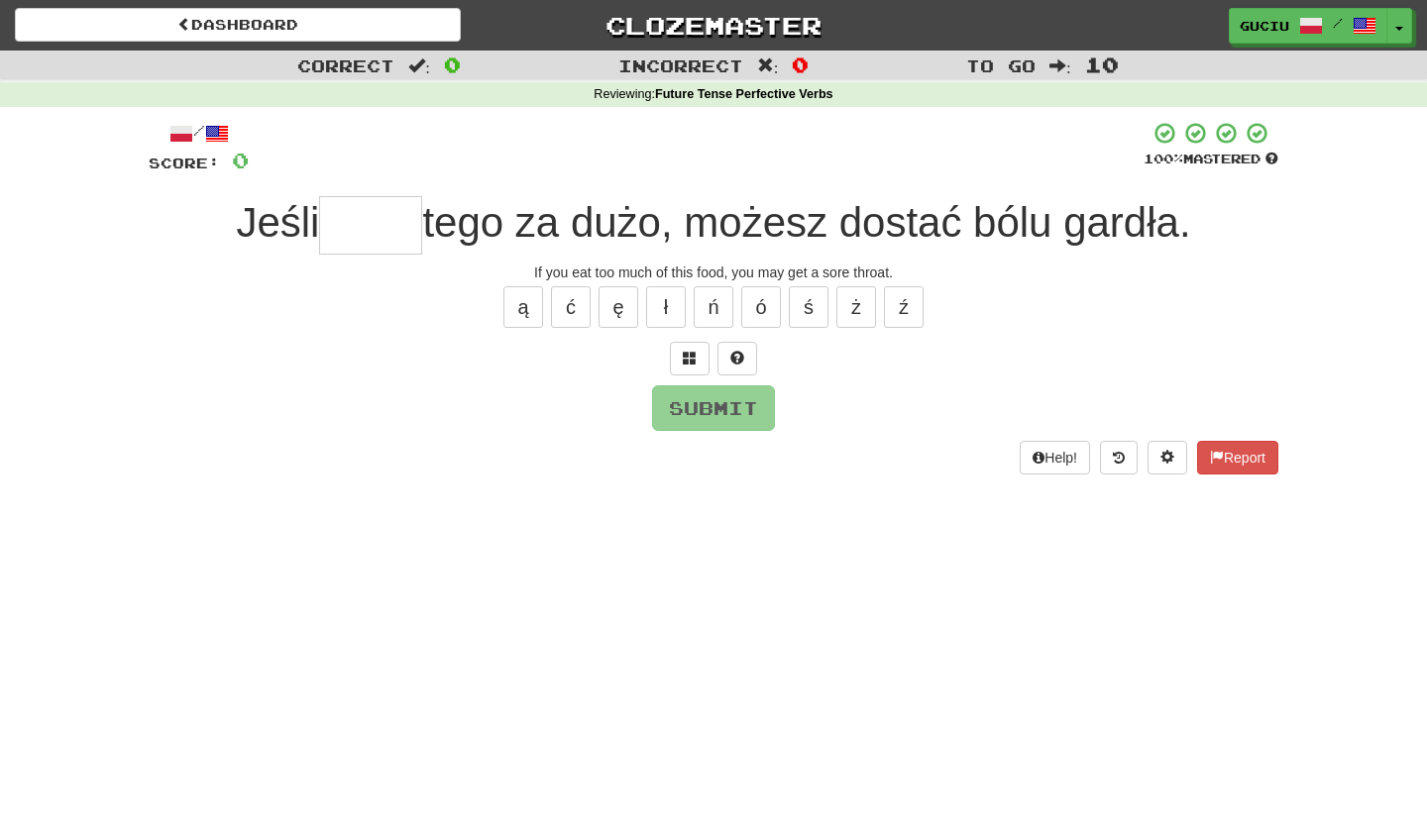 type on "*" 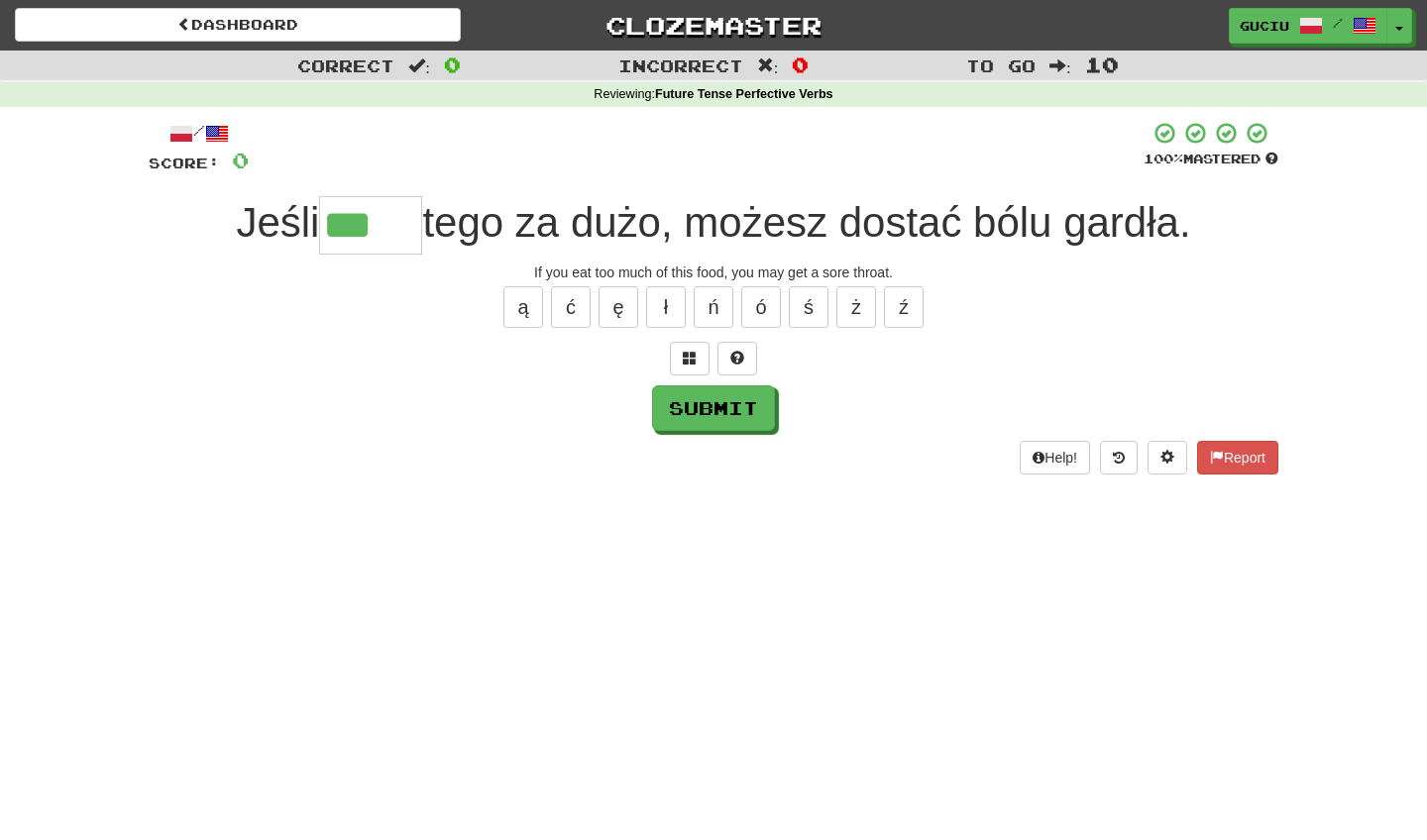 click on "ą ć ę ł ń ó ś ż ź" at bounding box center [714, 307] 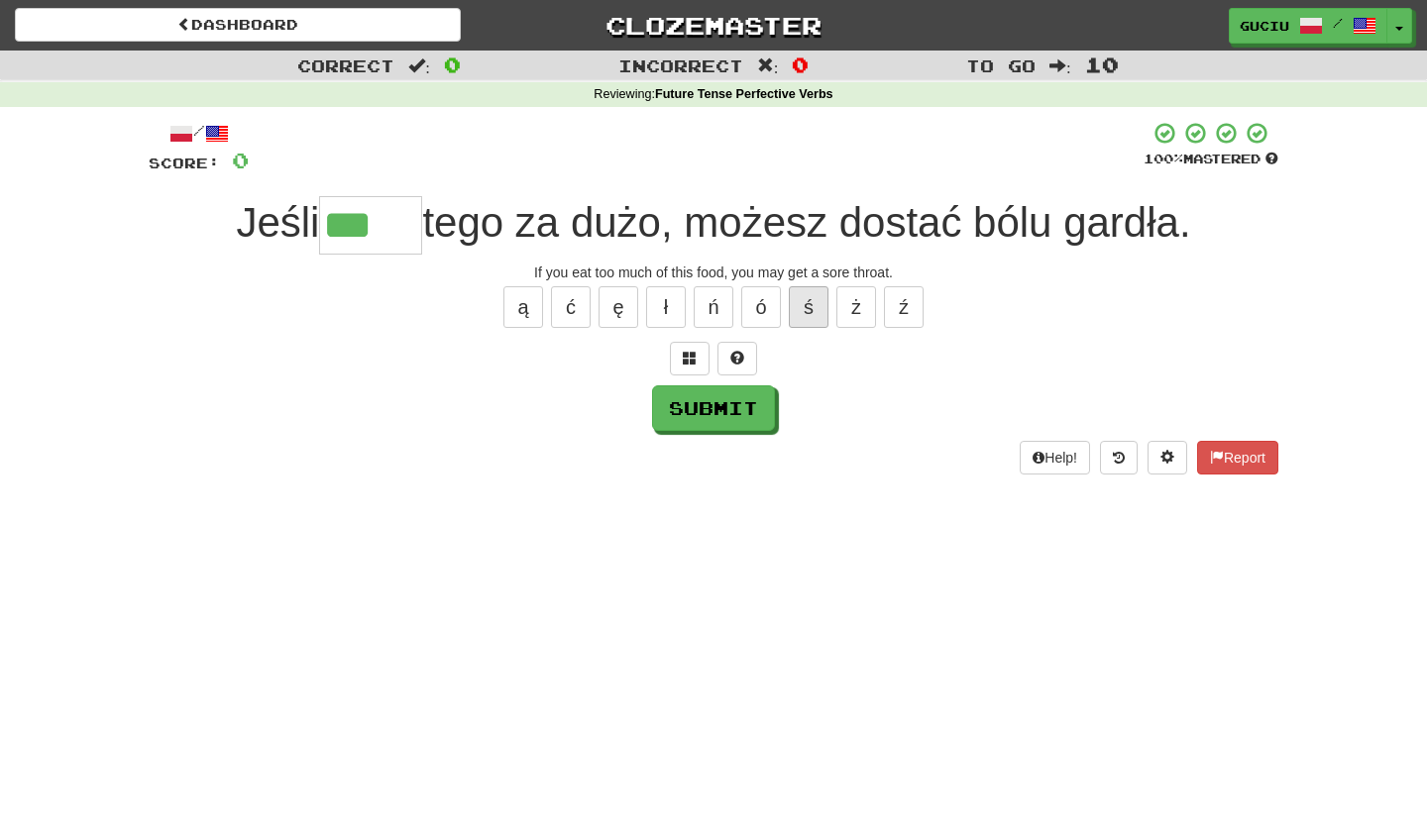 click on "ś" at bounding box center (809, 307) 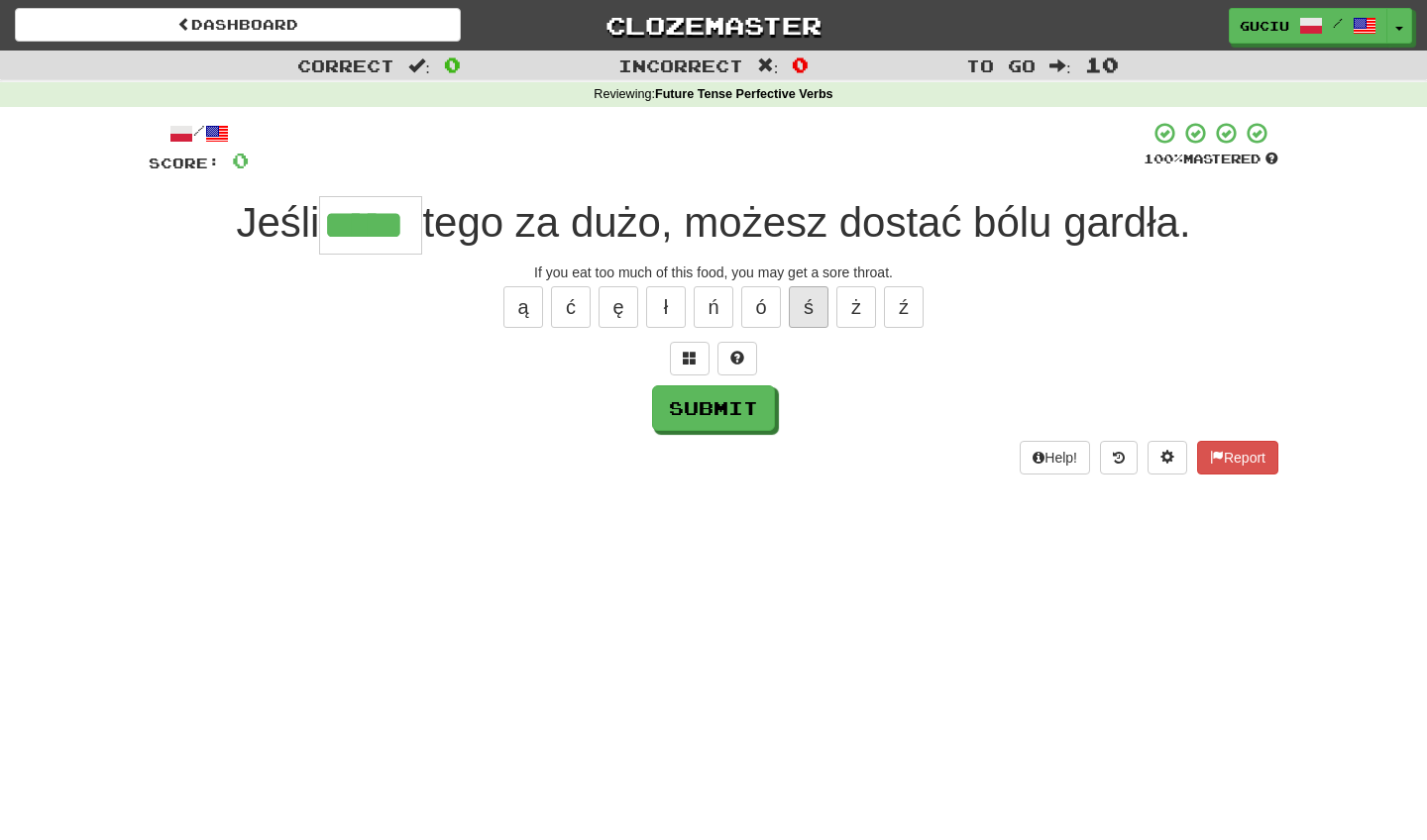 type on "*****" 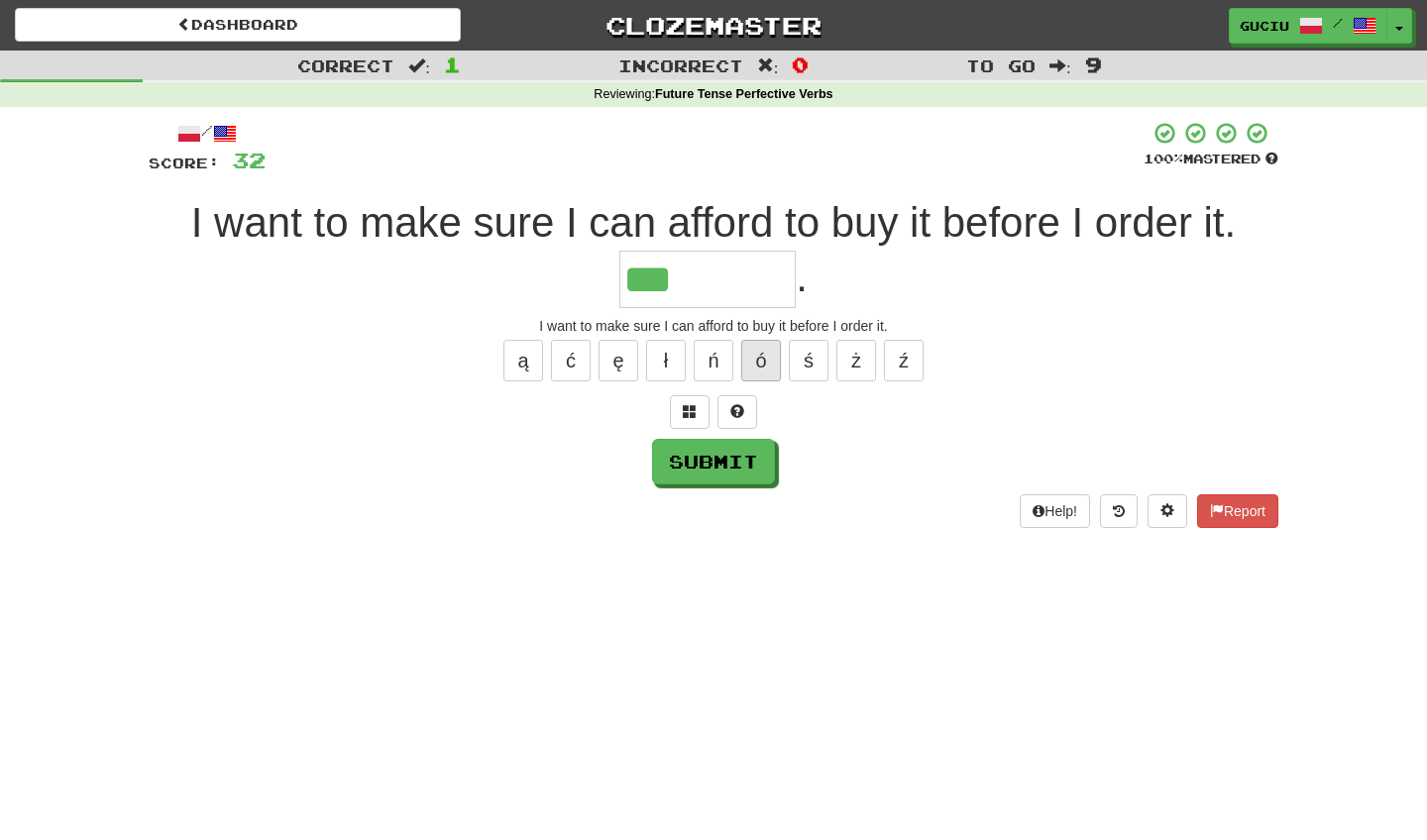 click on "ó" at bounding box center (761, 361) 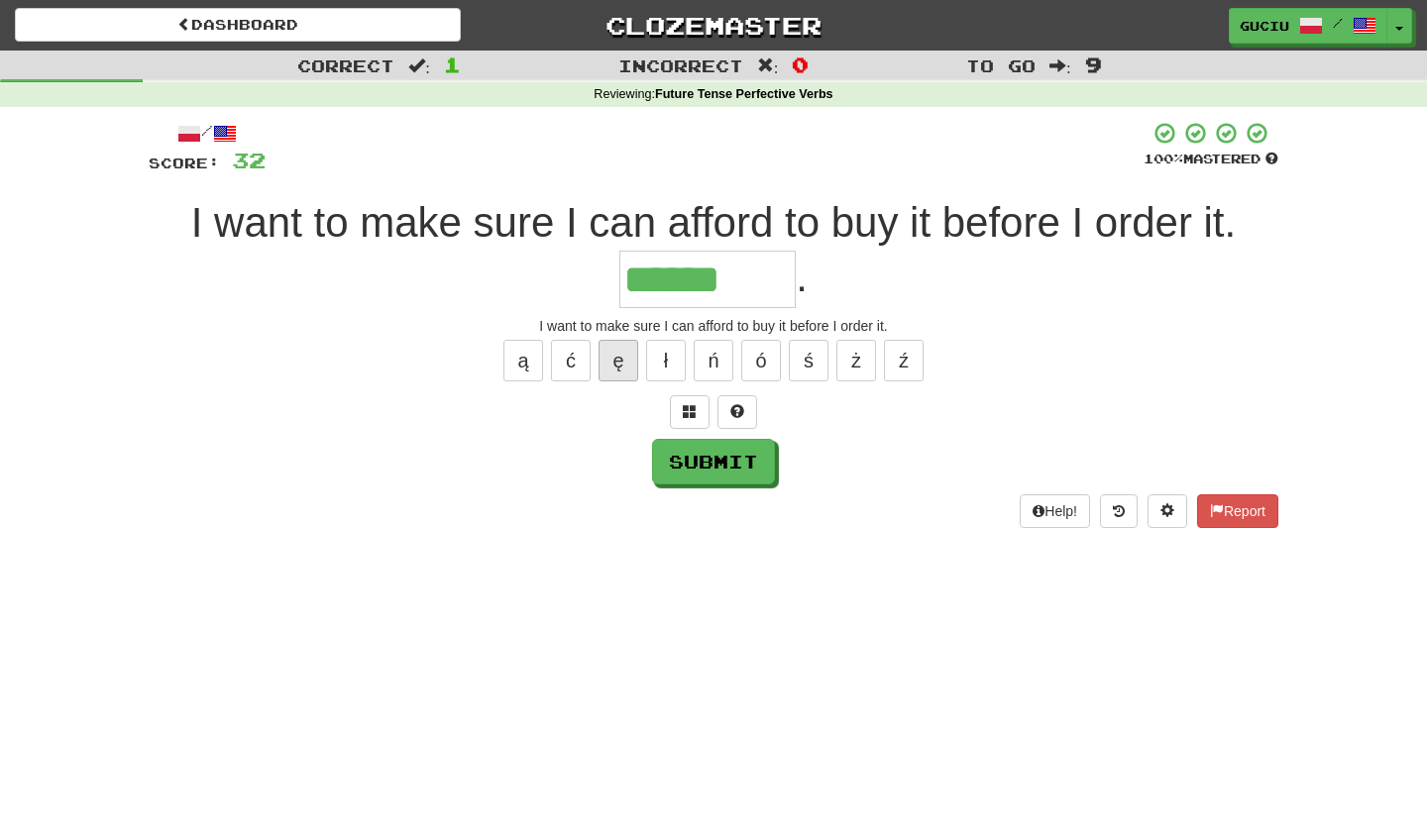 click on "ę" at bounding box center (618, 361) 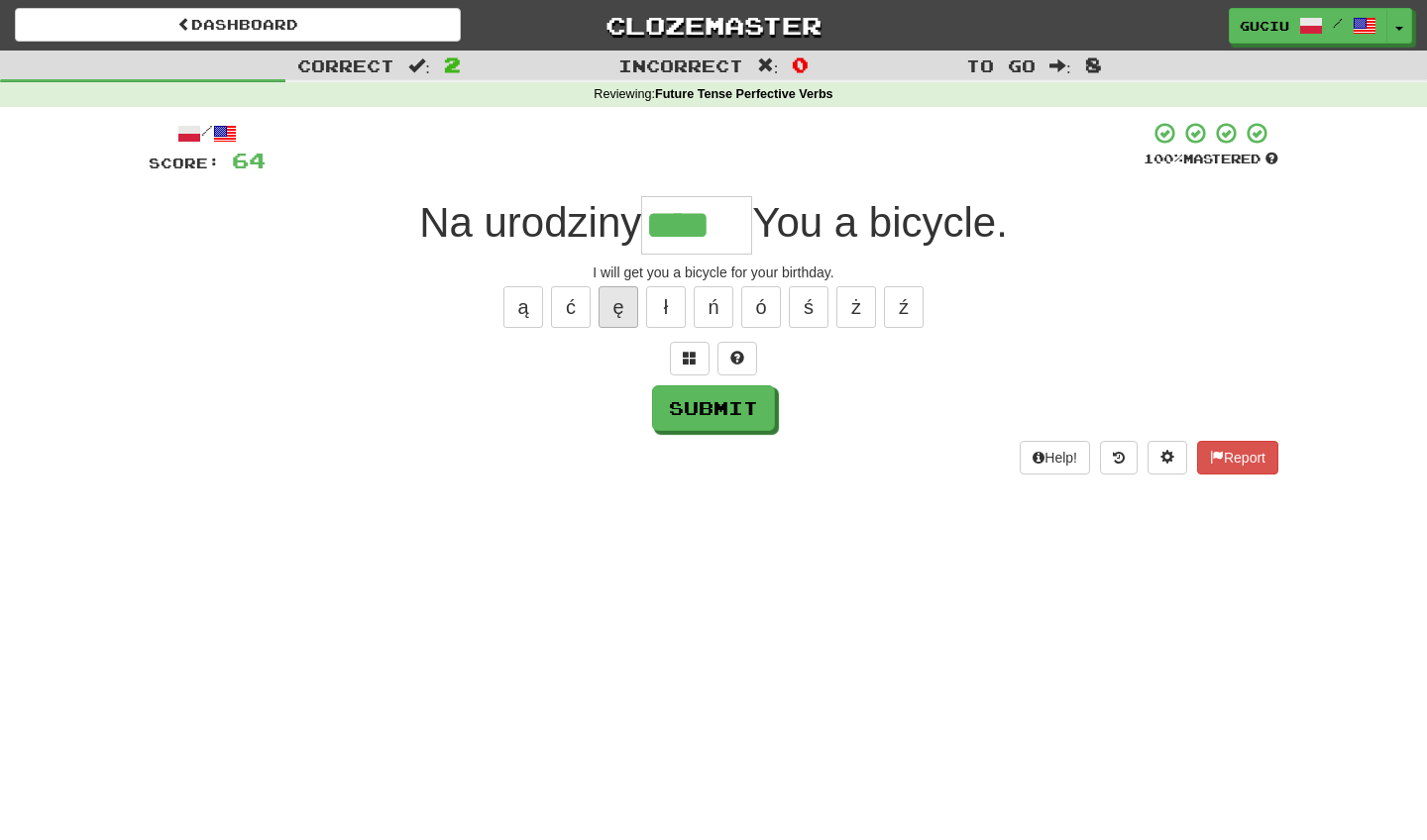 click on "ę" at bounding box center (618, 307) 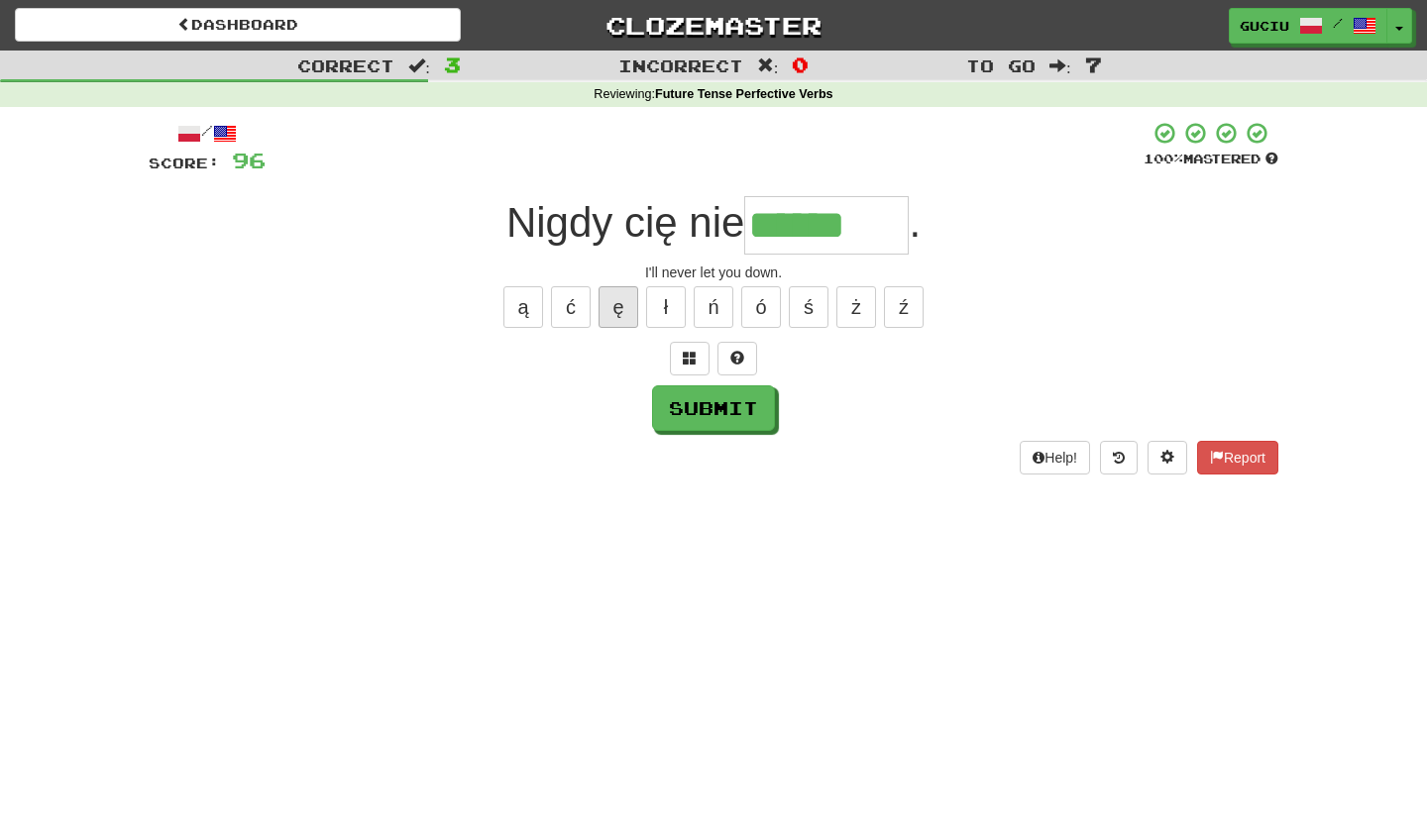 click on "ę" at bounding box center [618, 307] 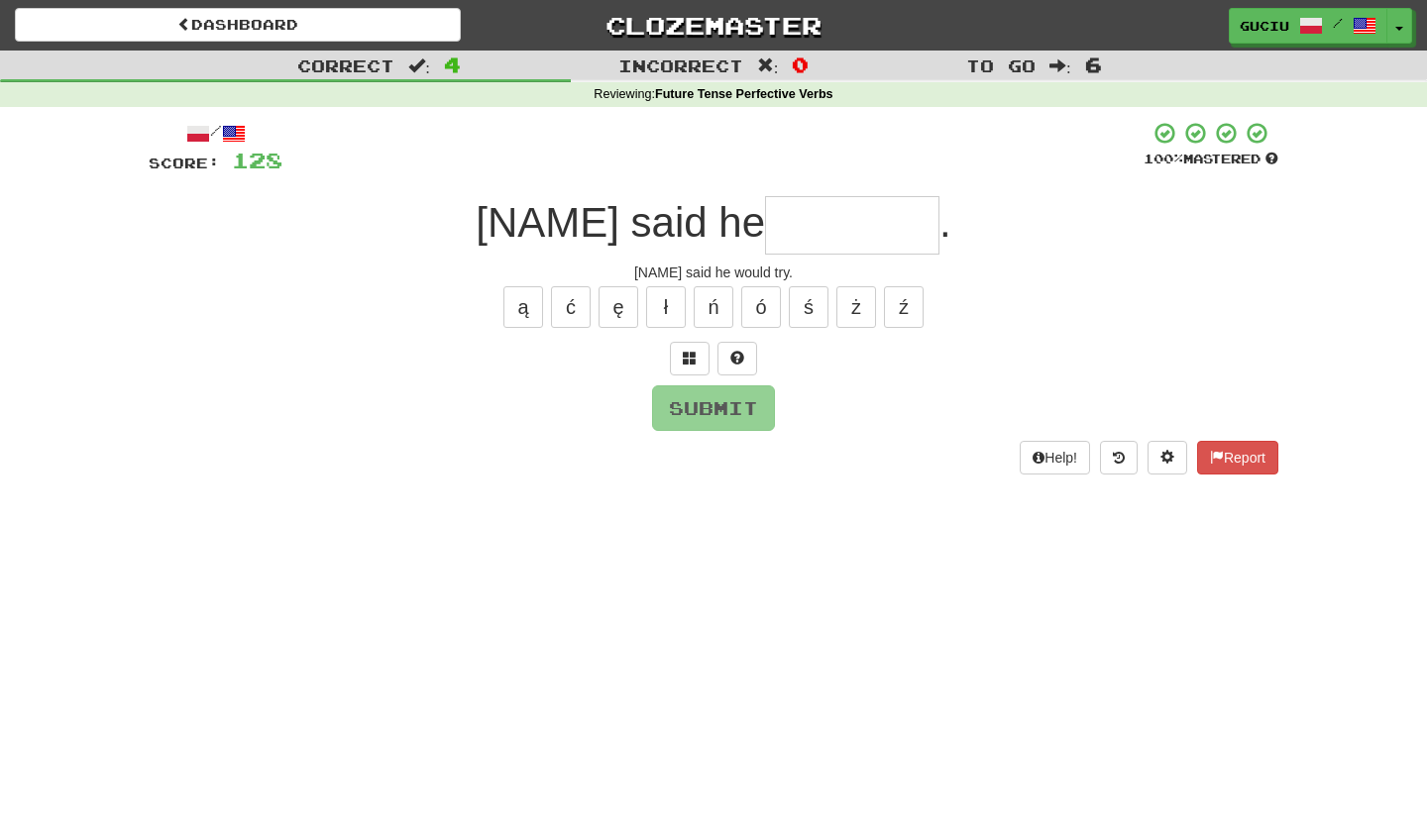 type on "*" 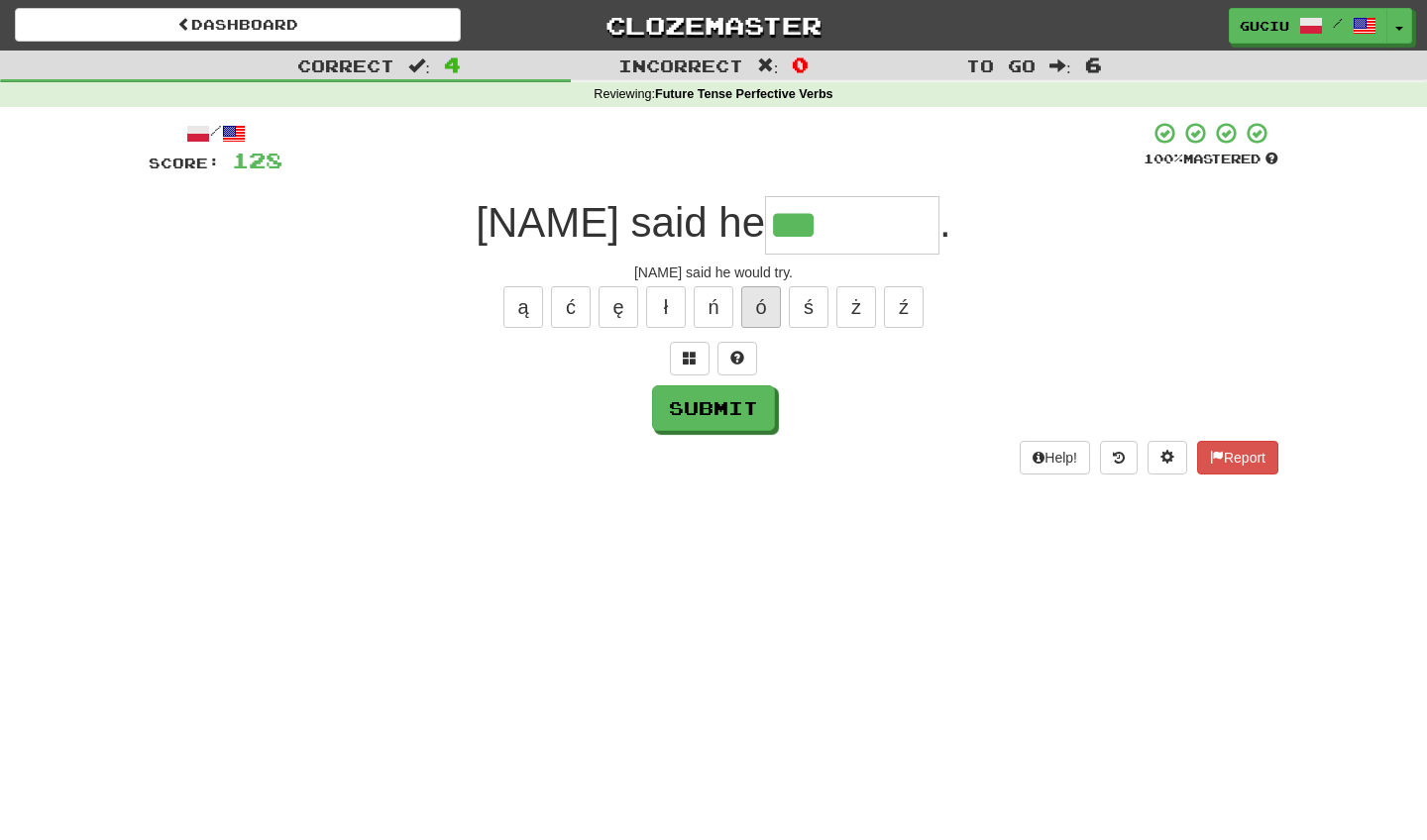 click on "ó" at bounding box center [761, 307] 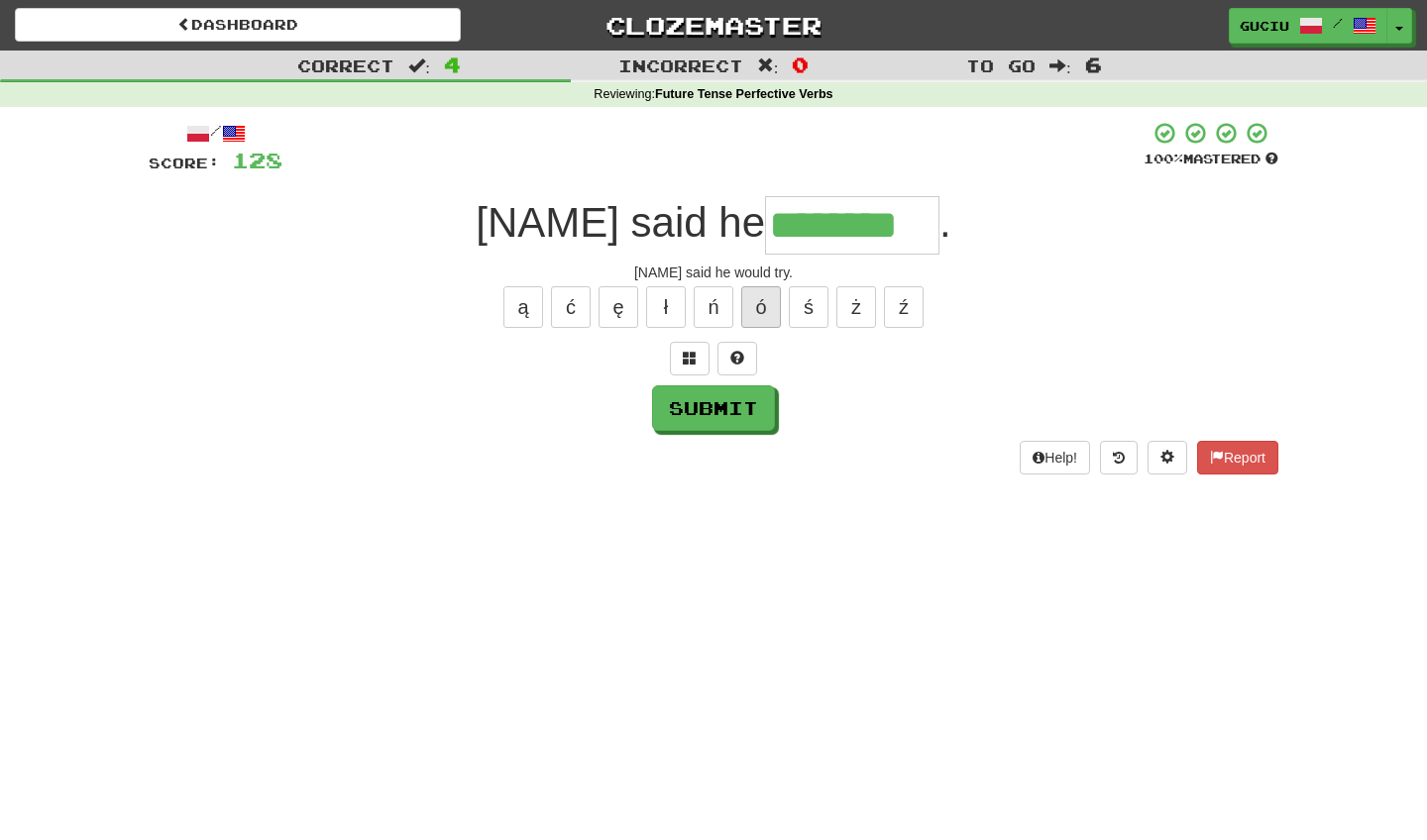 type on "********" 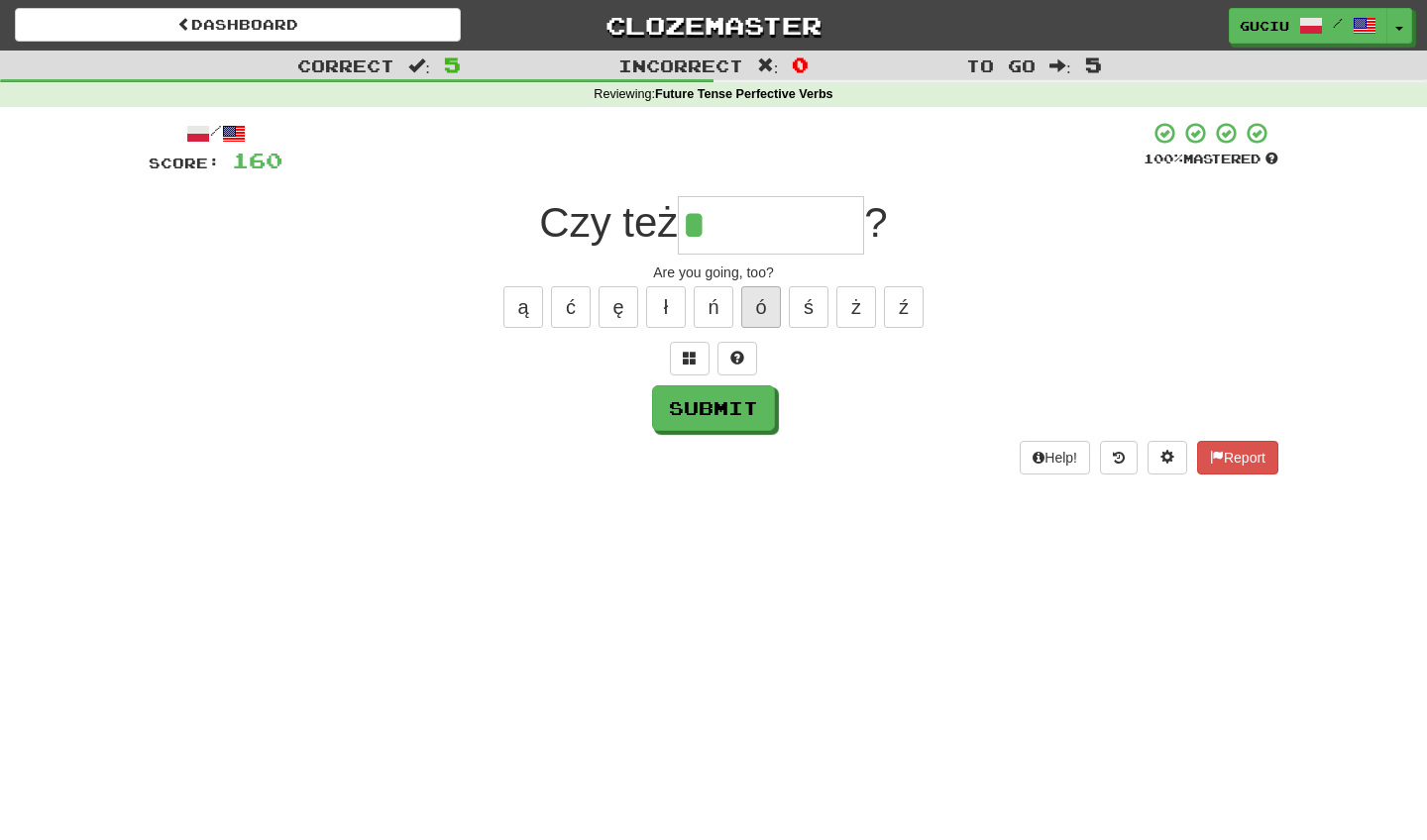 click on "ó" at bounding box center (761, 307) 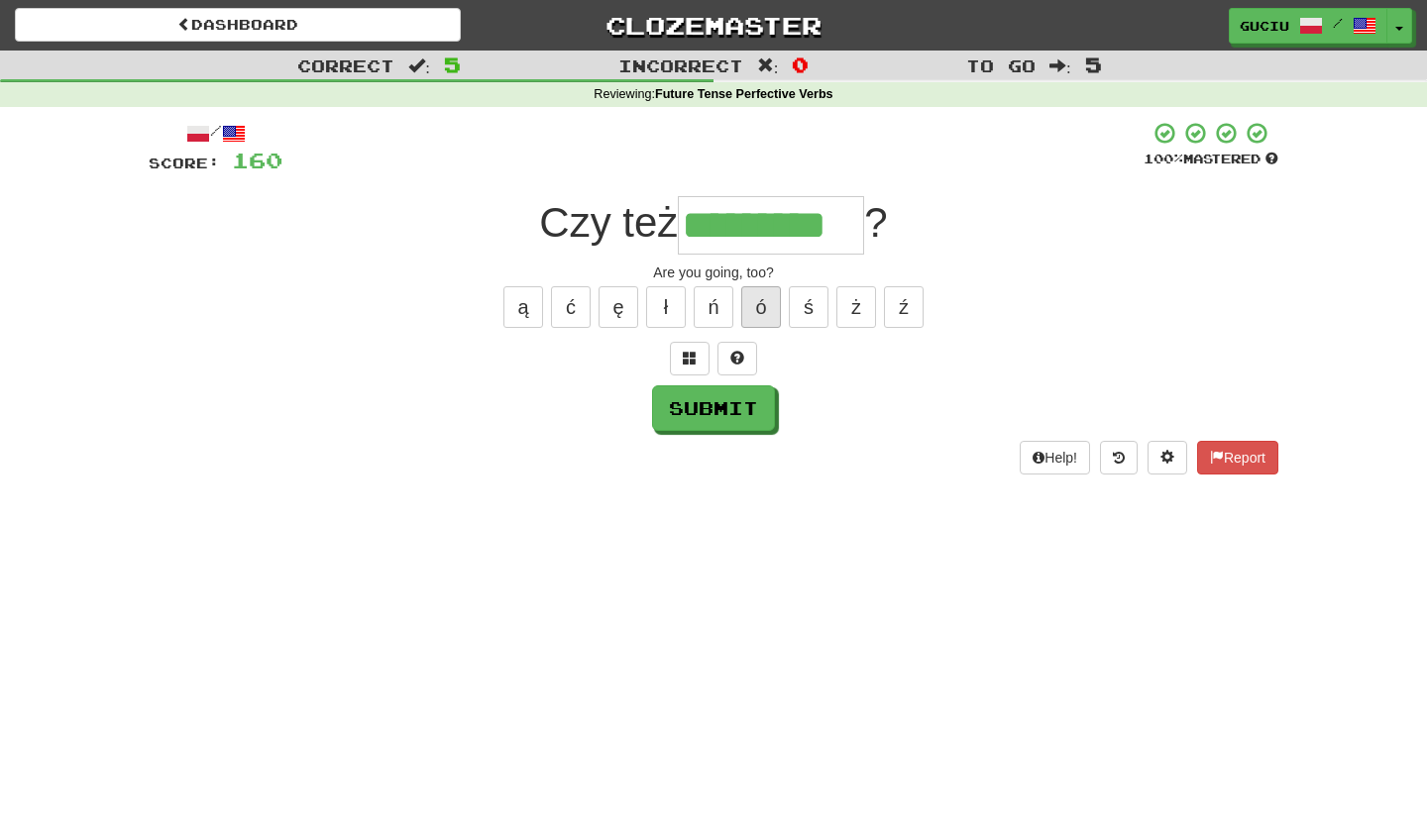 type on "*********" 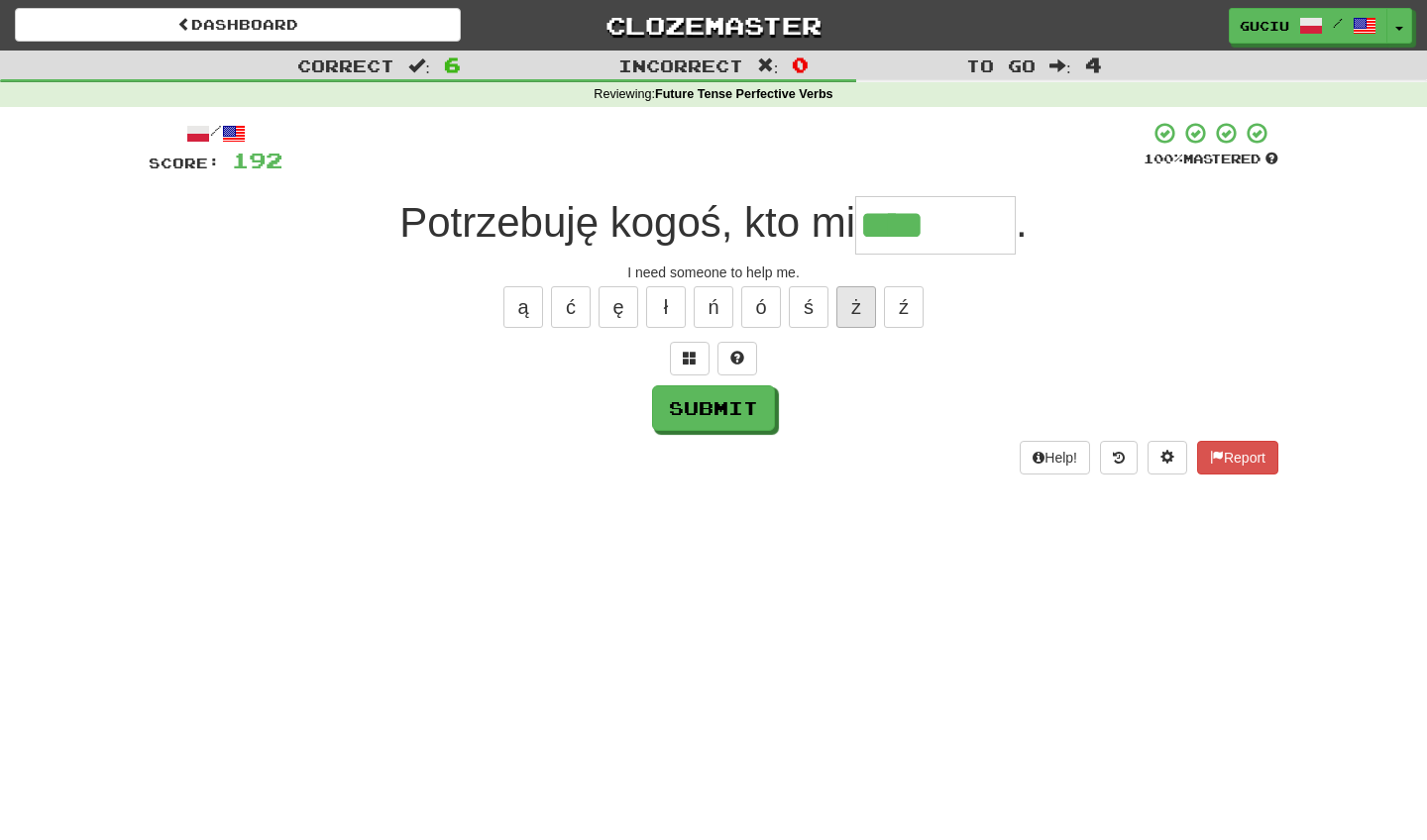 click on "ż" at bounding box center [856, 307] 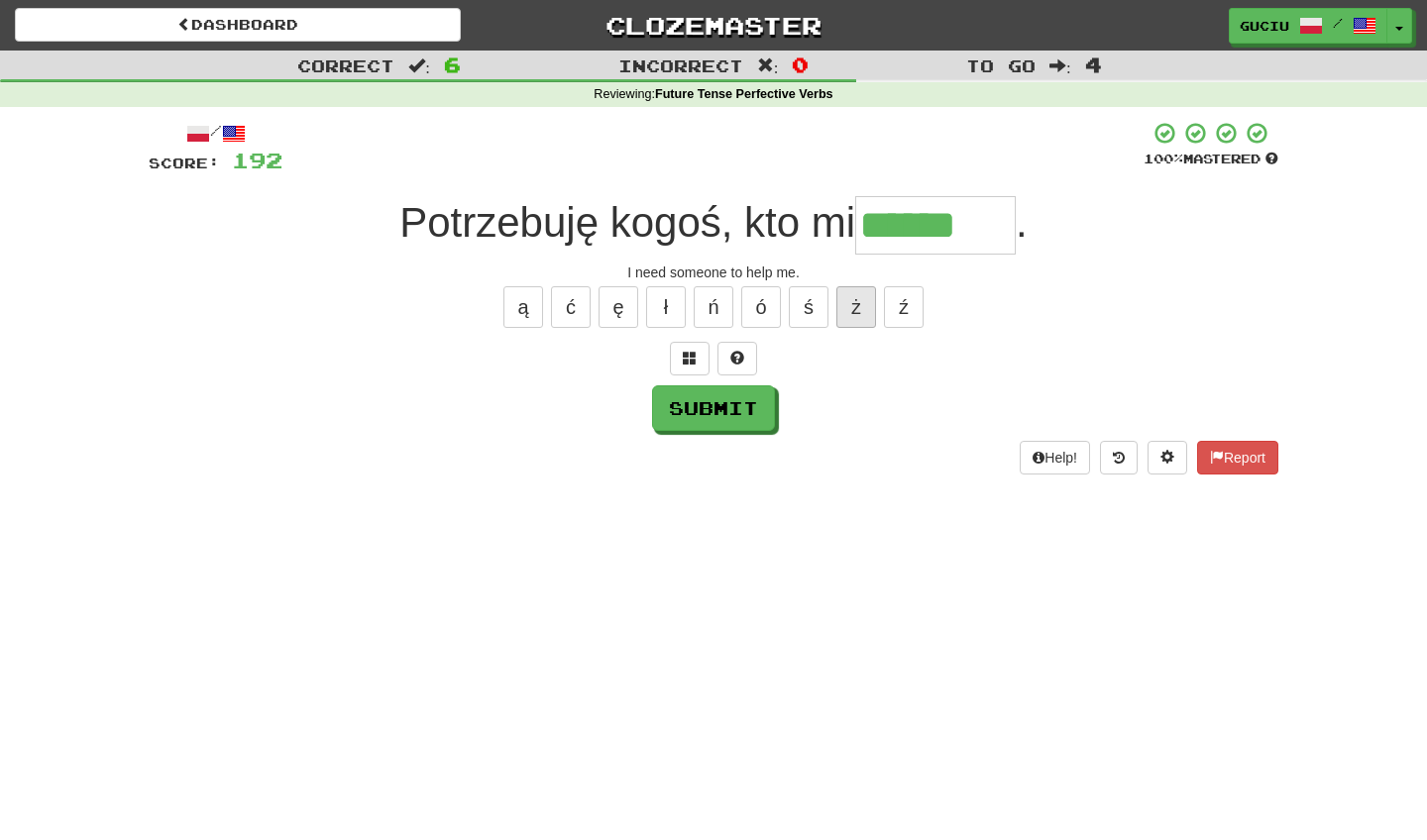 type on "******" 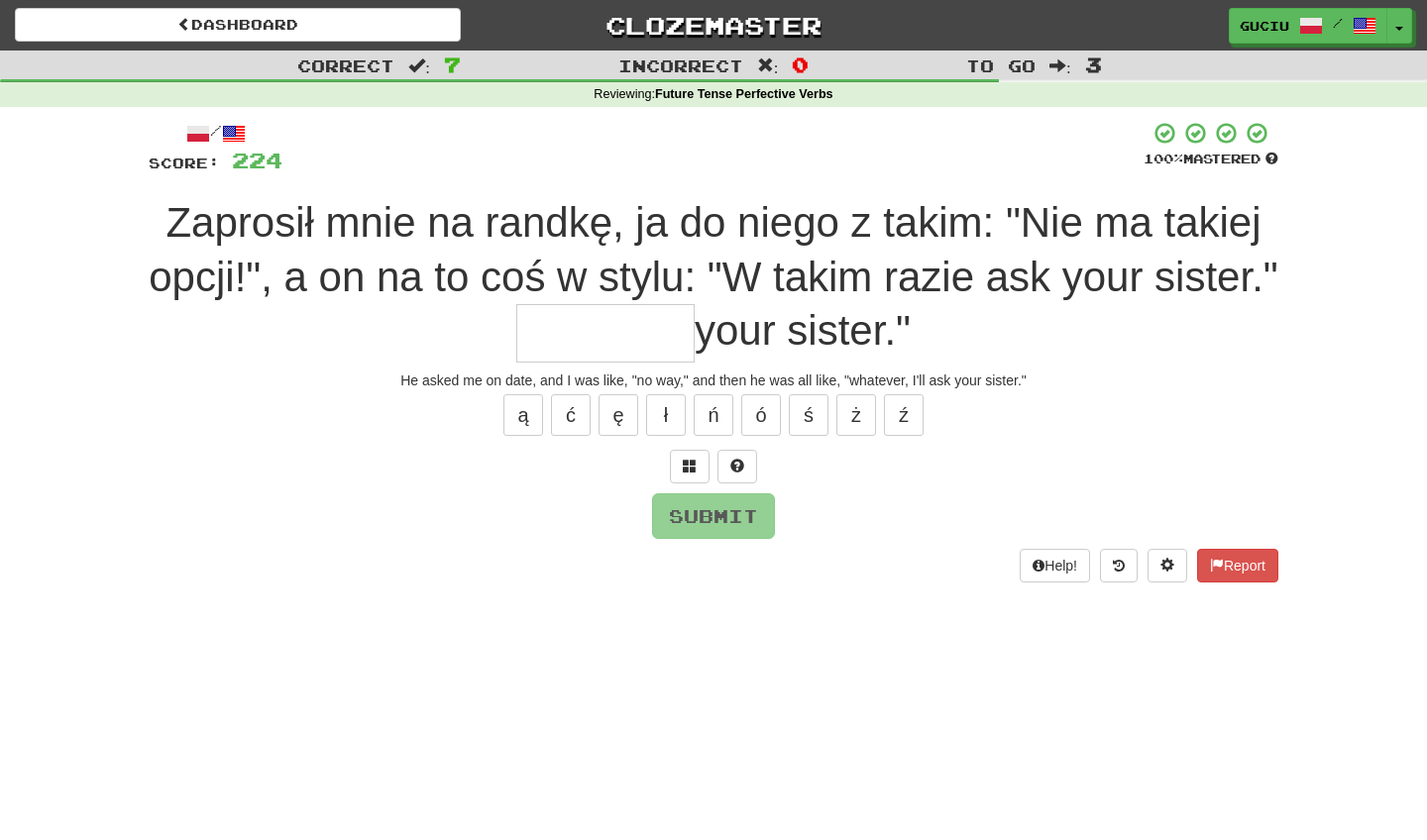 type on "*" 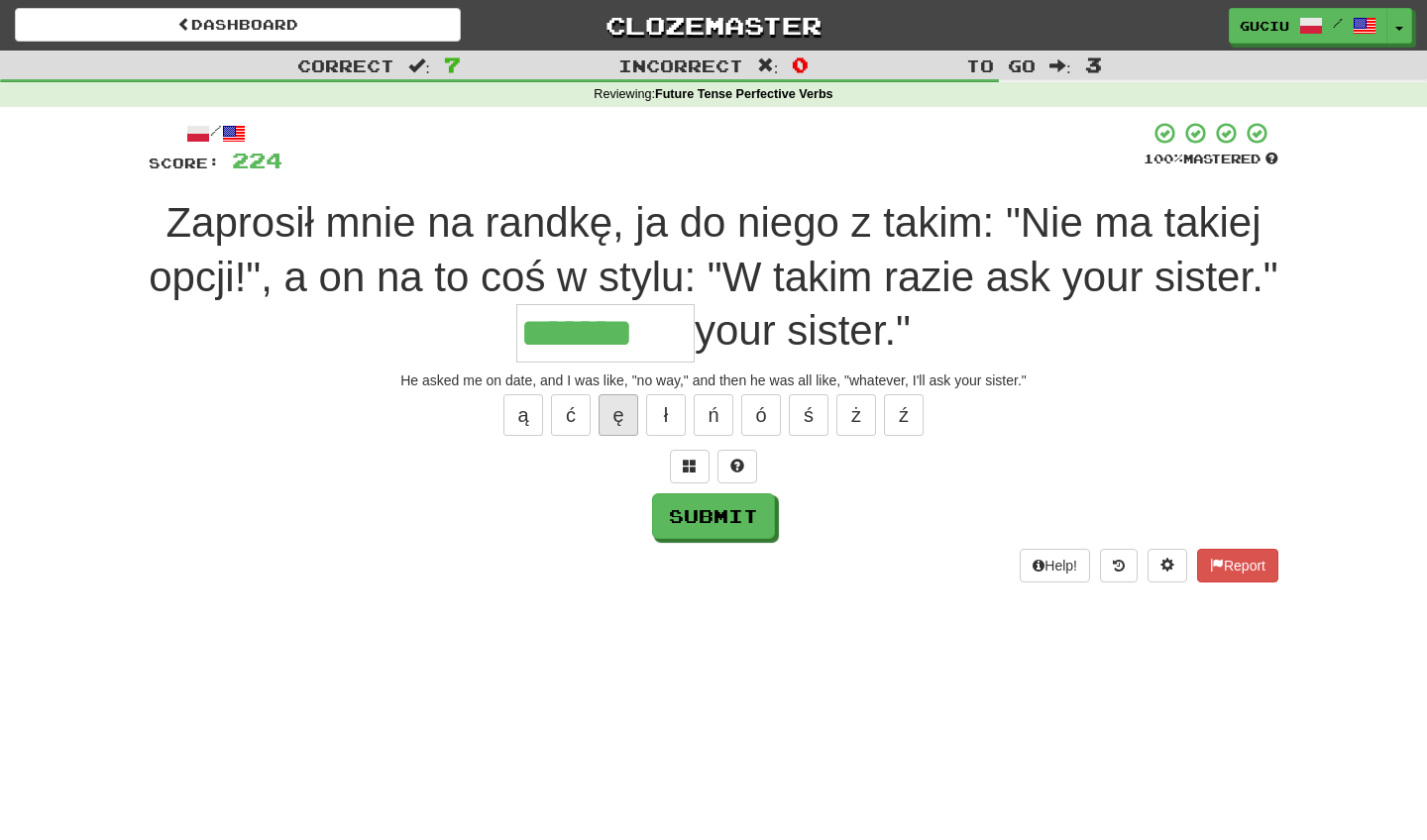 click on "ę" at bounding box center [618, 415] 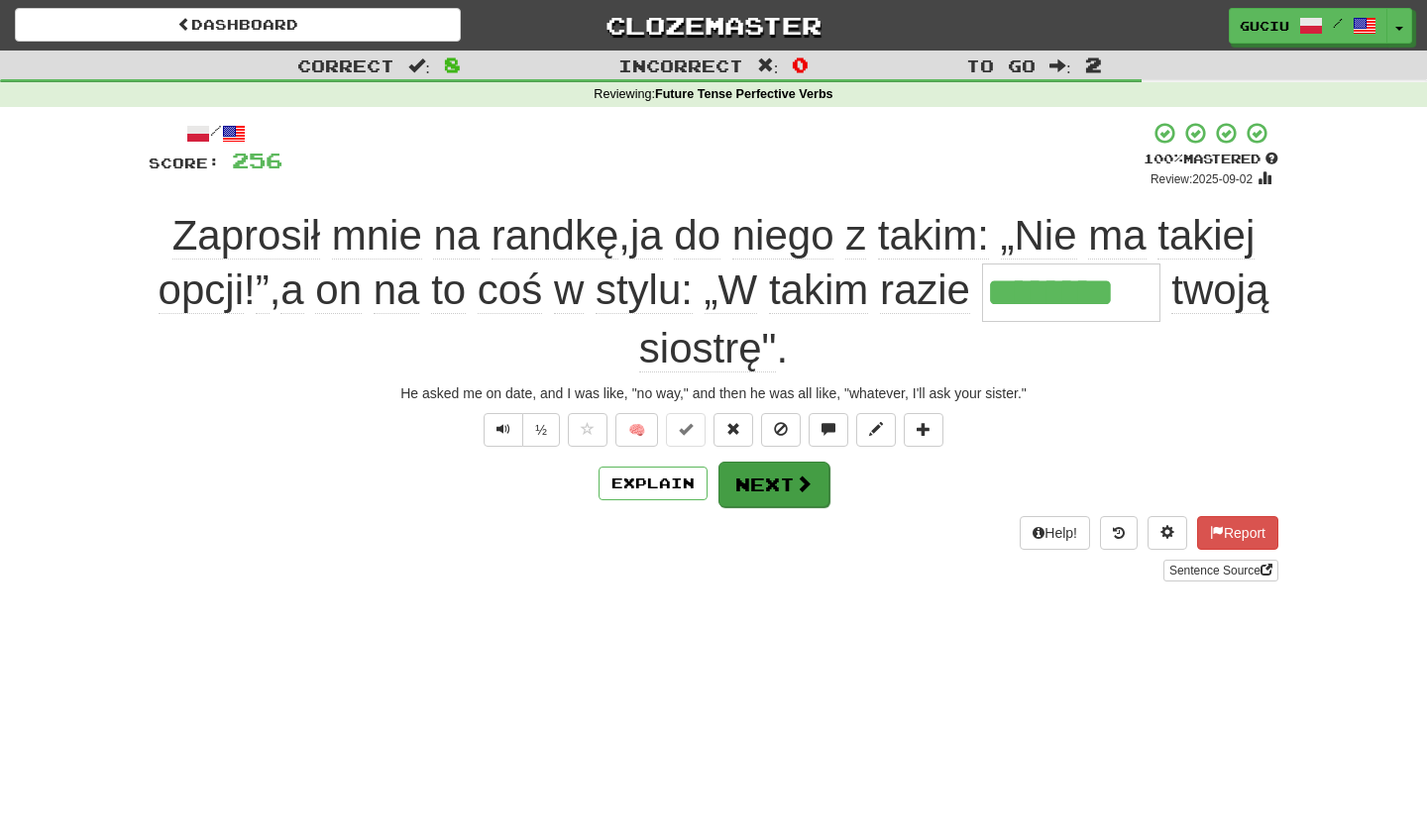 click on "Next" at bounding box center [774, 484] 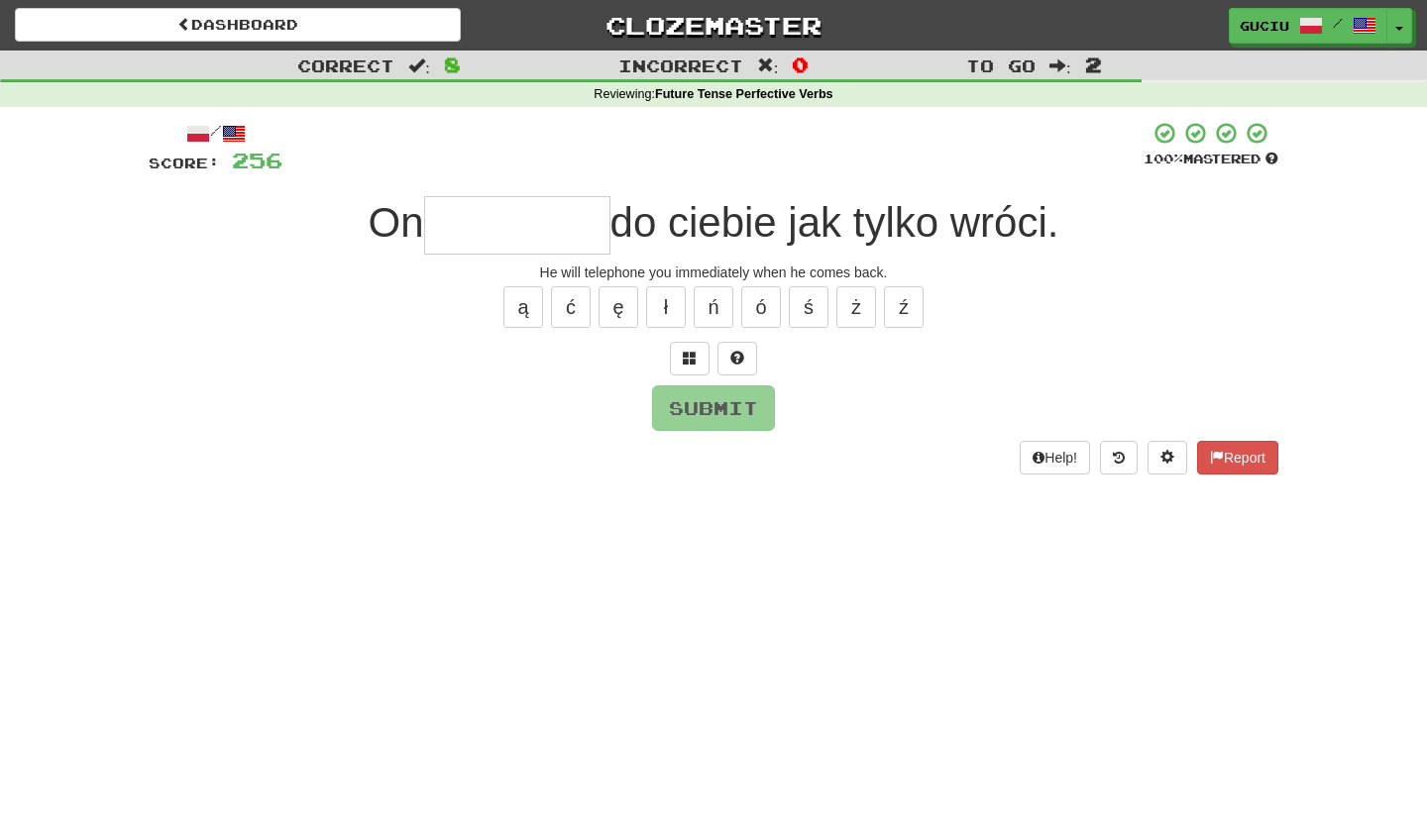 type on "*" 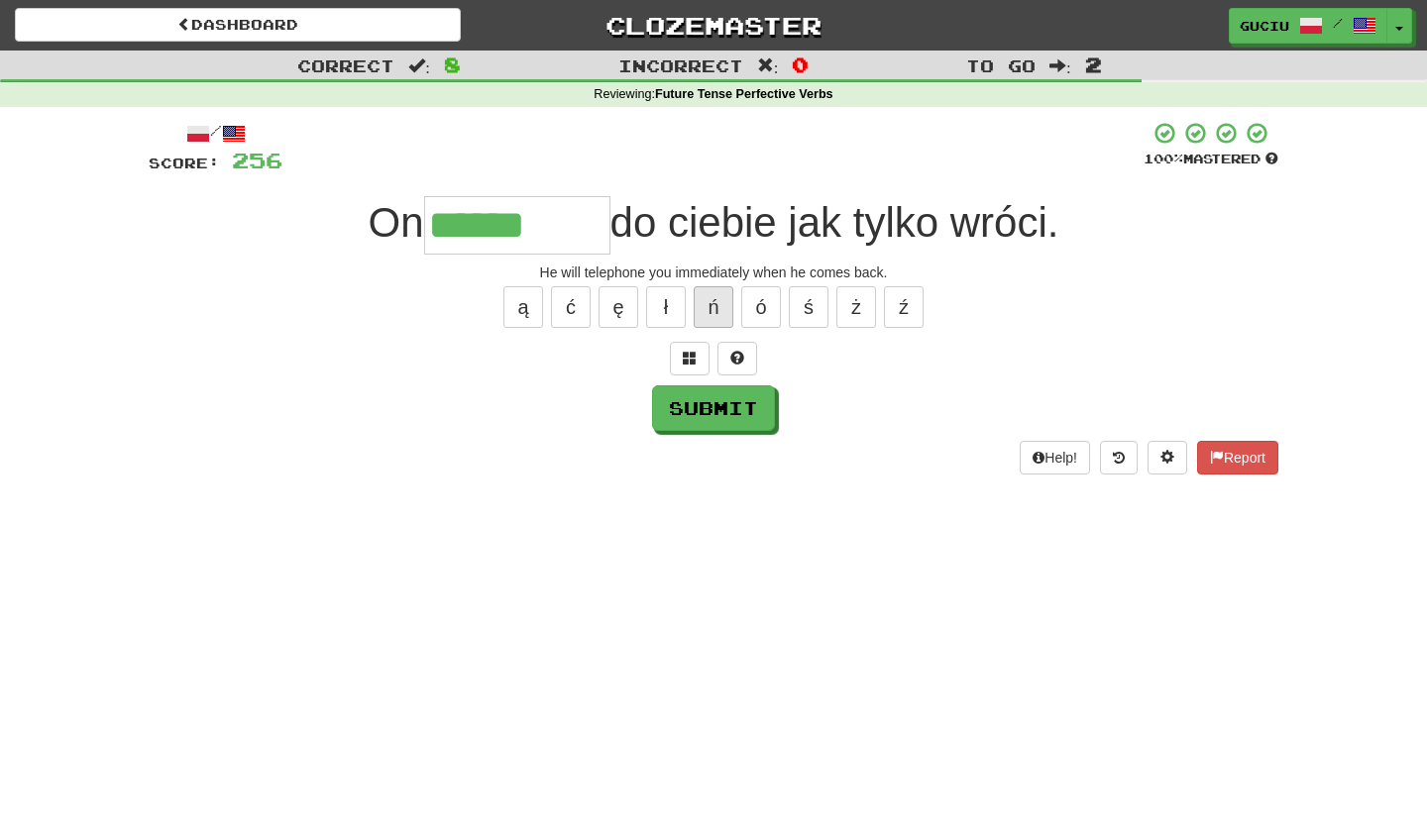 click on "ń" at bounding box center (714, 307) 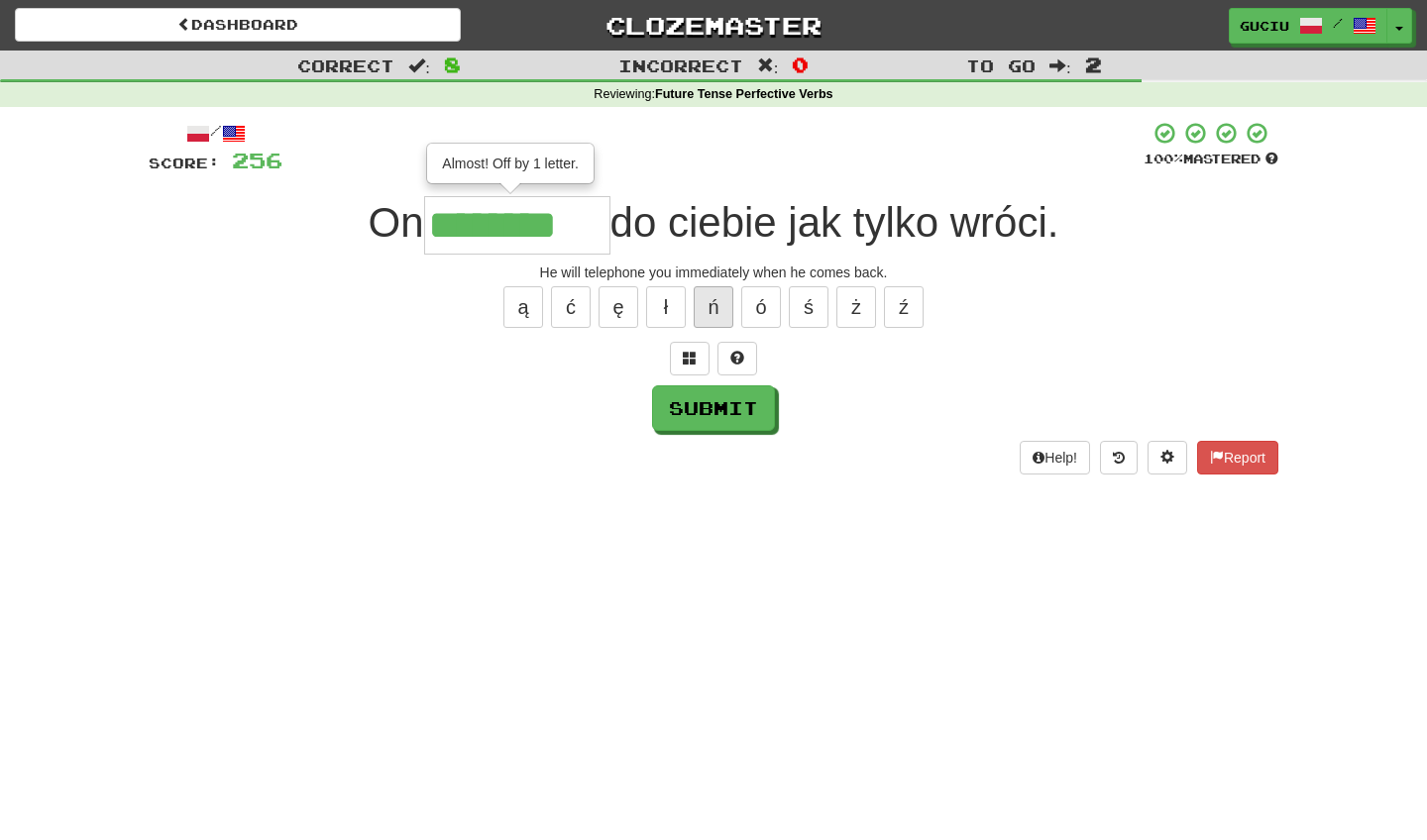 type on "********" 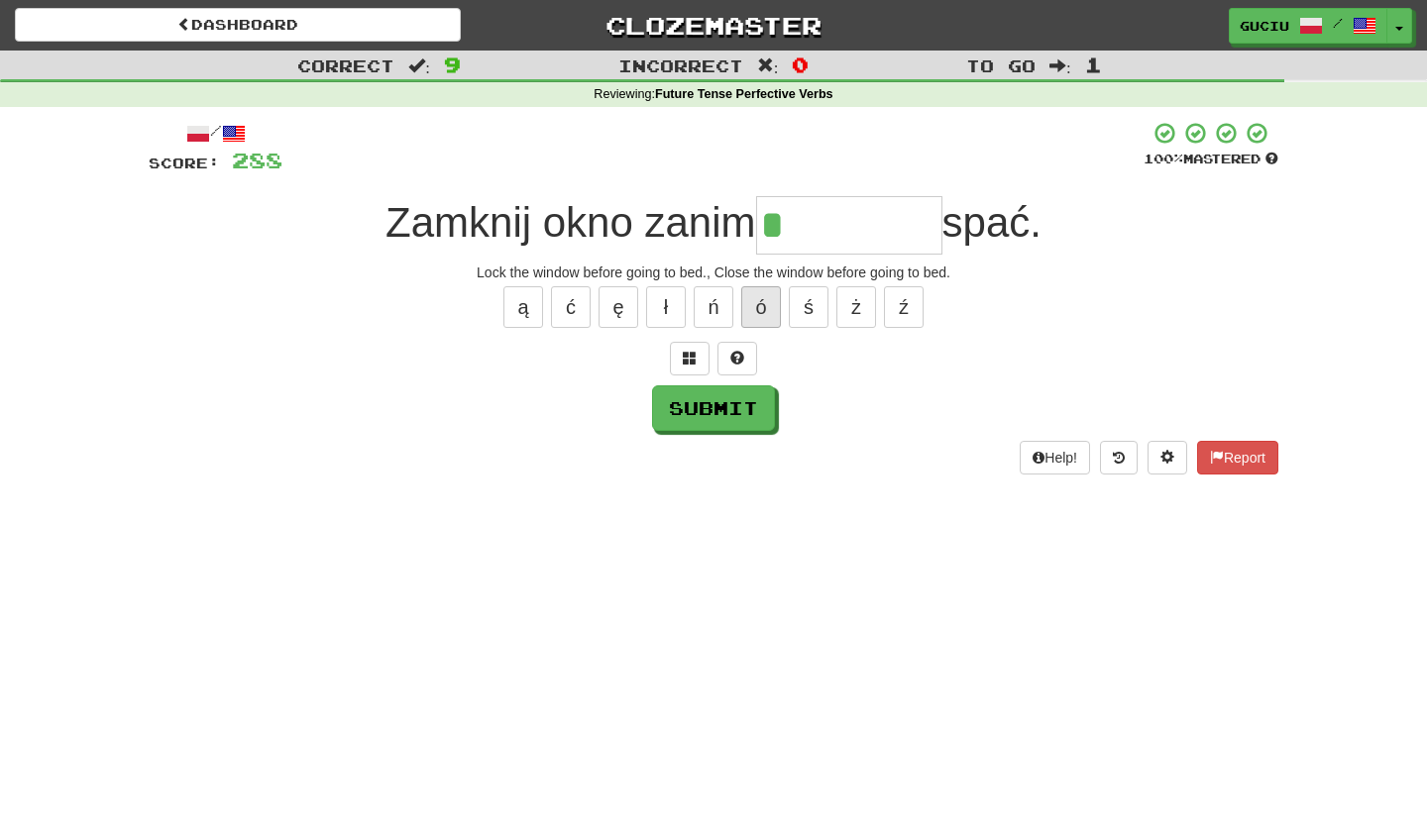 click on "ó" at bounding box center [761, 307] 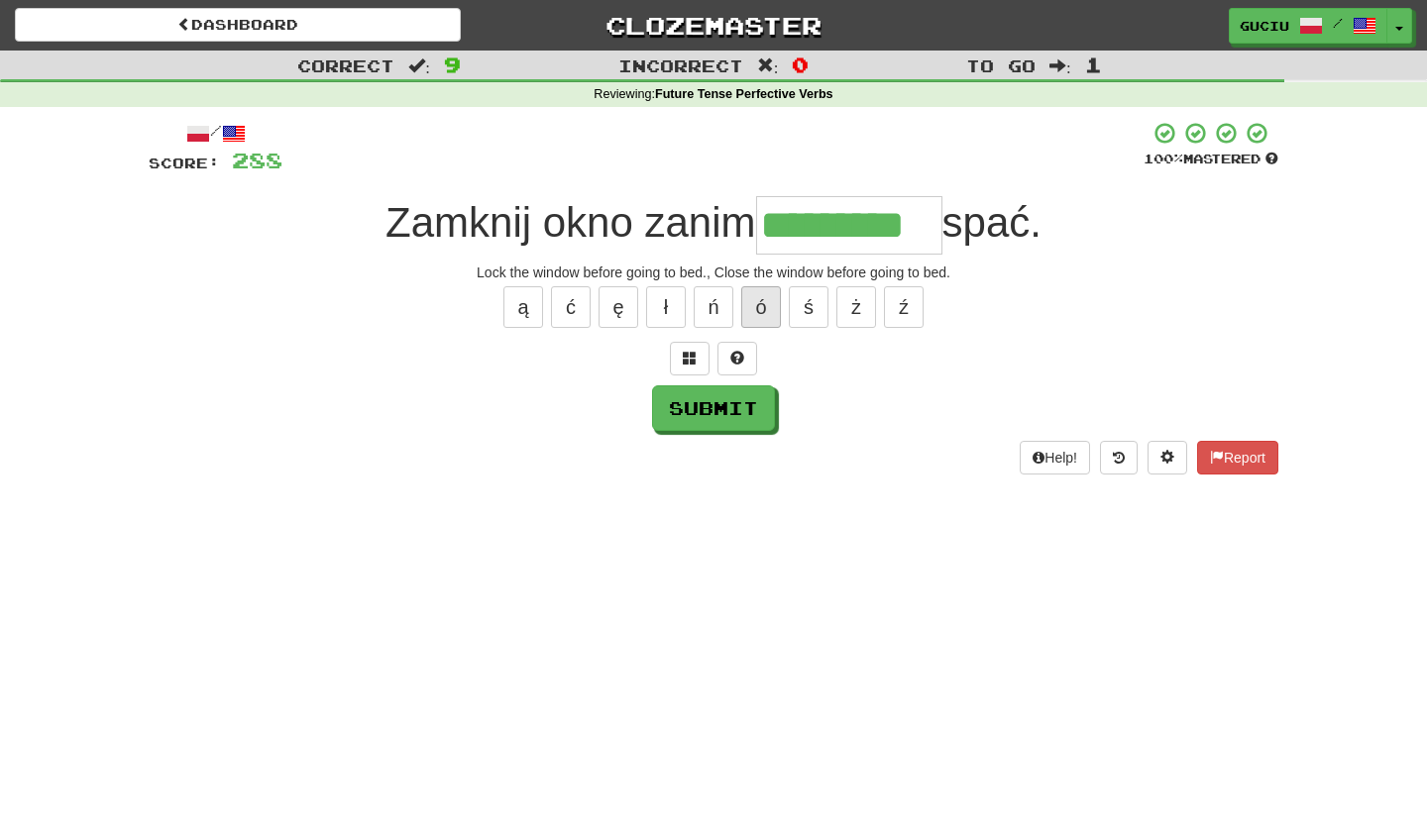 type on "*********" 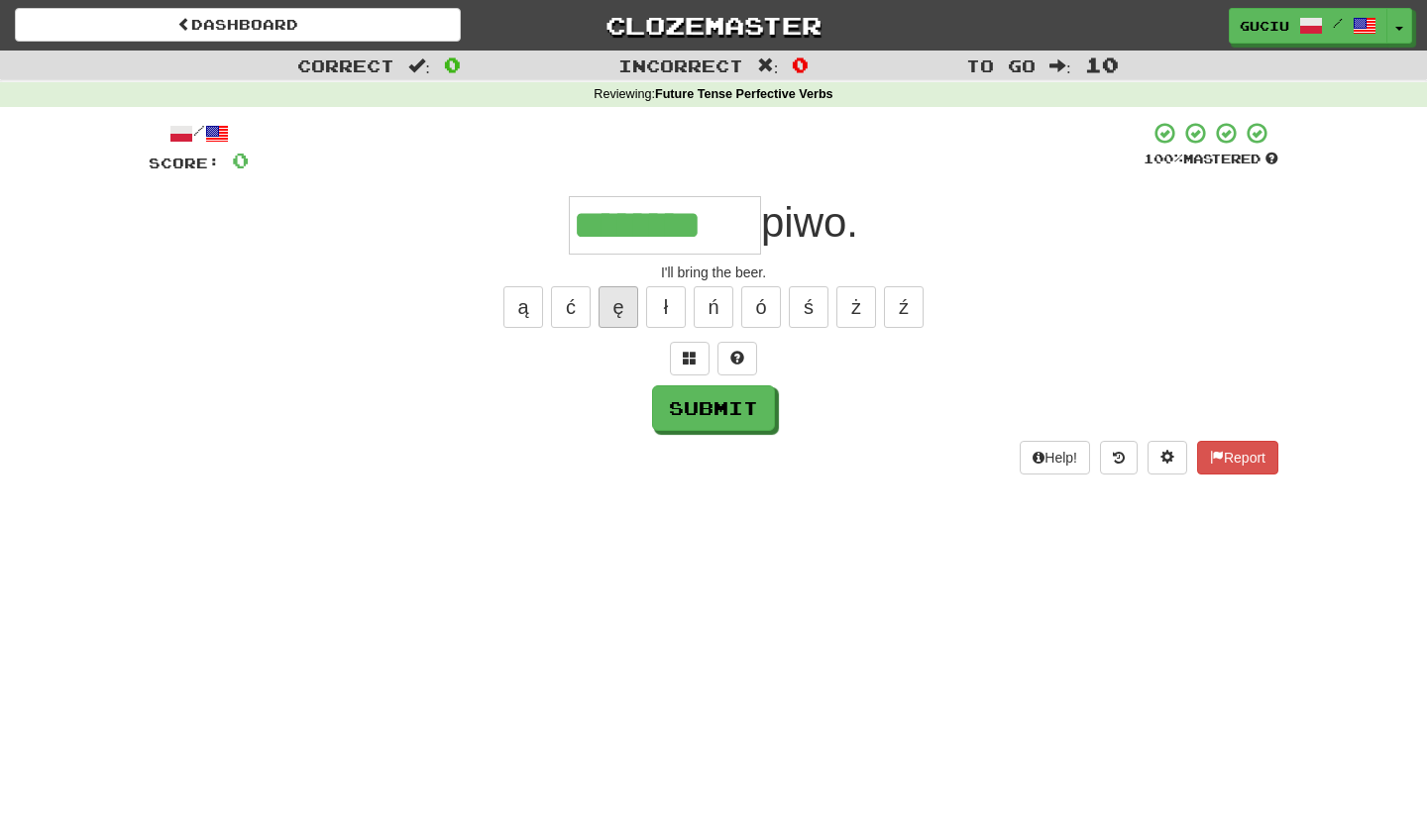 click on "ę" at bounding box center (618, 307) 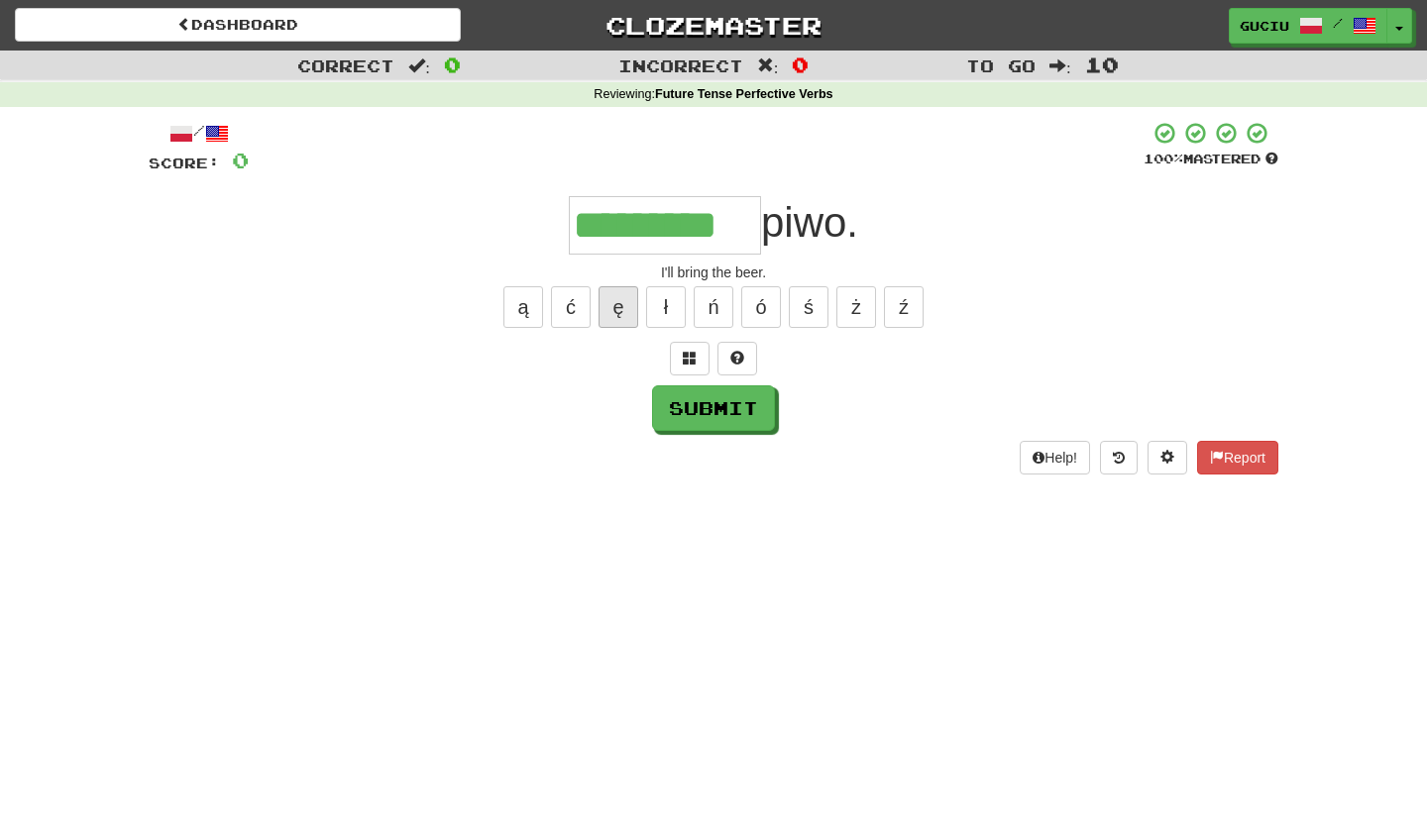 type on "*********" 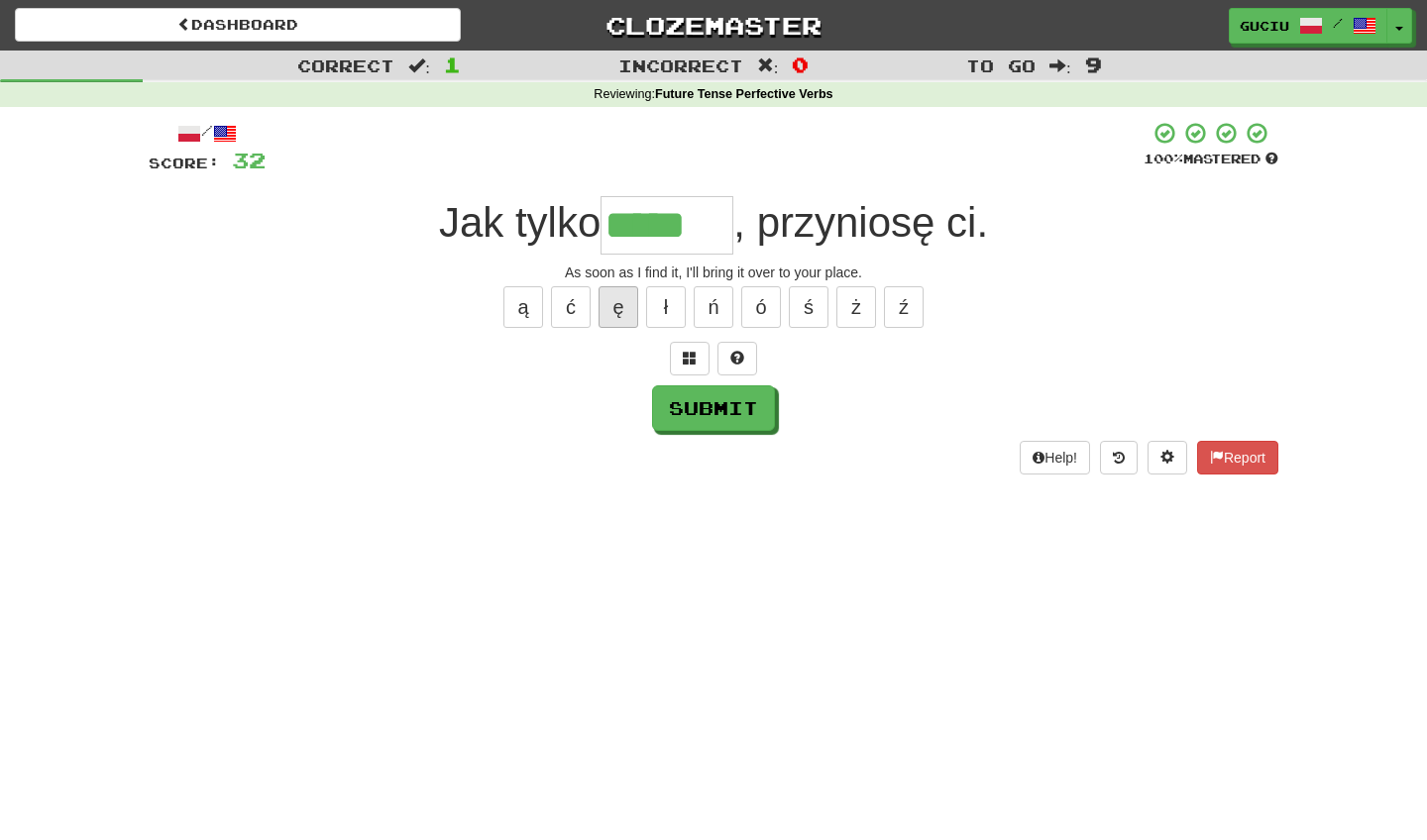 click on "ę" at bounding box center [618, 307] 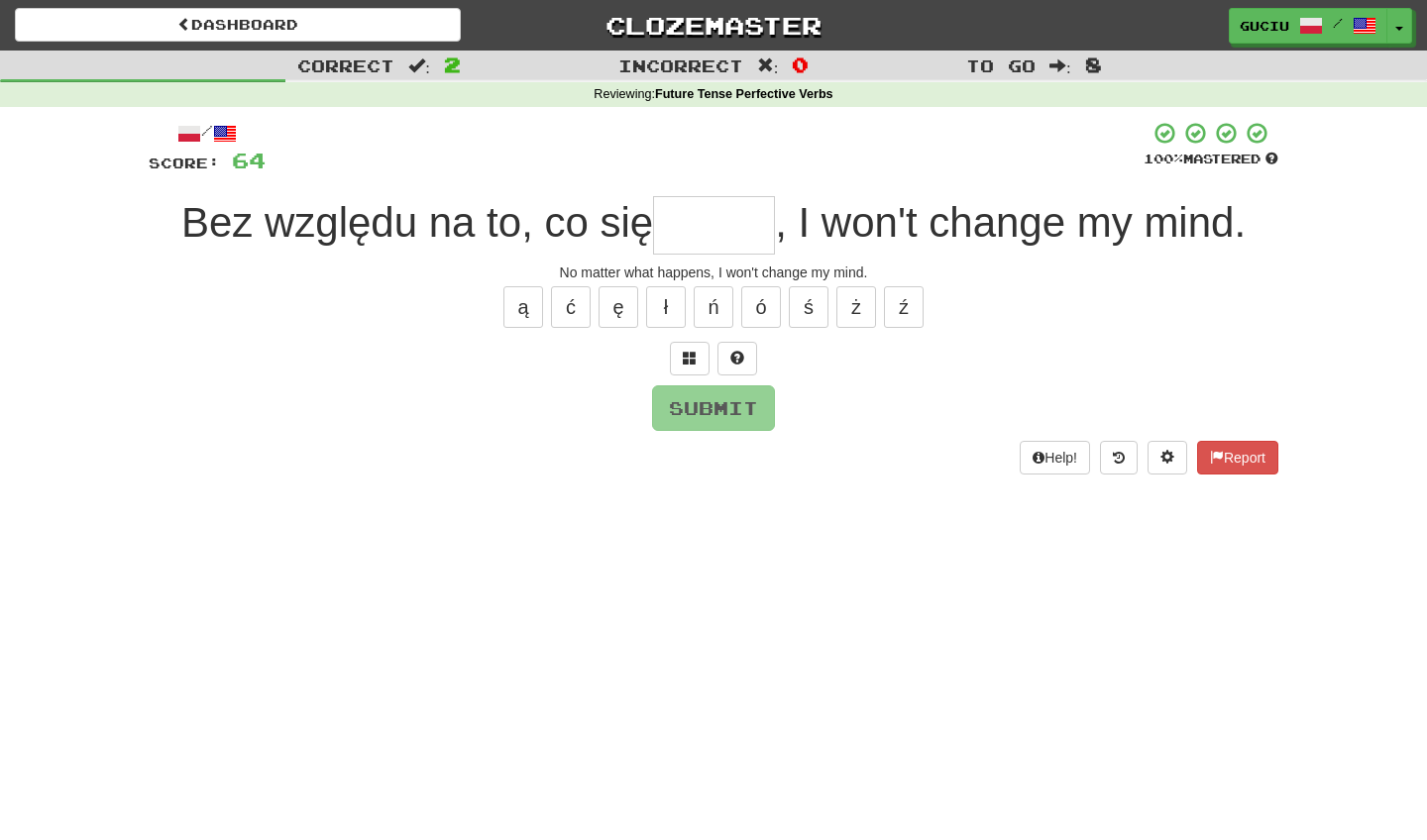 type on "*" 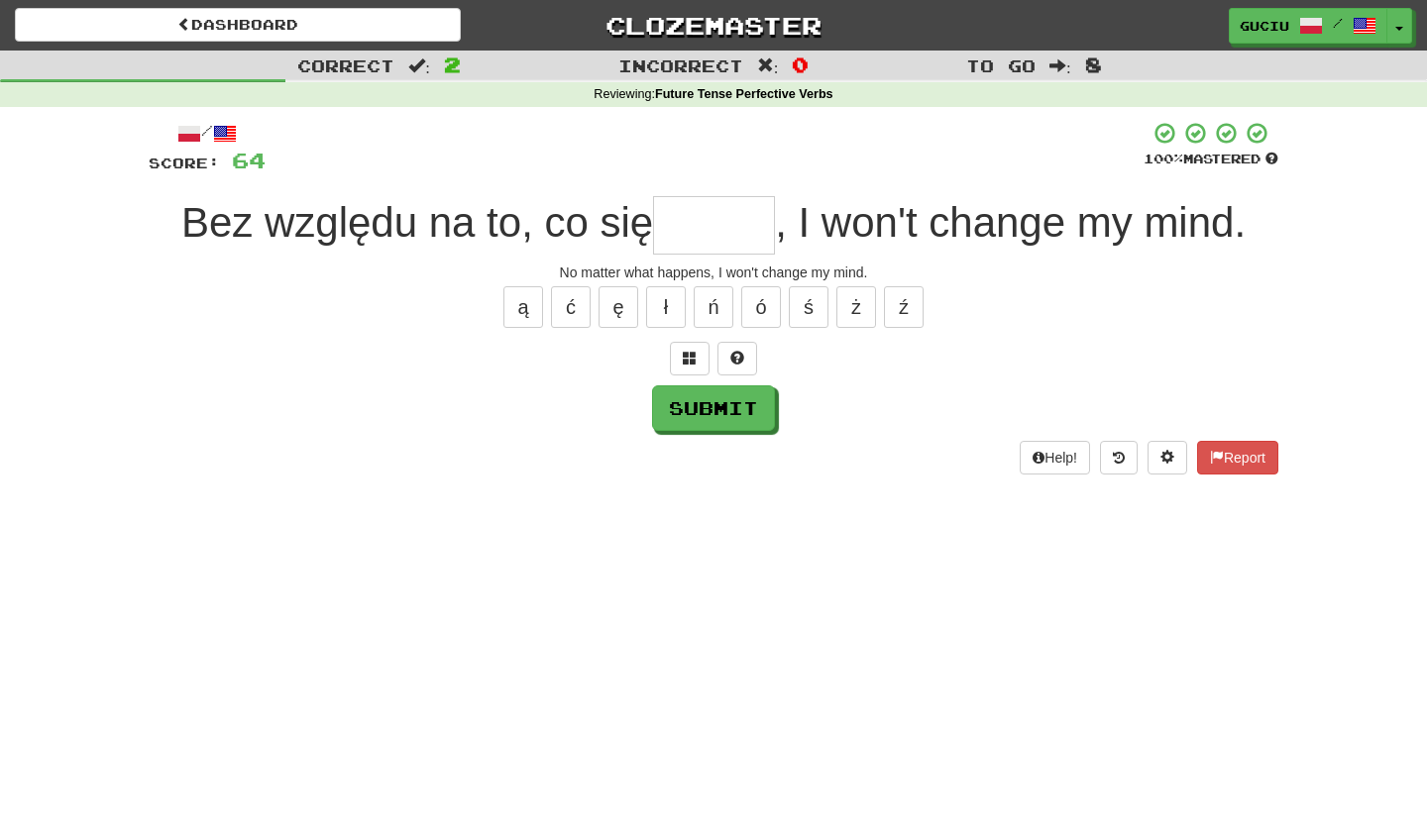 type on "*" 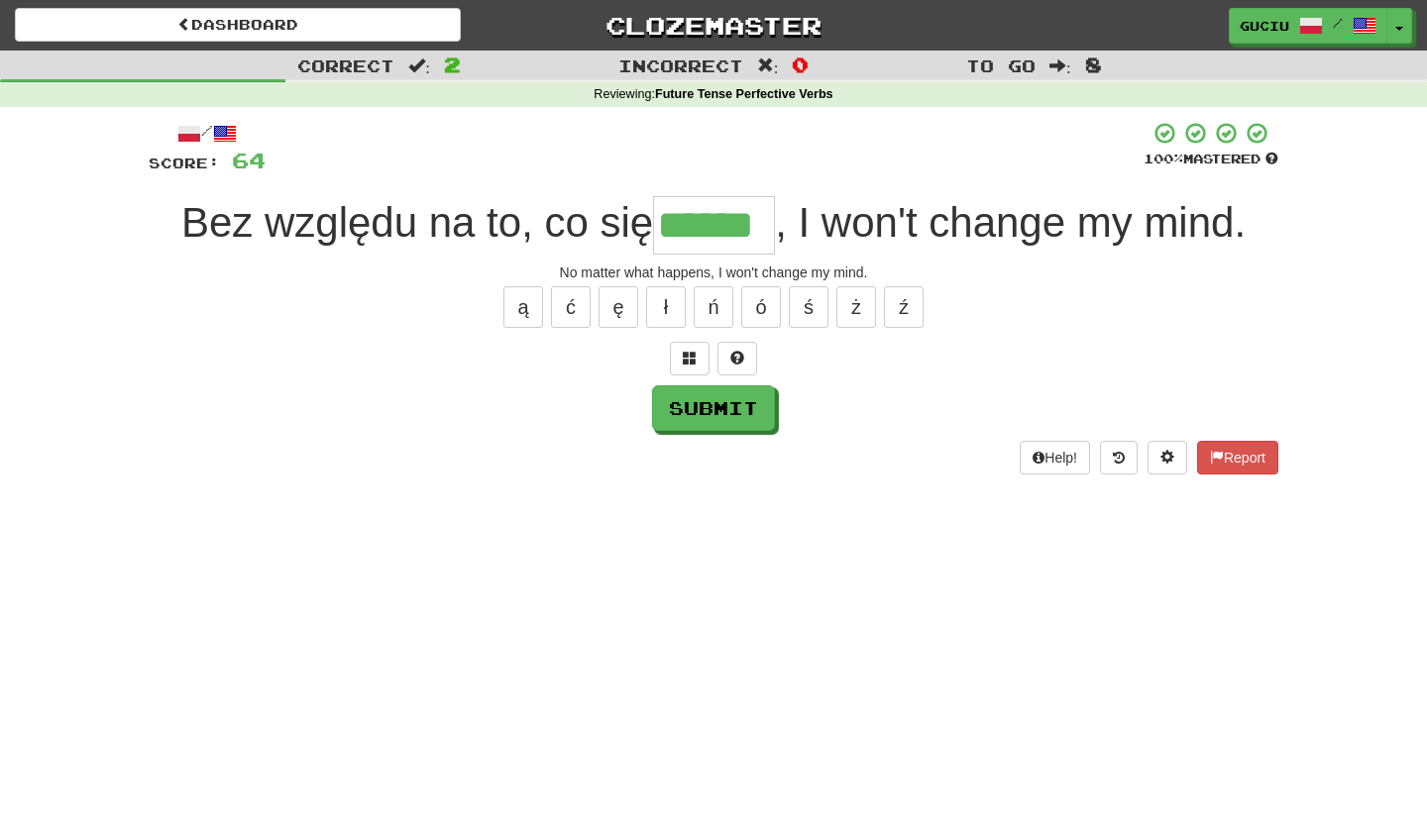 type on "******" 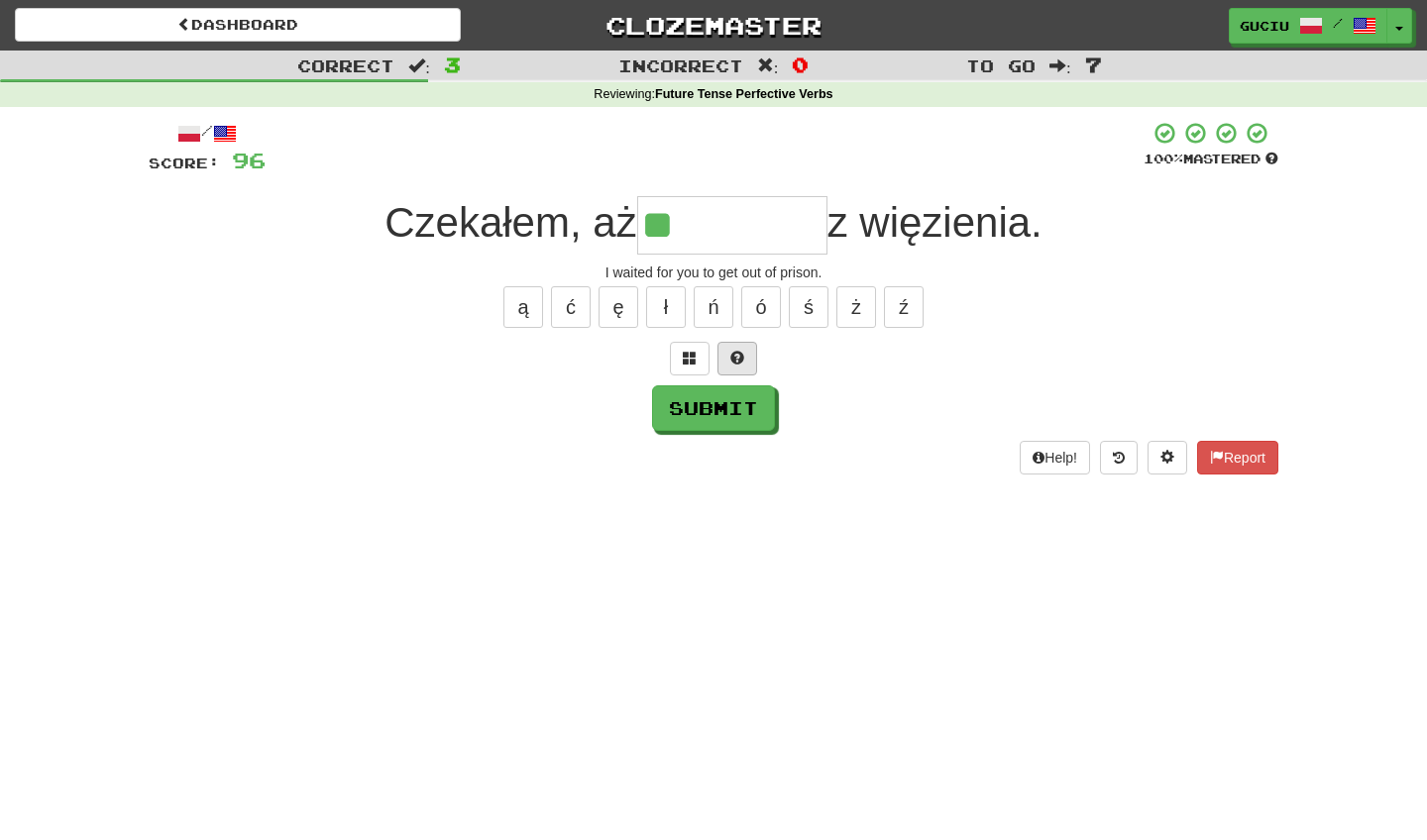 click at bounding box center [737, 359] 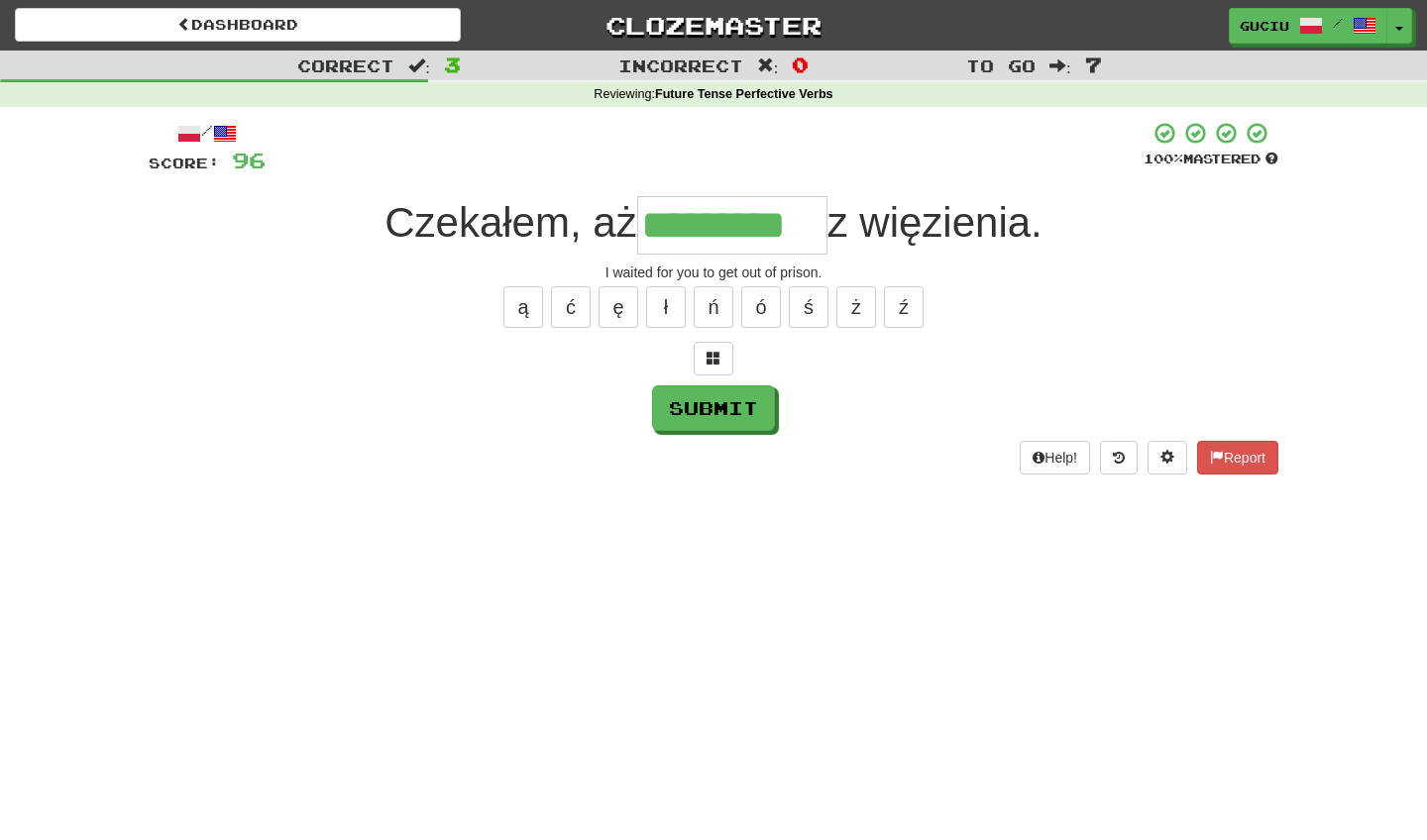 type on "*********" 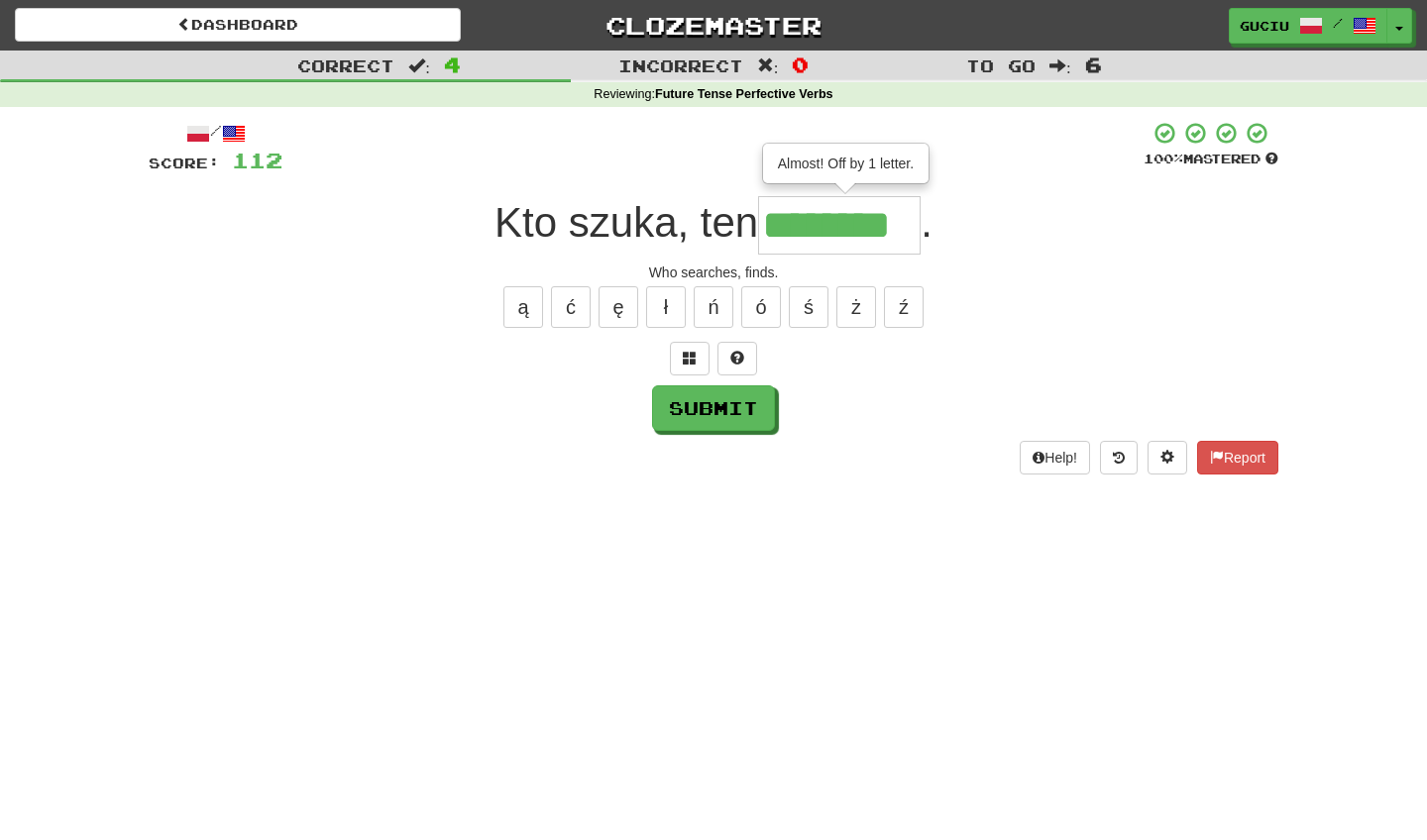 type on "********" 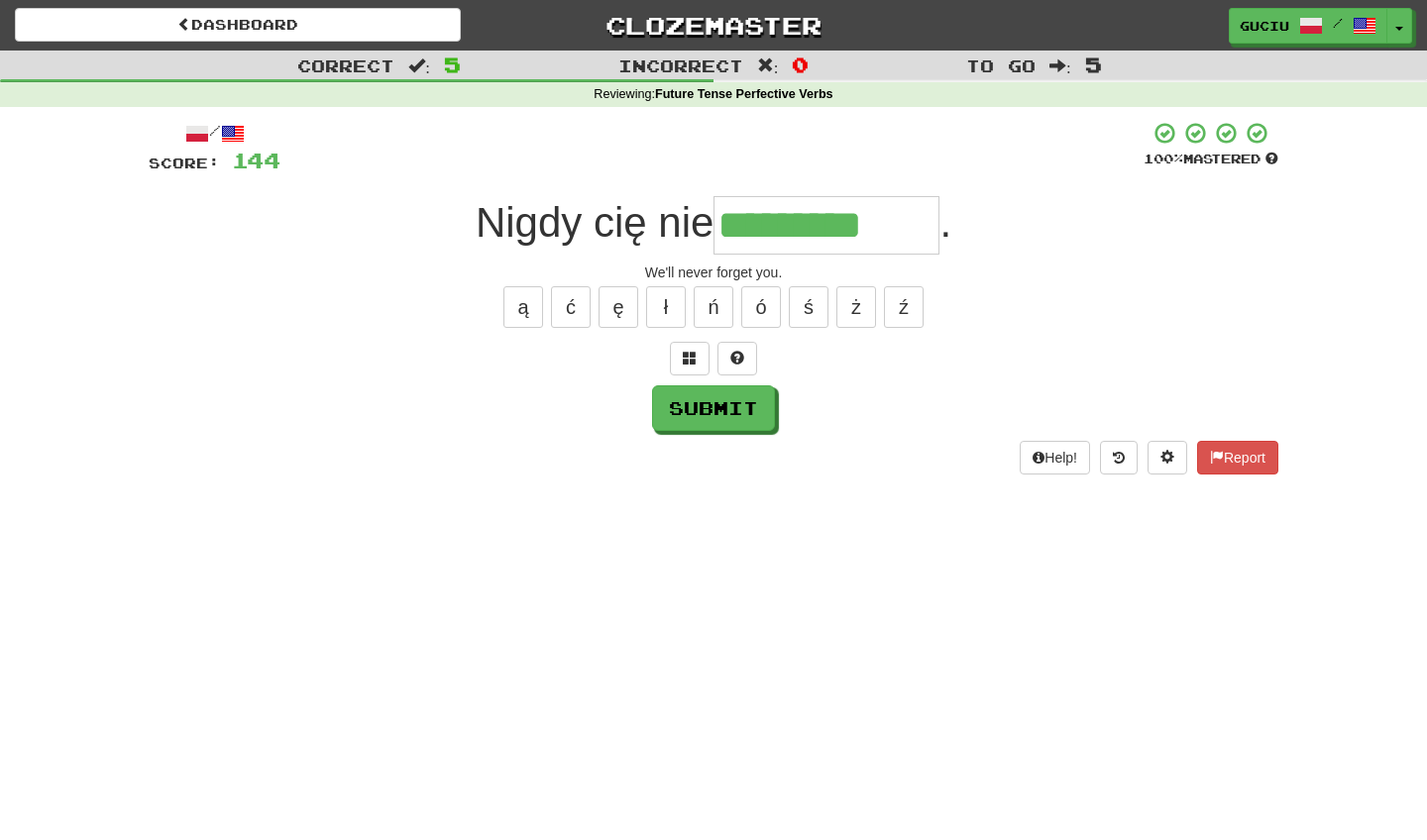 type on "*********" 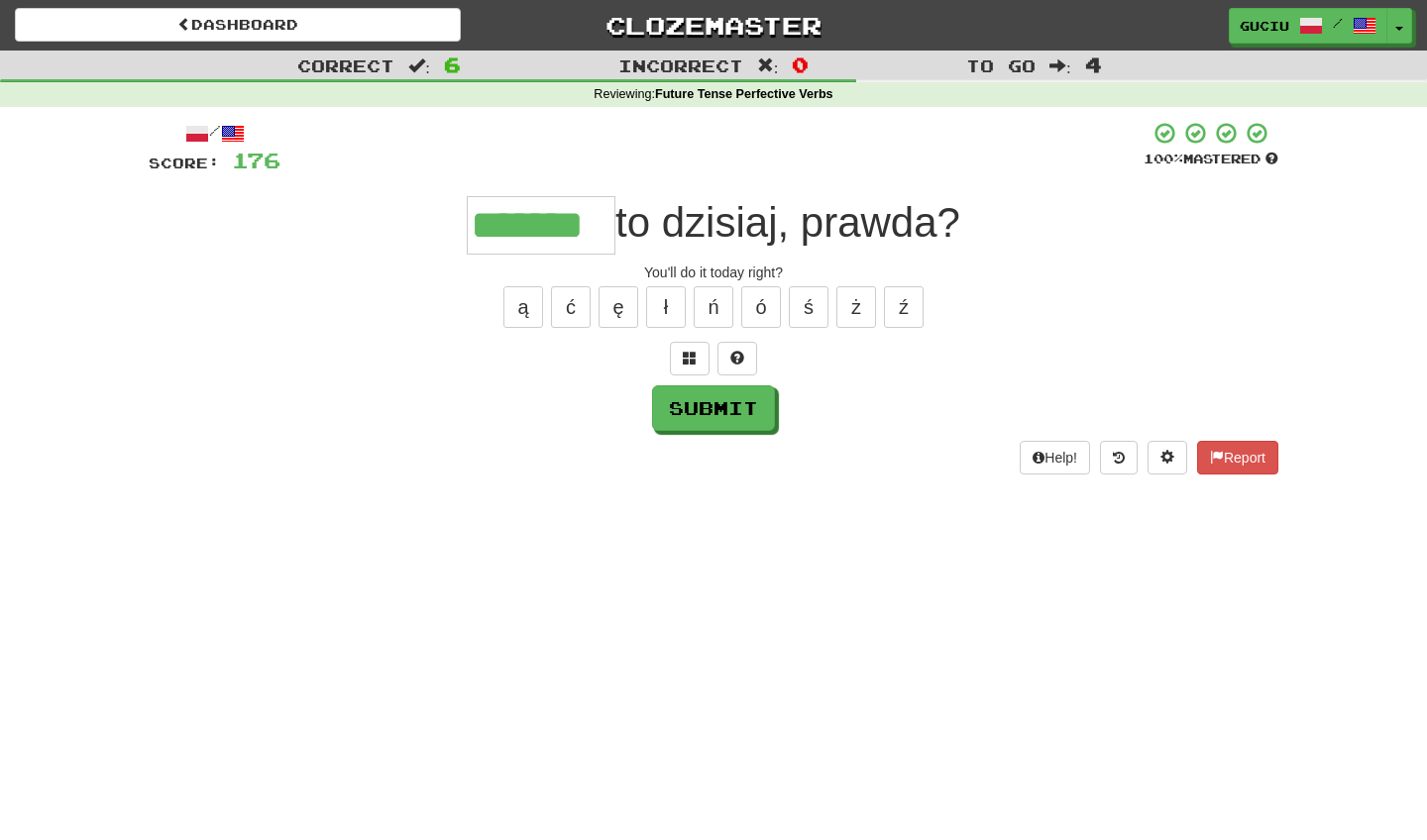 type on "*******" 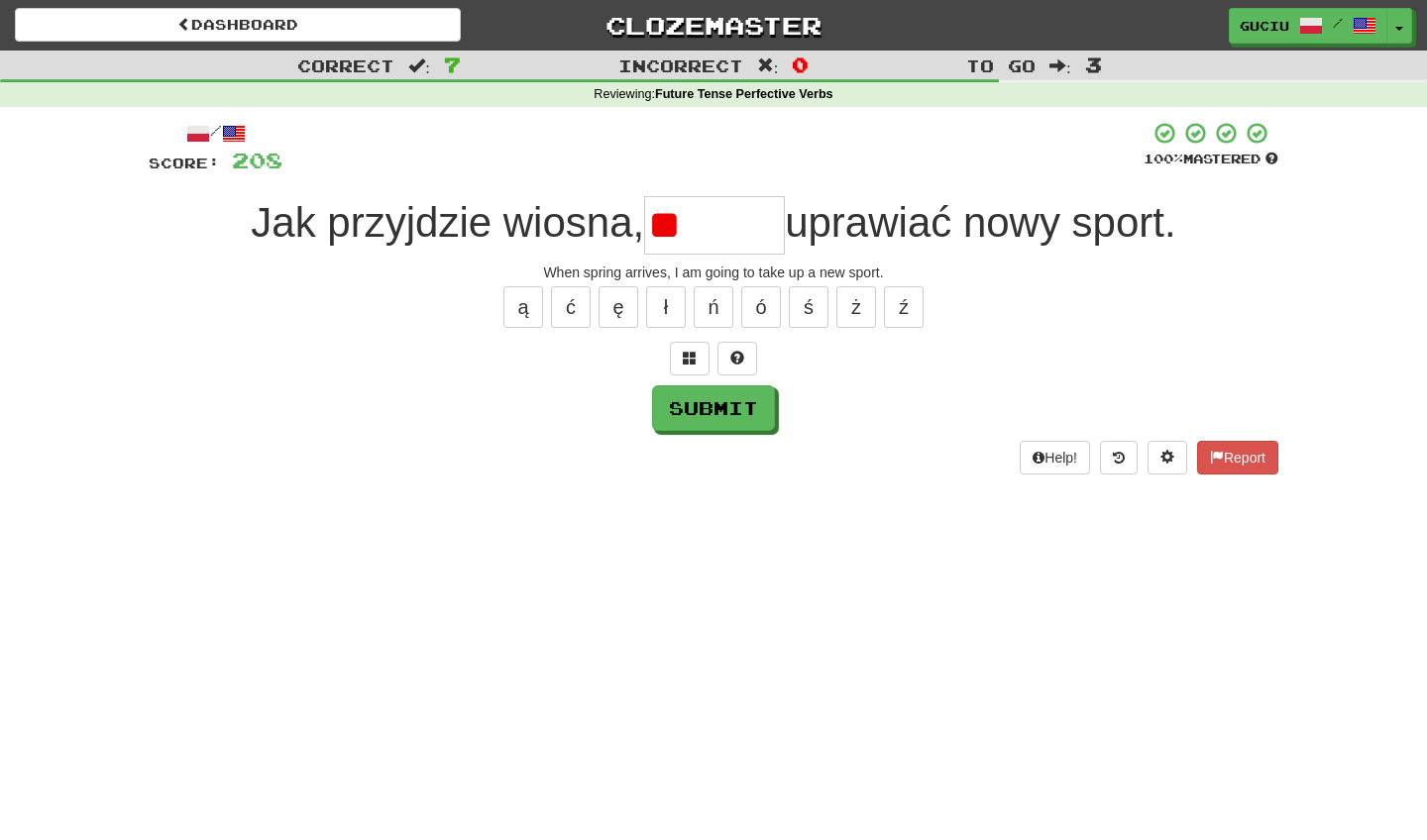 type on "*" 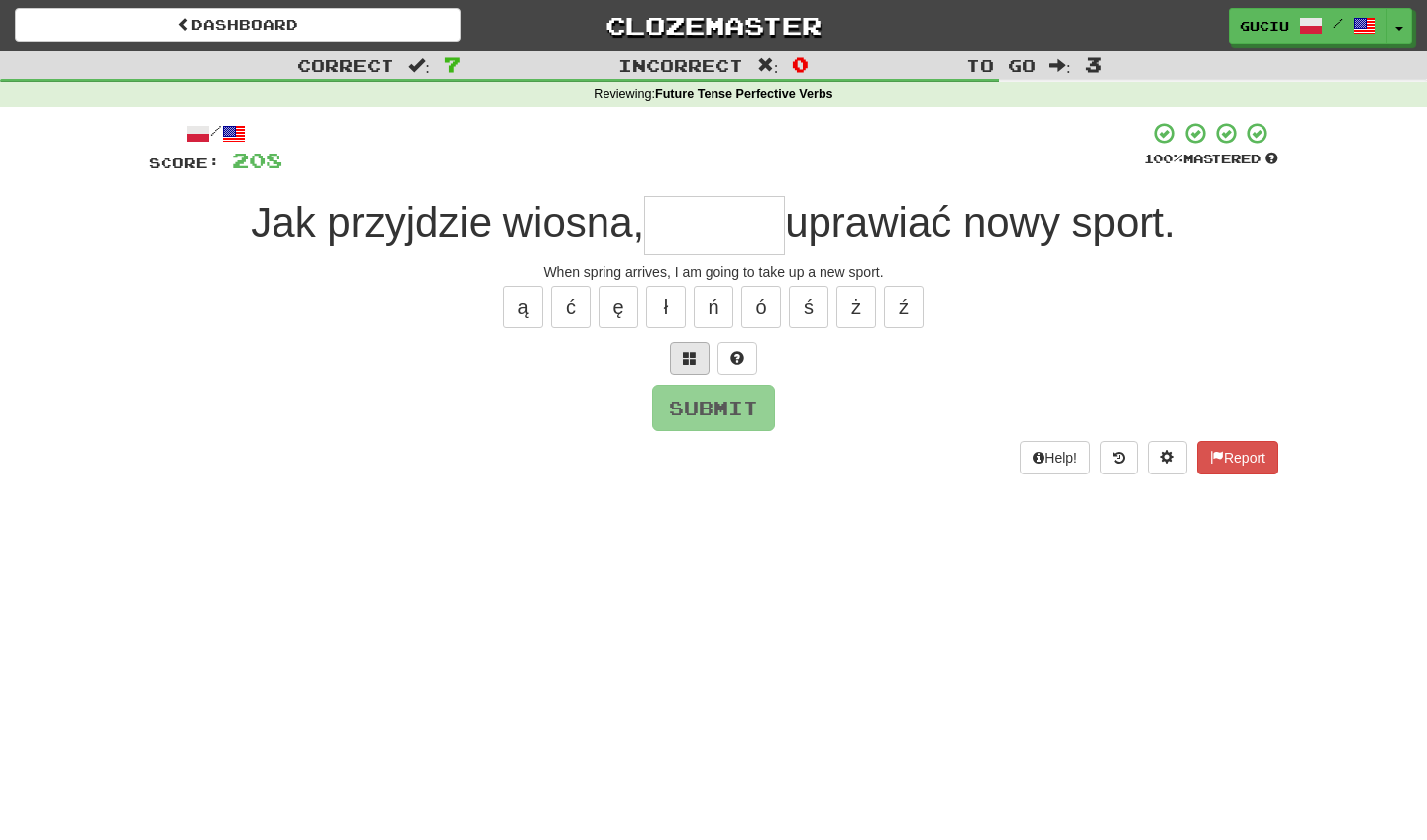 click at bounding box center [690, 359] 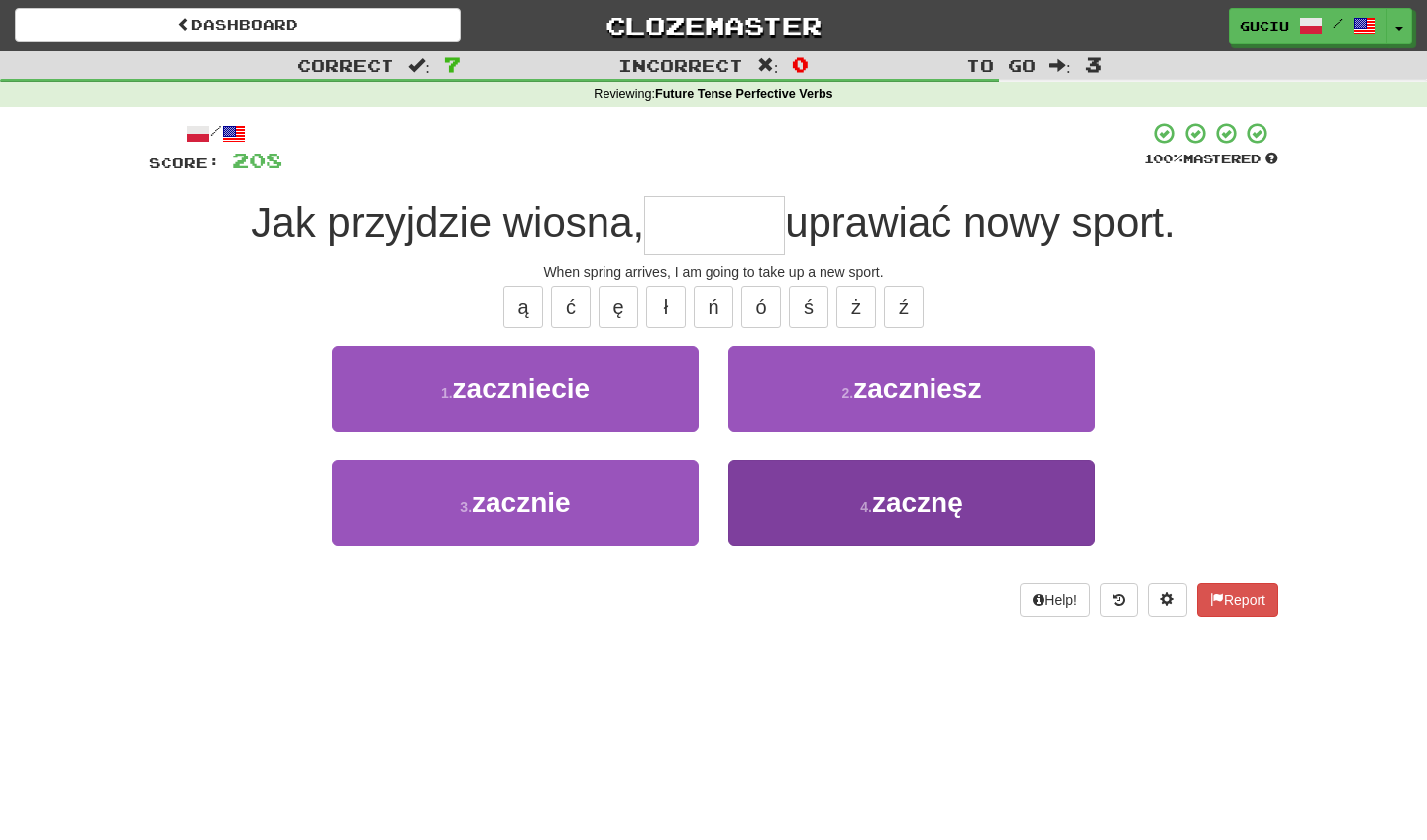 click on "4 . zacznę" at bounding box center (912, 502) 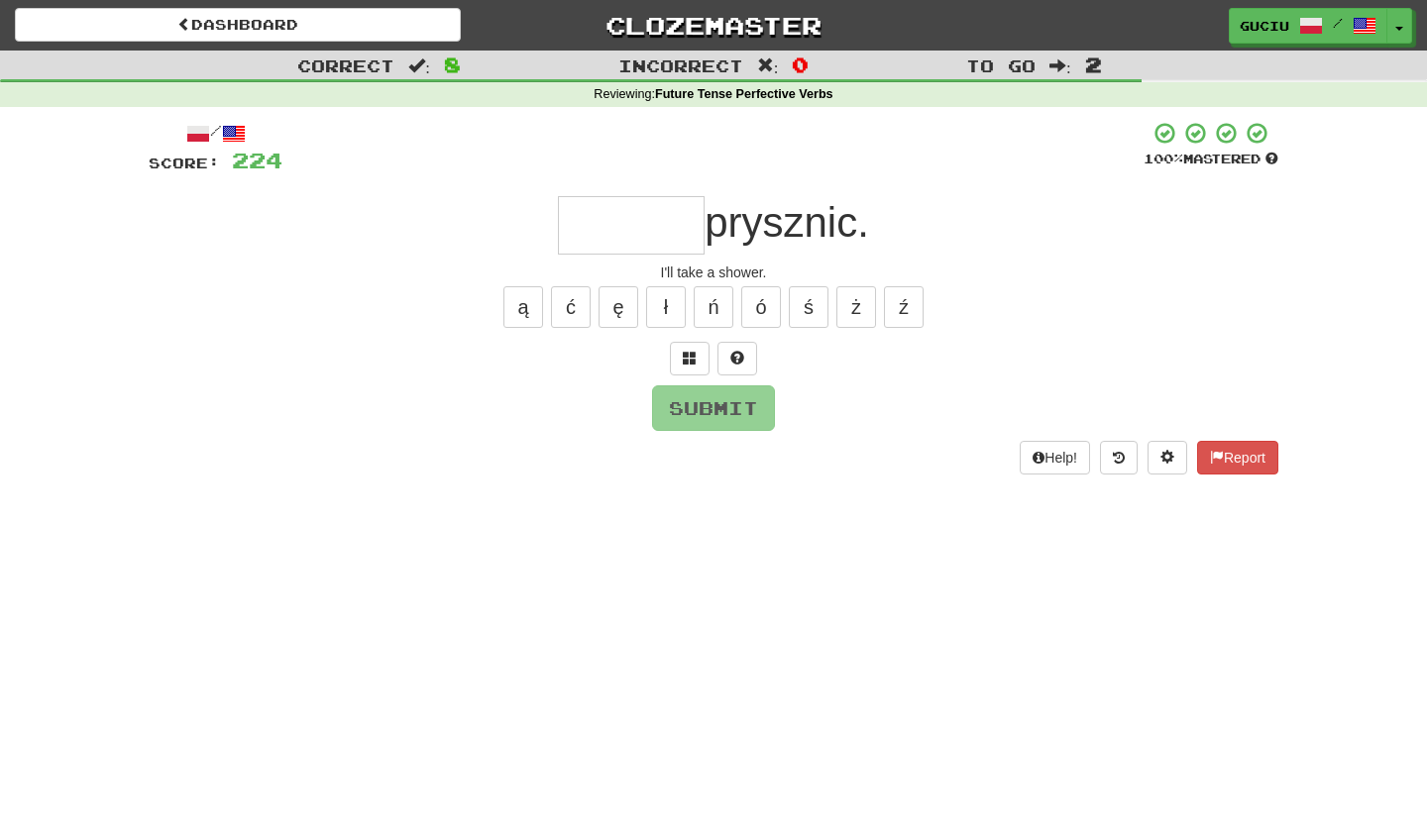 type on "*" 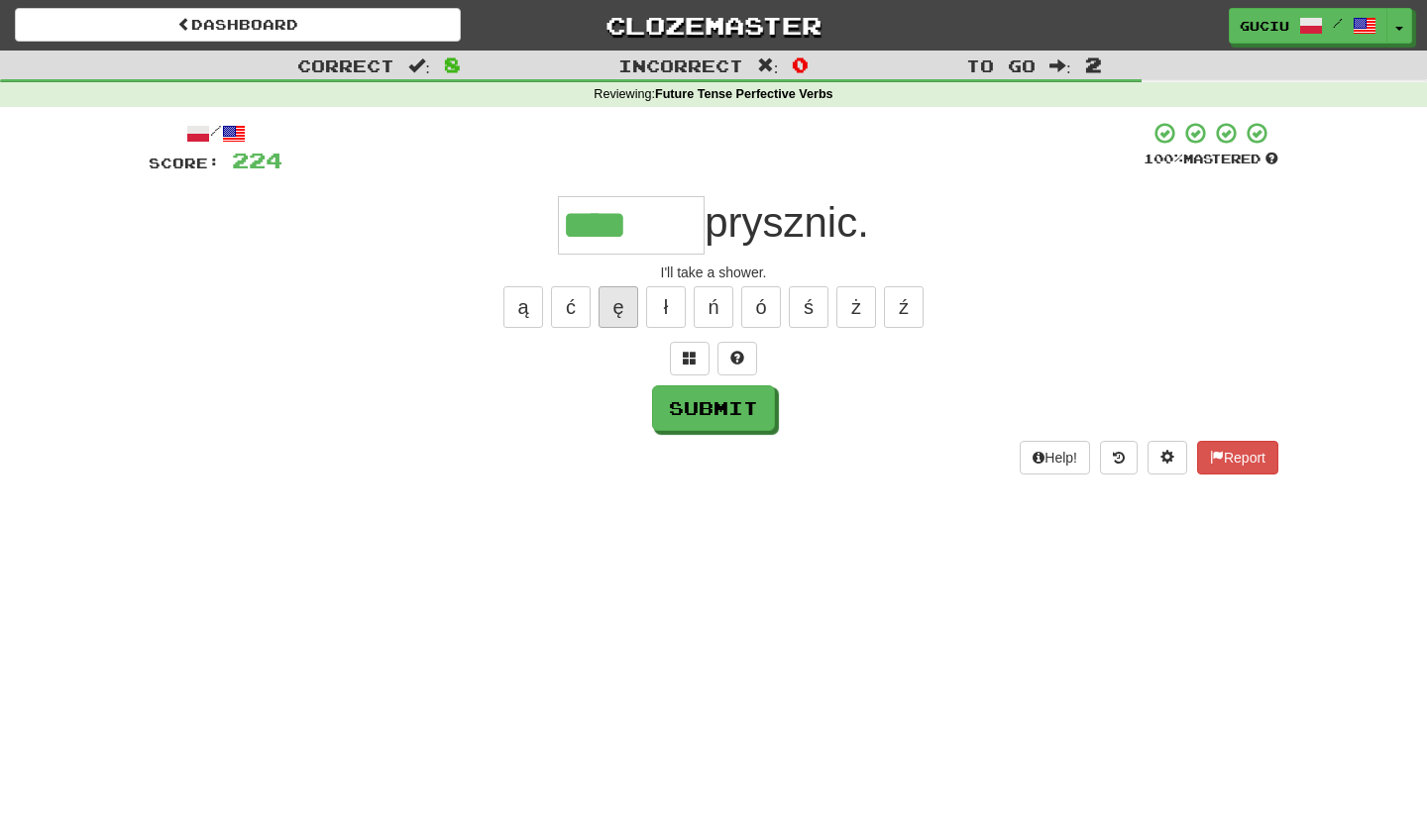 click on "ę" at bounding box center (618, 307) 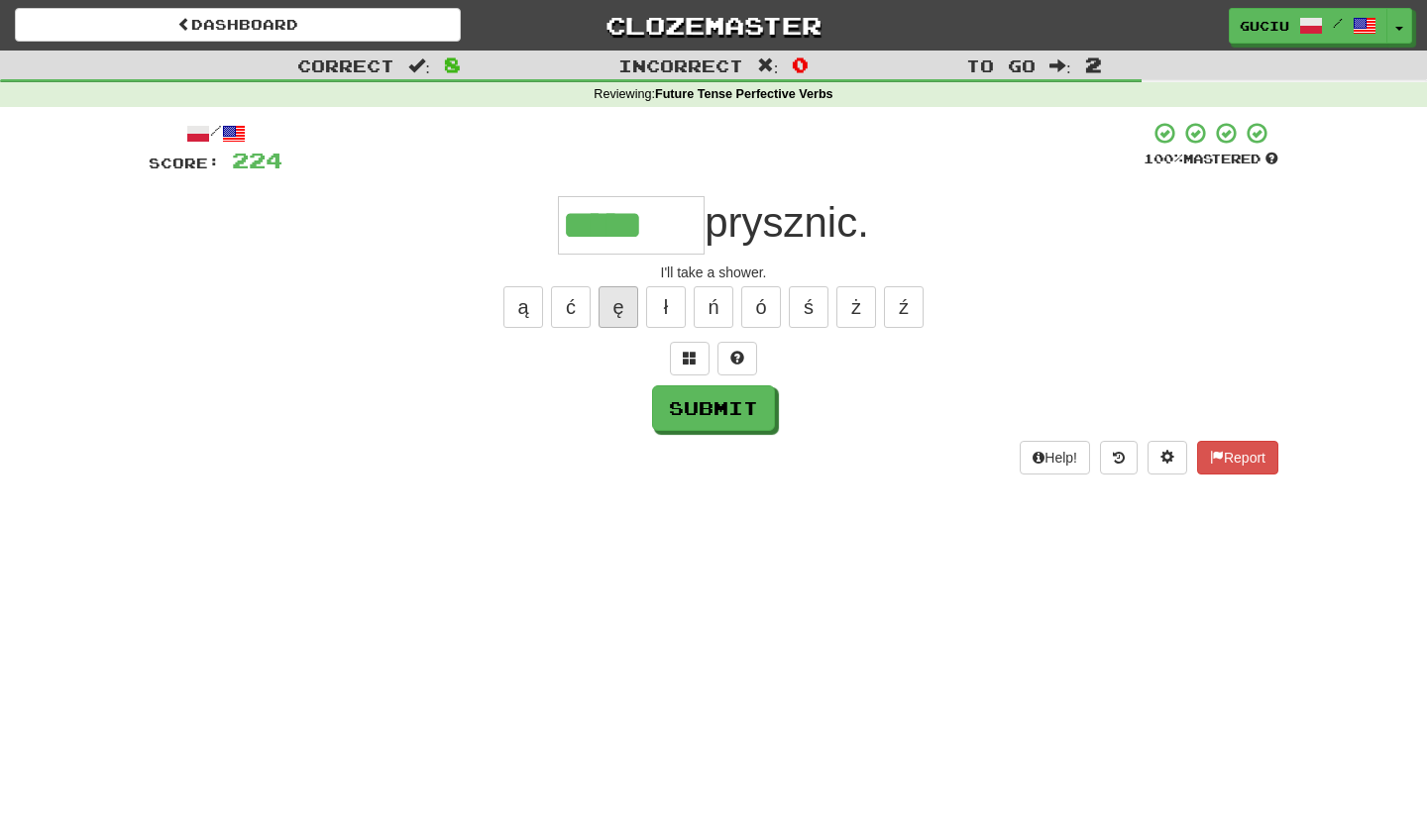 type on "*****" 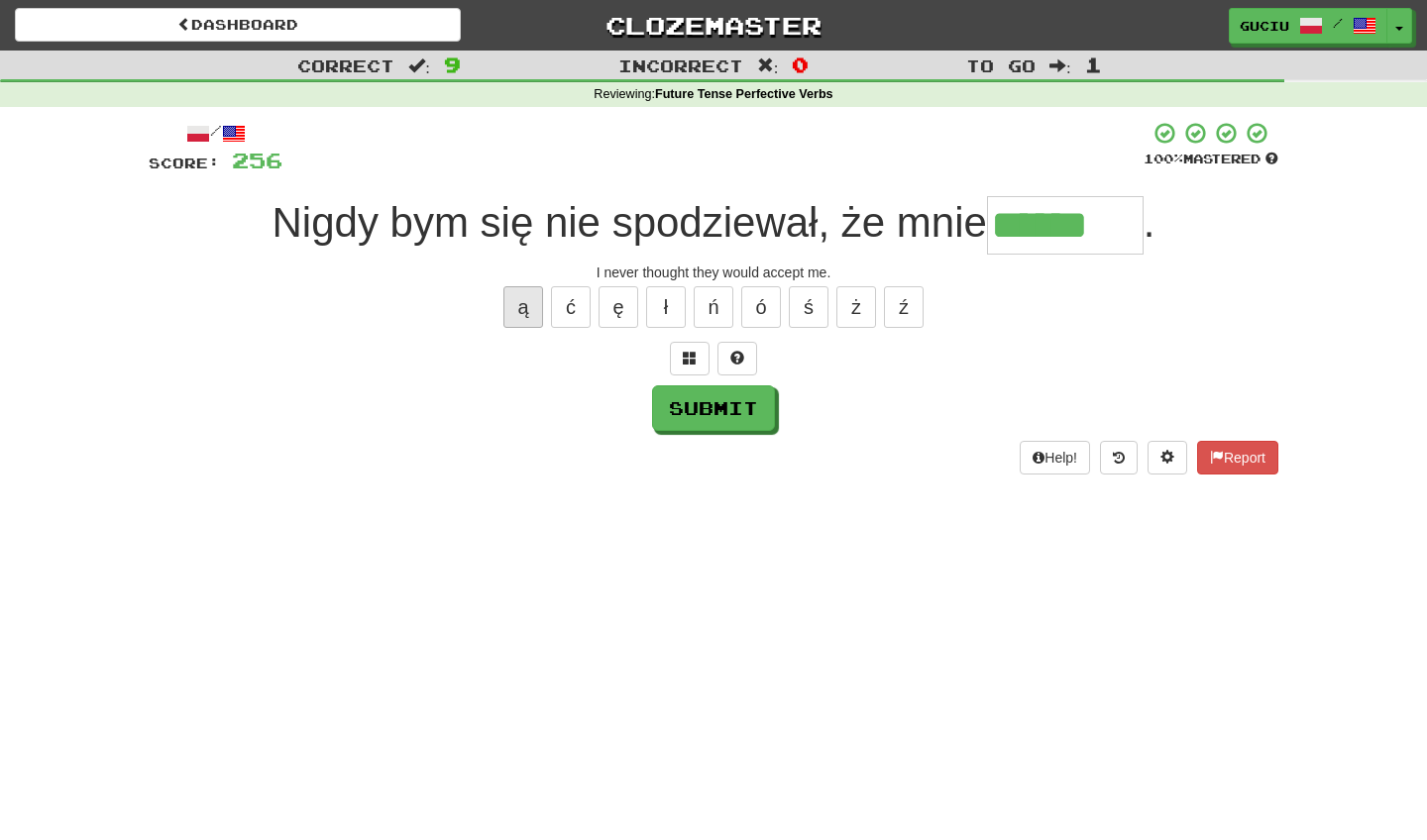 click on "ą" at bounding box center [523, 307] 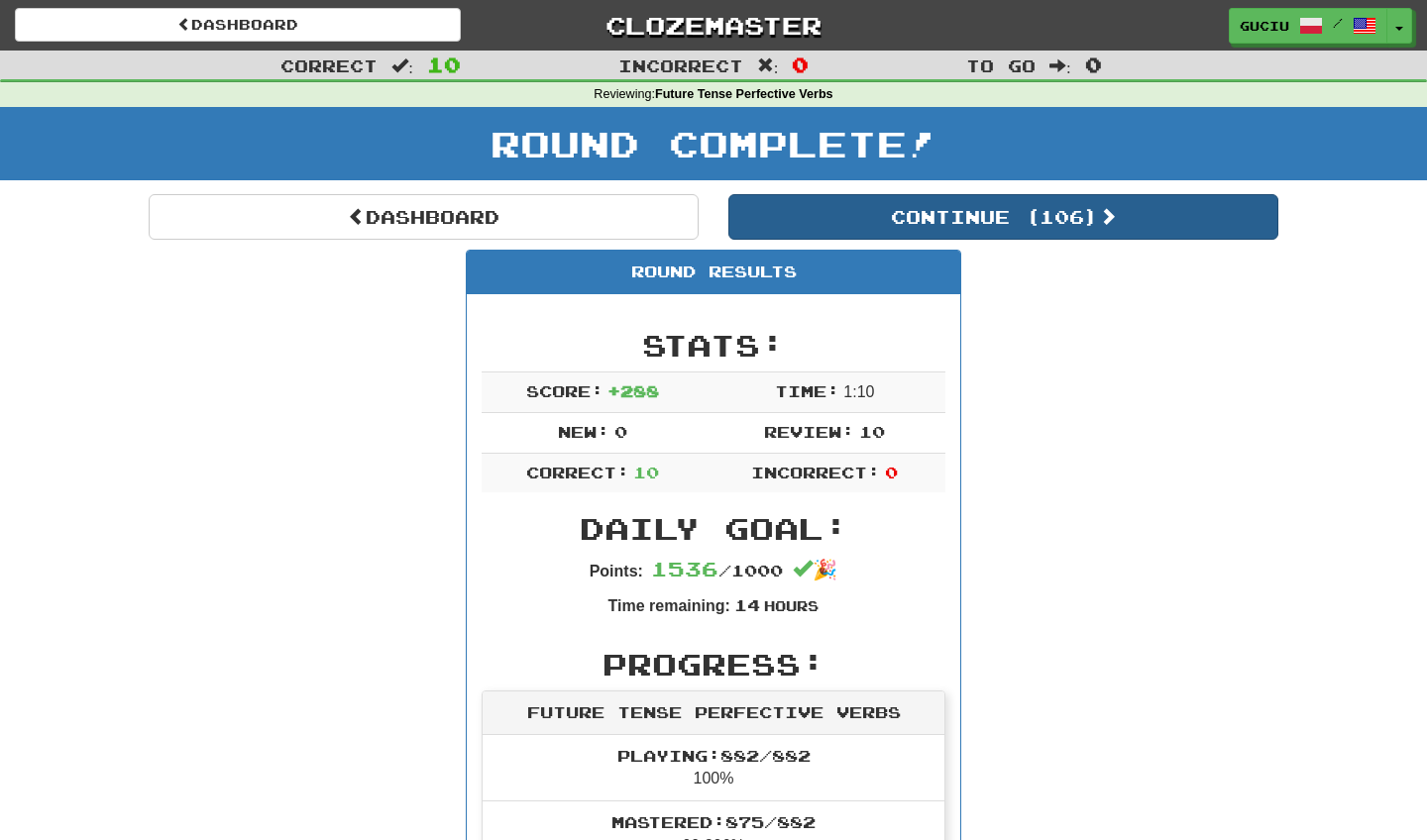 click on "Continue ( 106 )" at bounding box center [1003, 217] 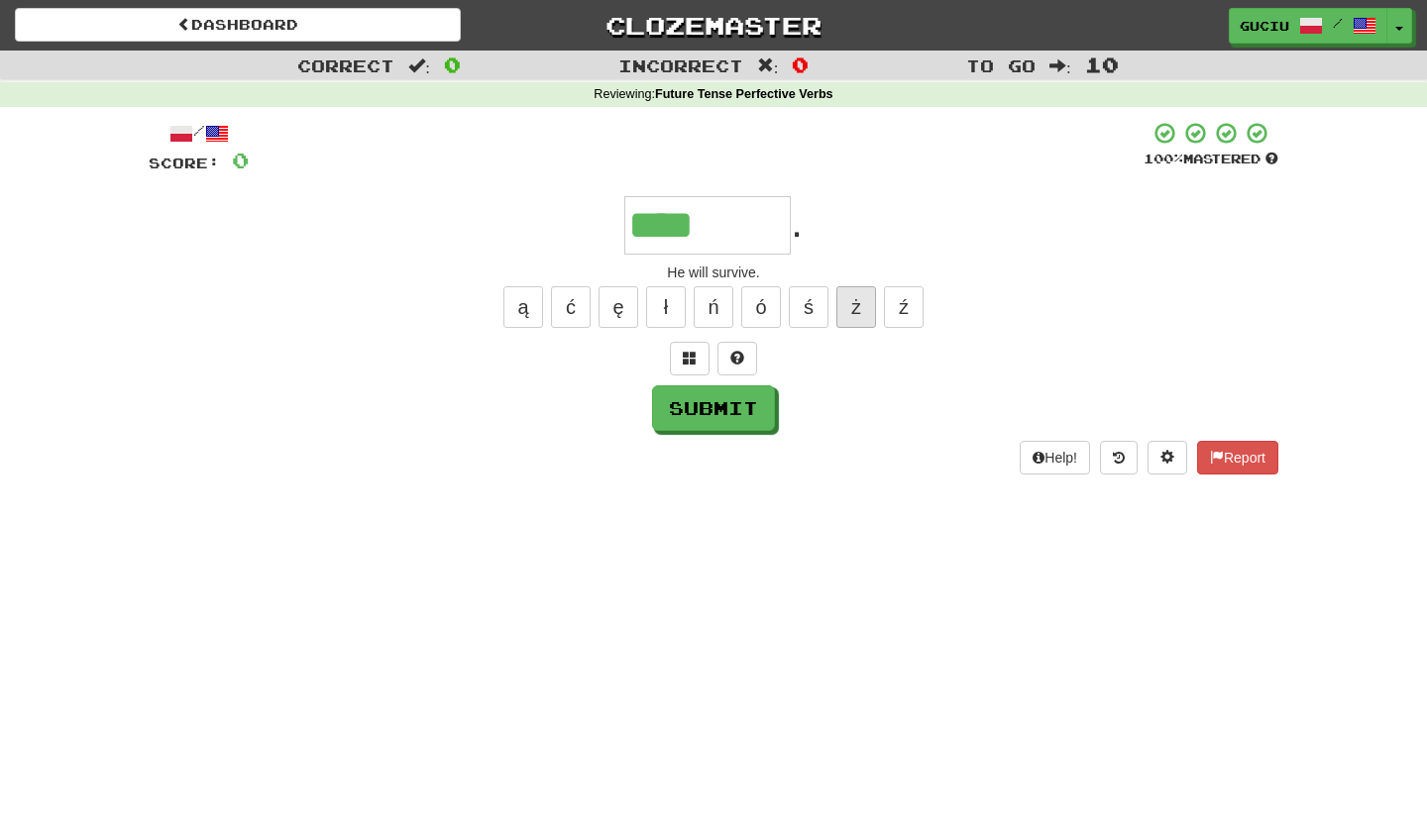 click on "ż" at bounding box center (856, 307) 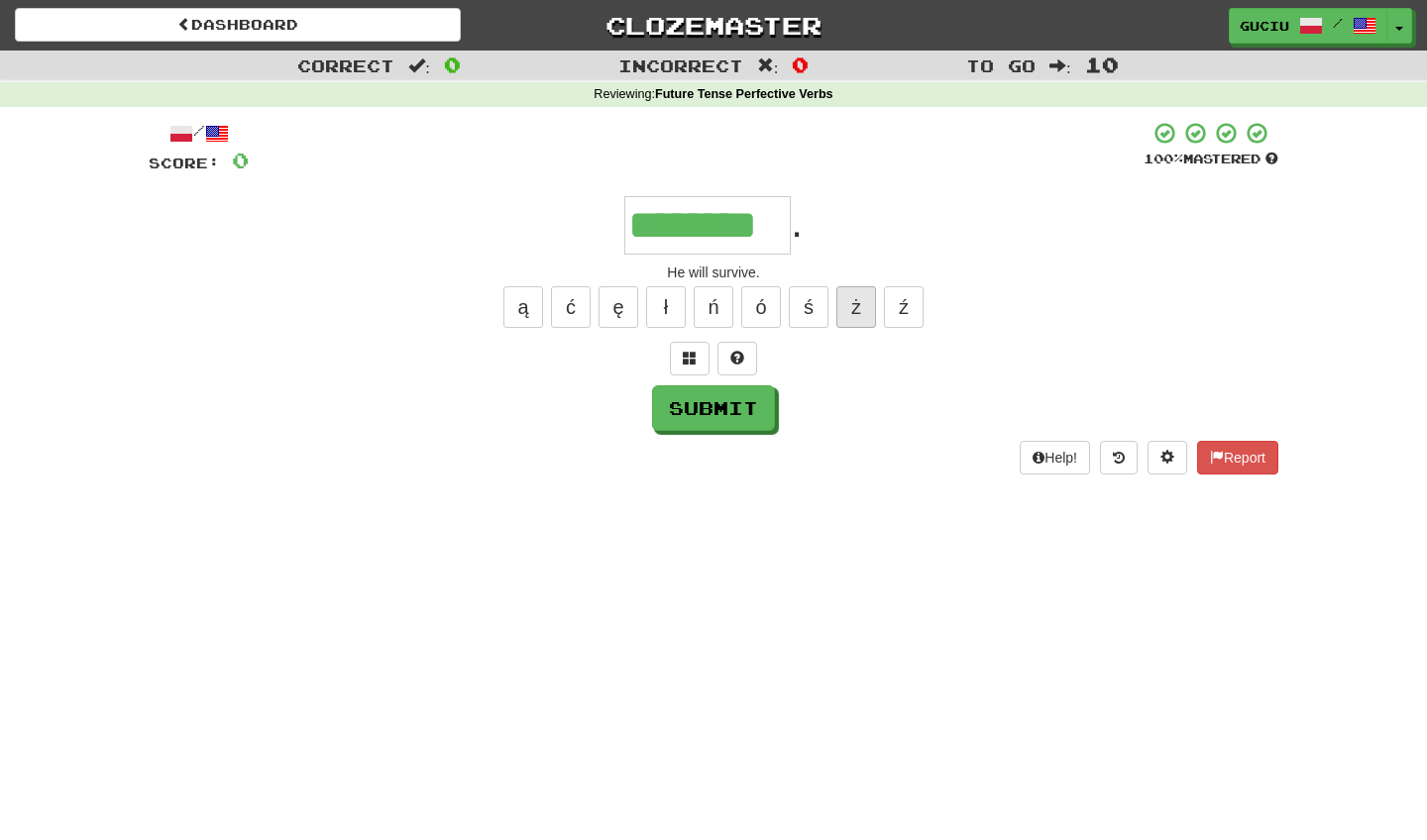 type on "********" 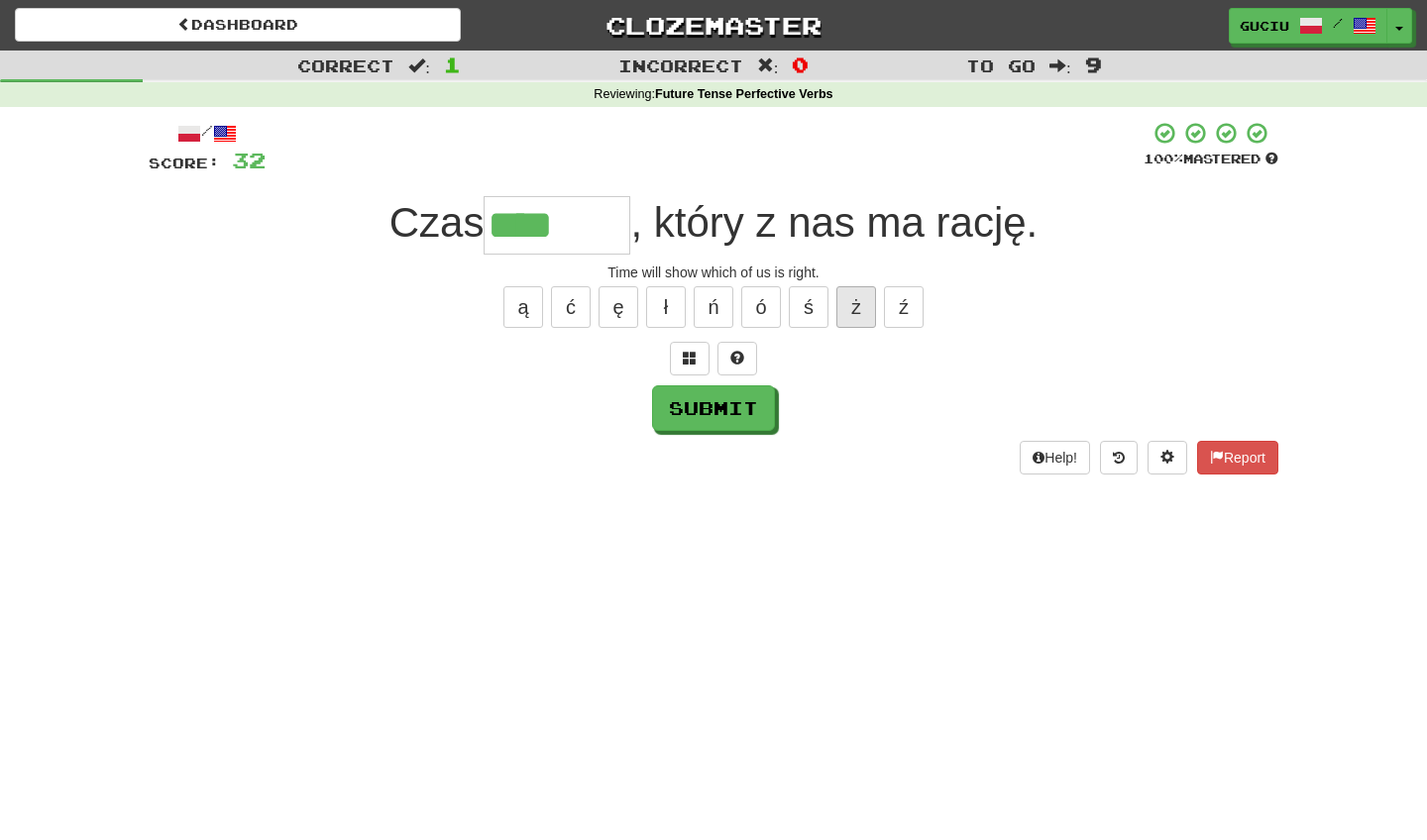 click on "ż" at bounding box center [856, 307] 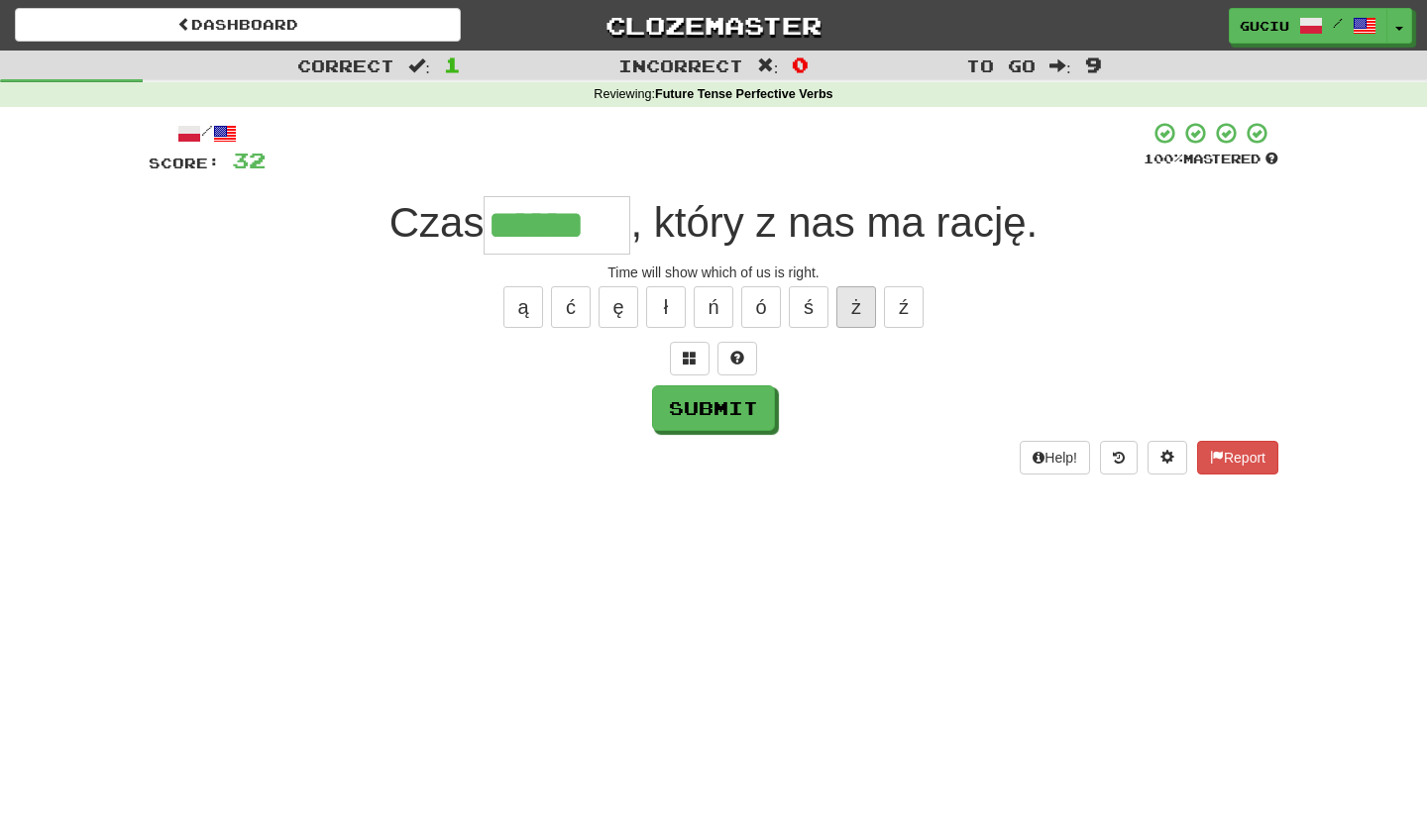 type on "******" 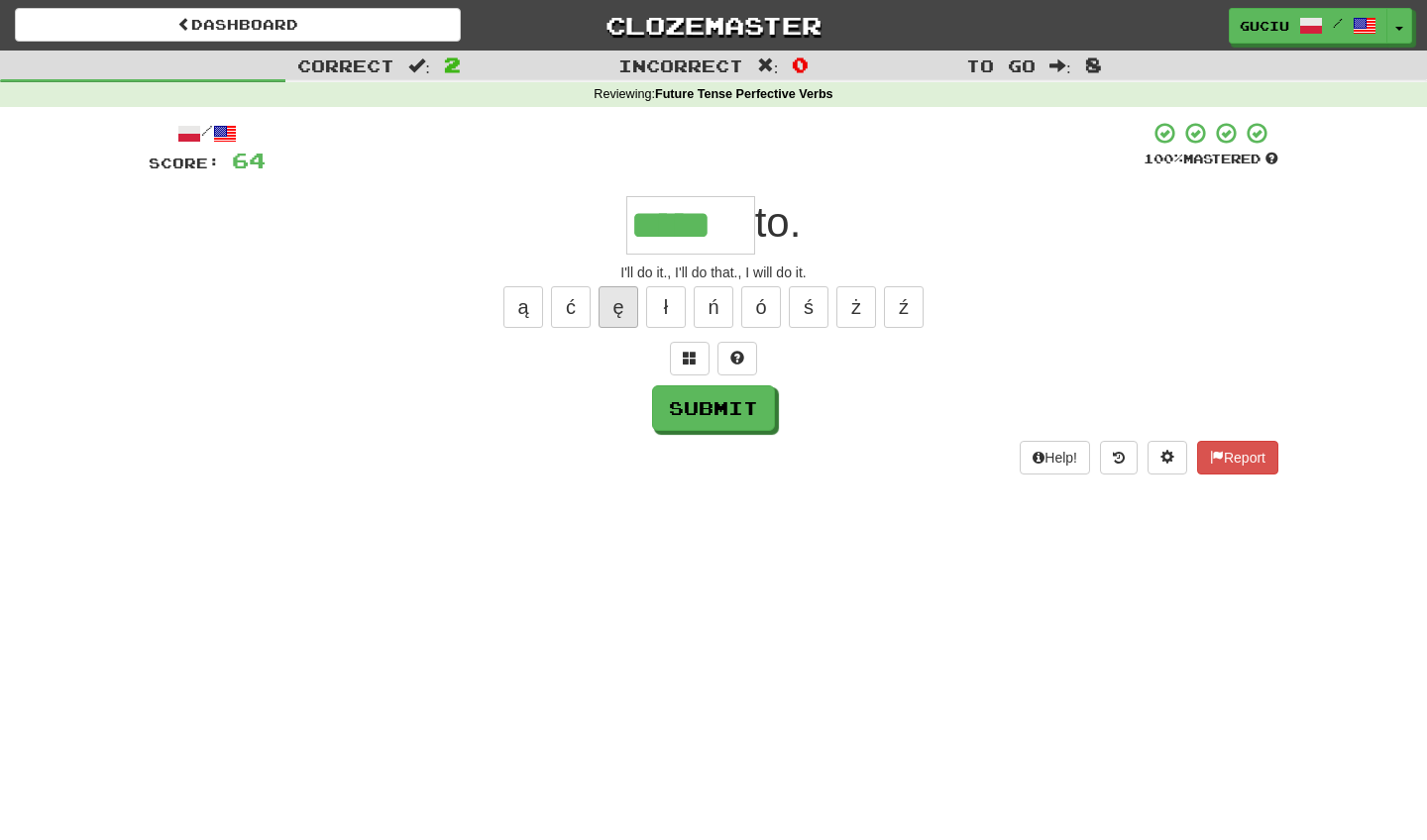 click on "ę" at bounding box center [618, 307] 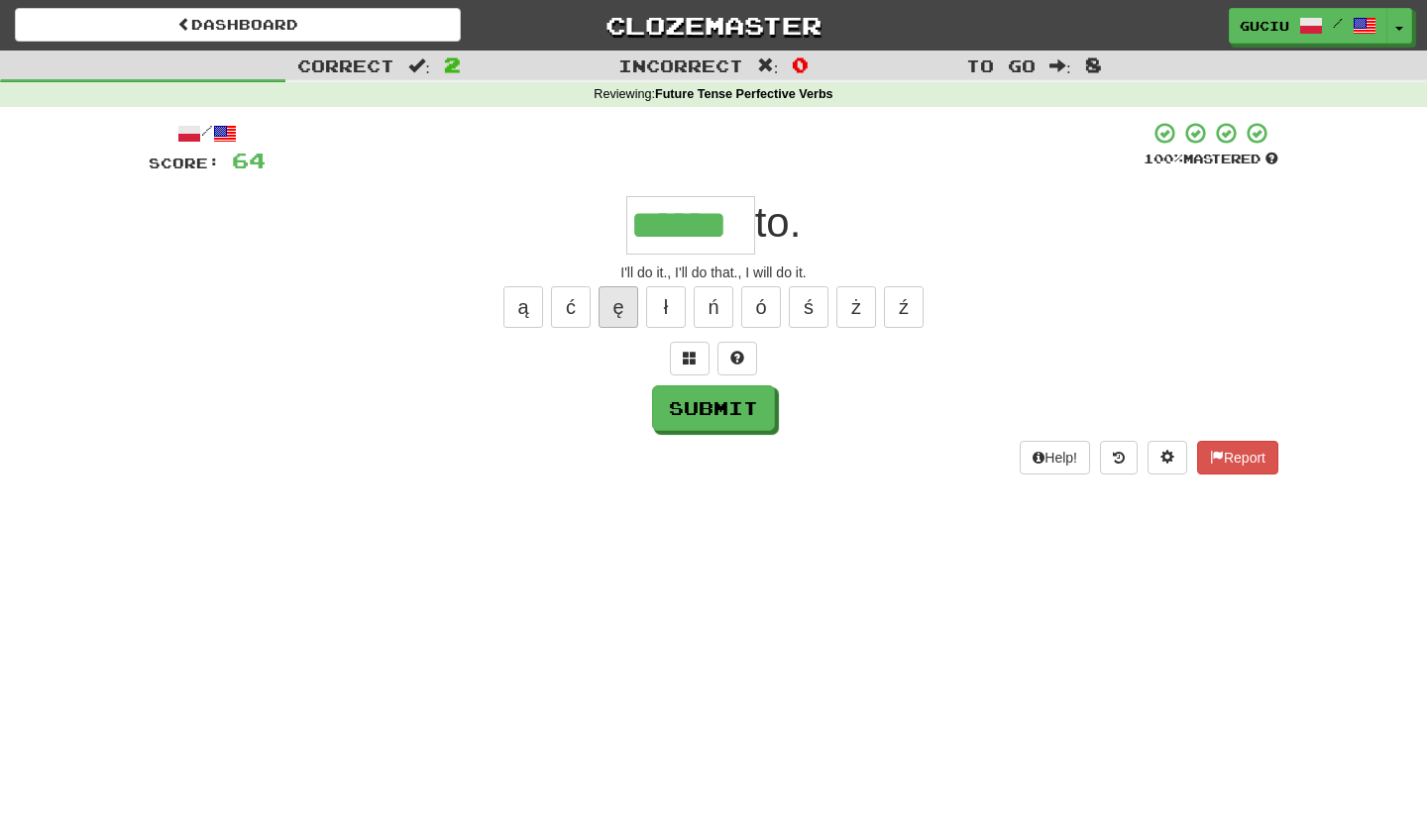 type on "******" 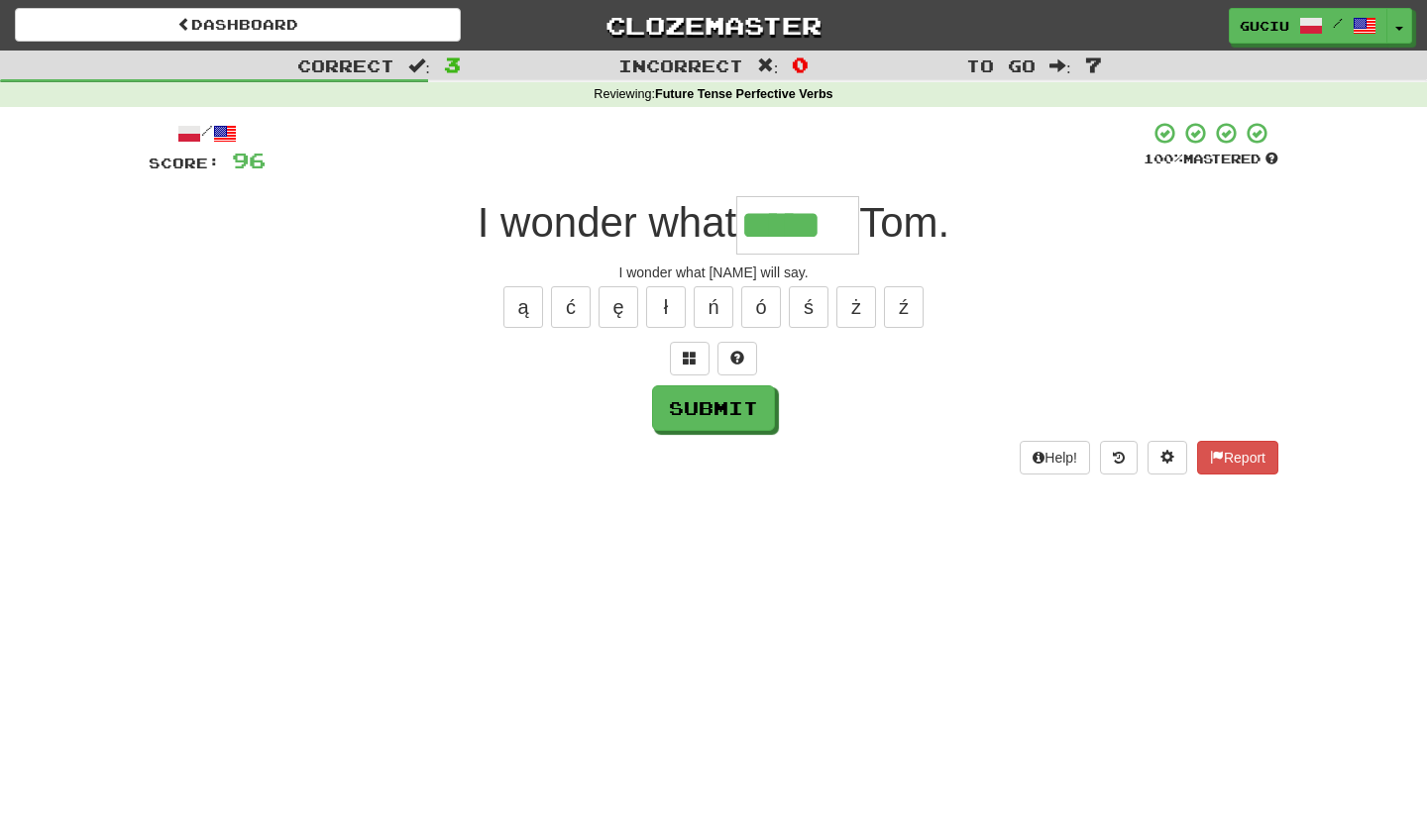 type on "*****" 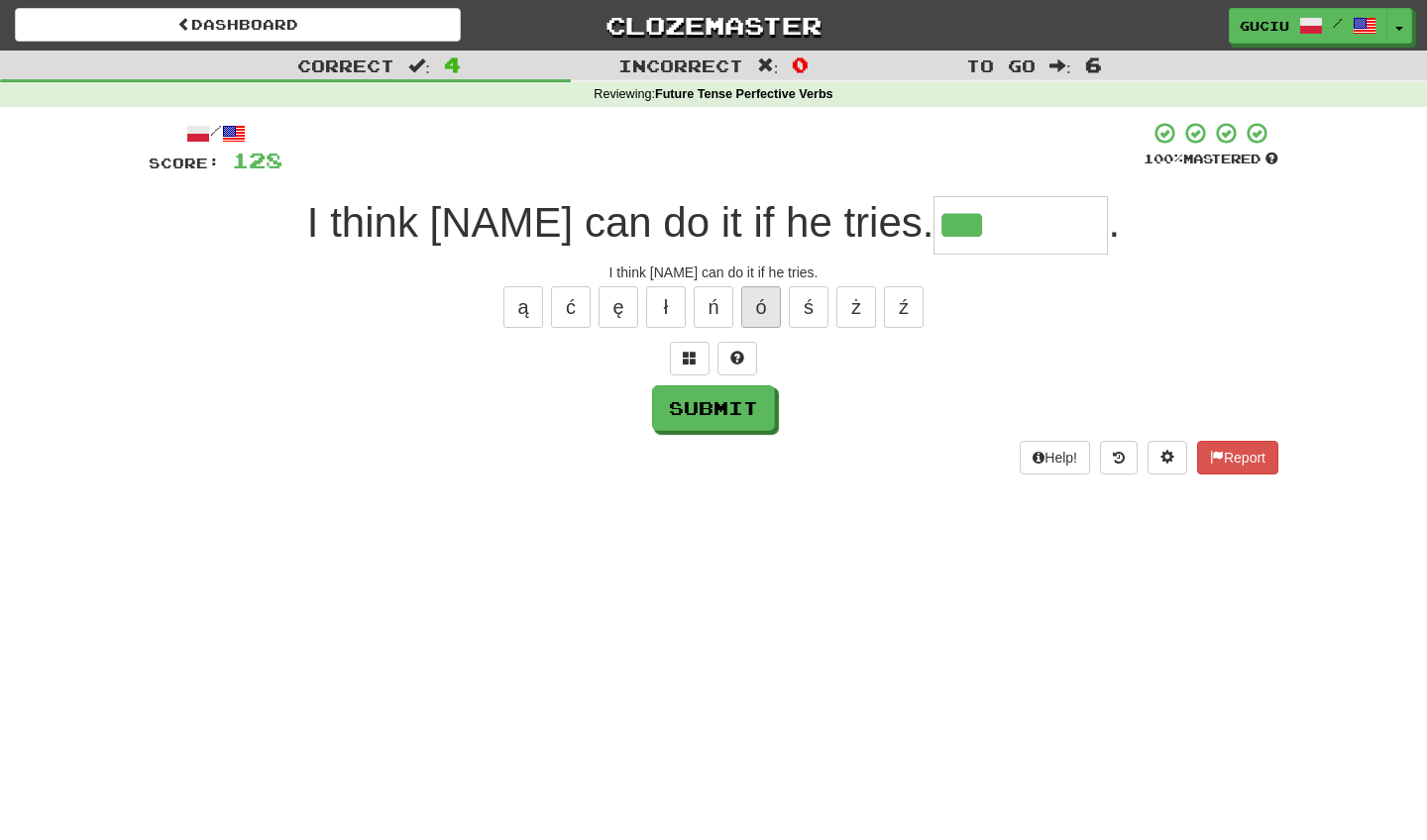 click on "ó" at bounding box center (761, 307) 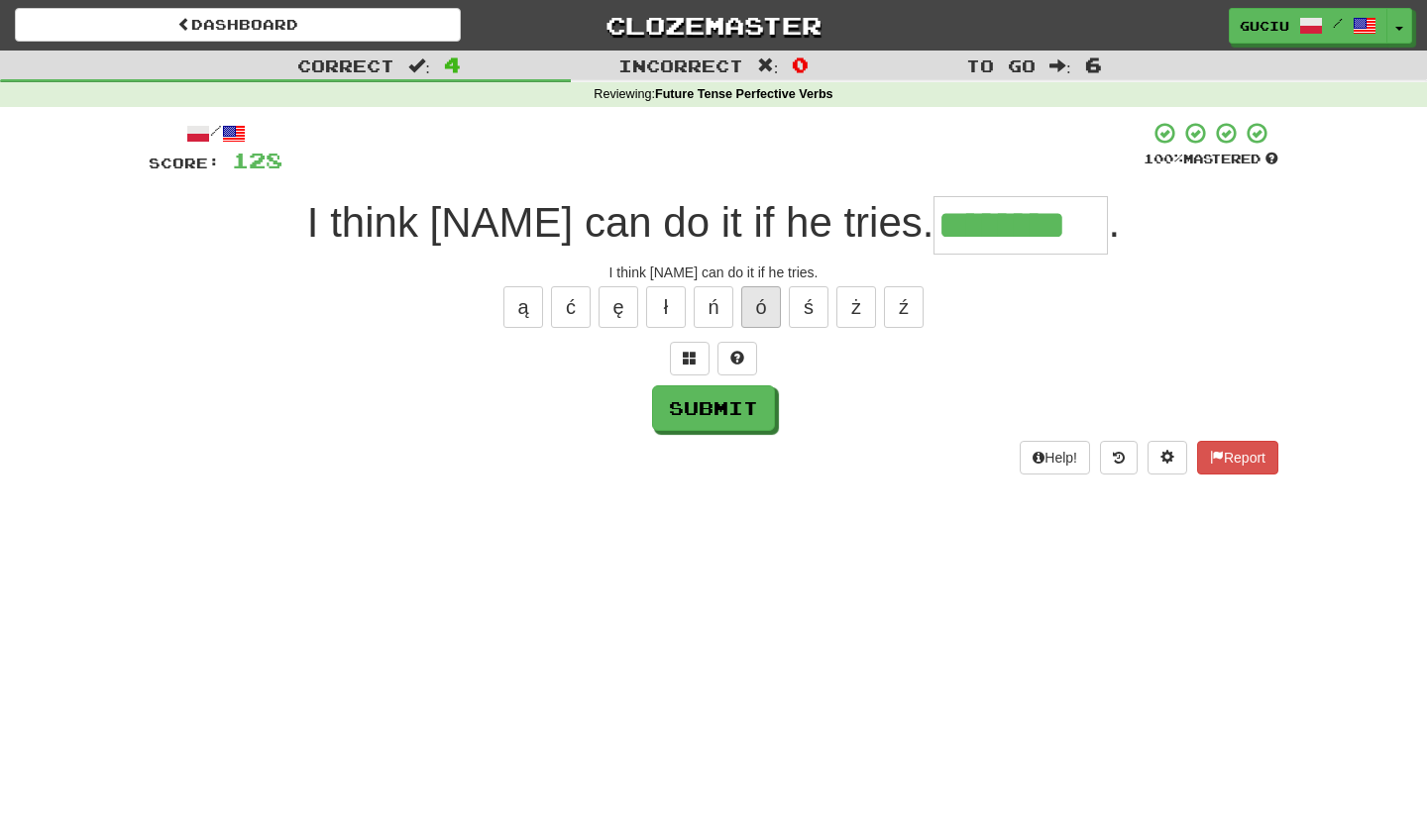 type on "********" 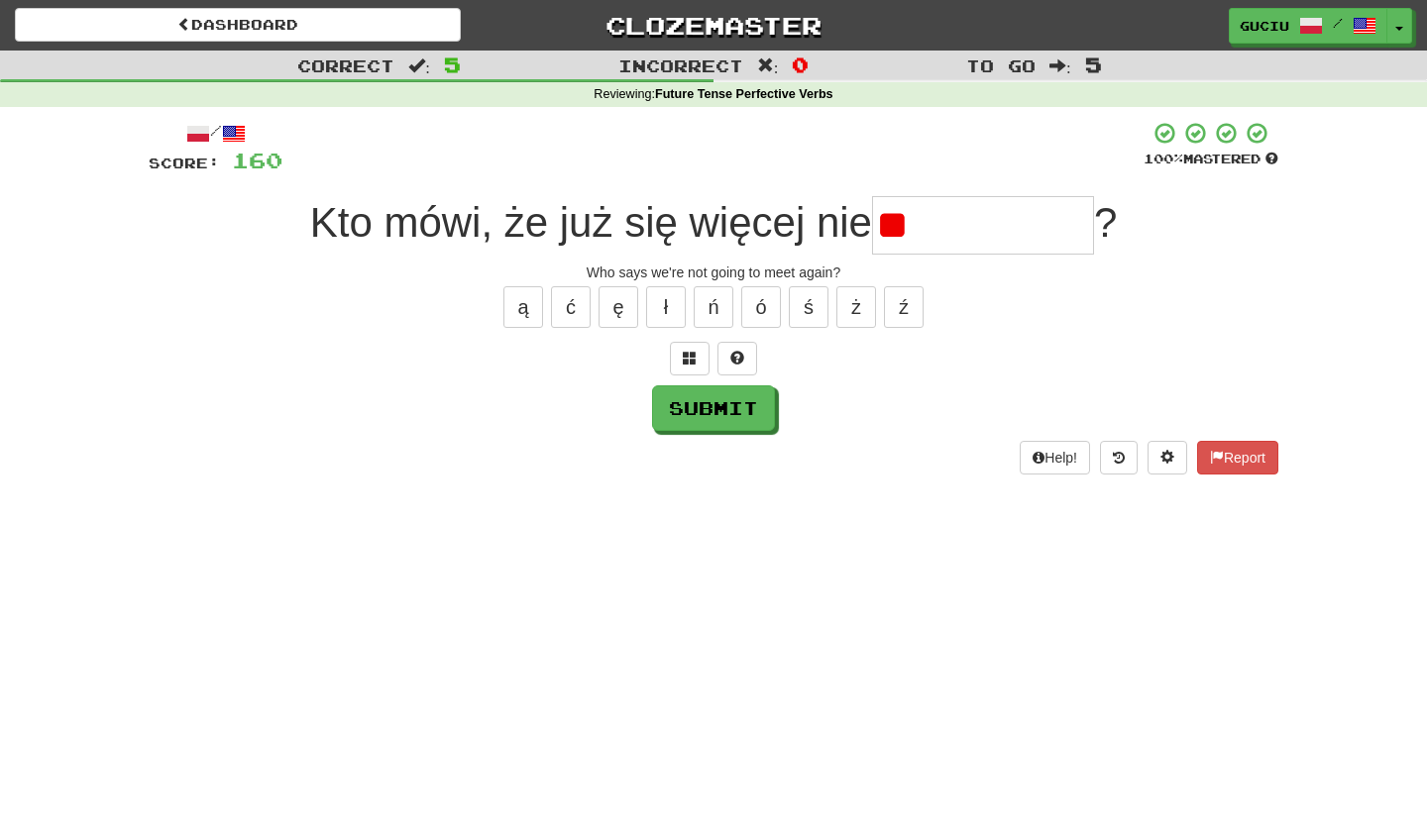 type on "*" 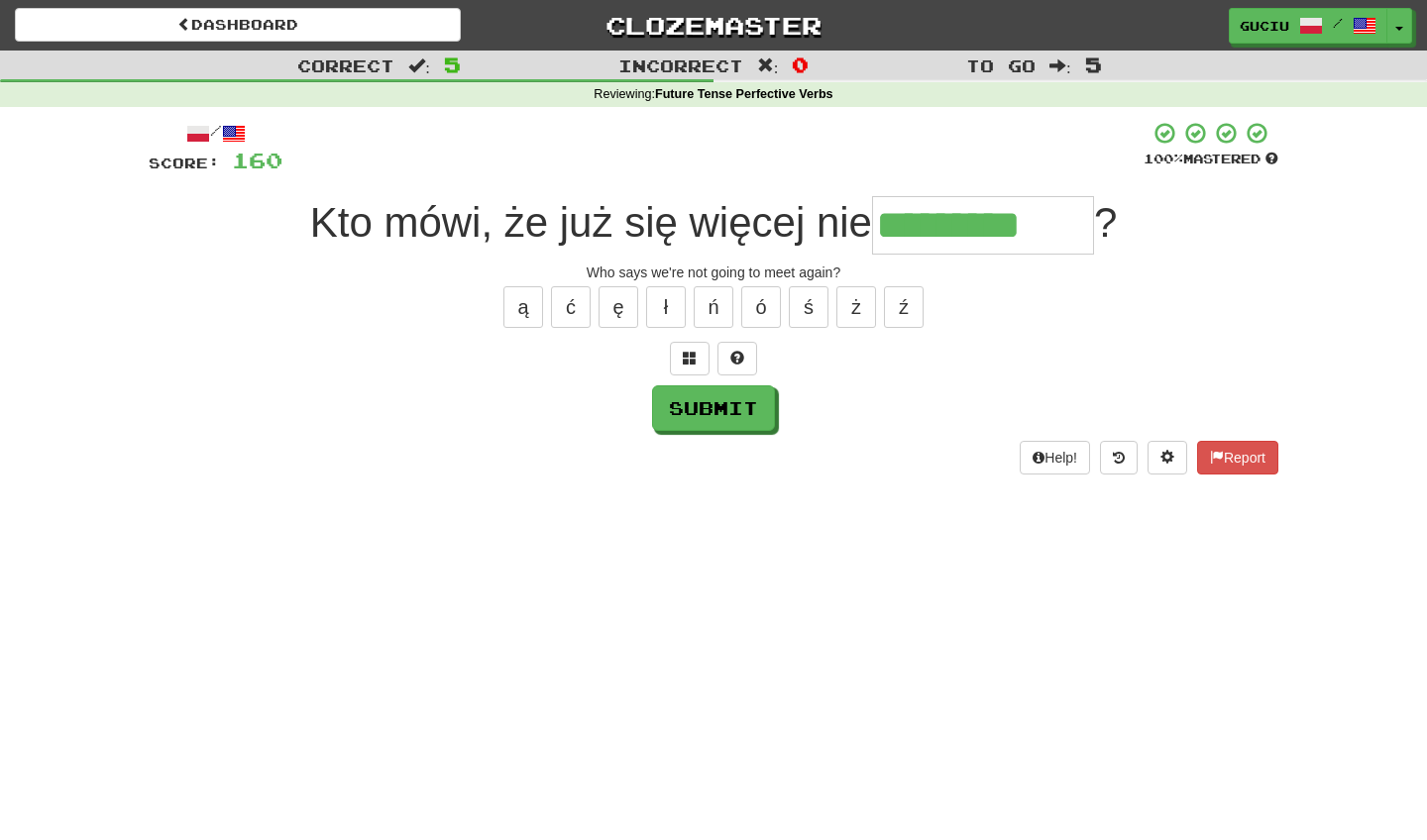 type on "*********" 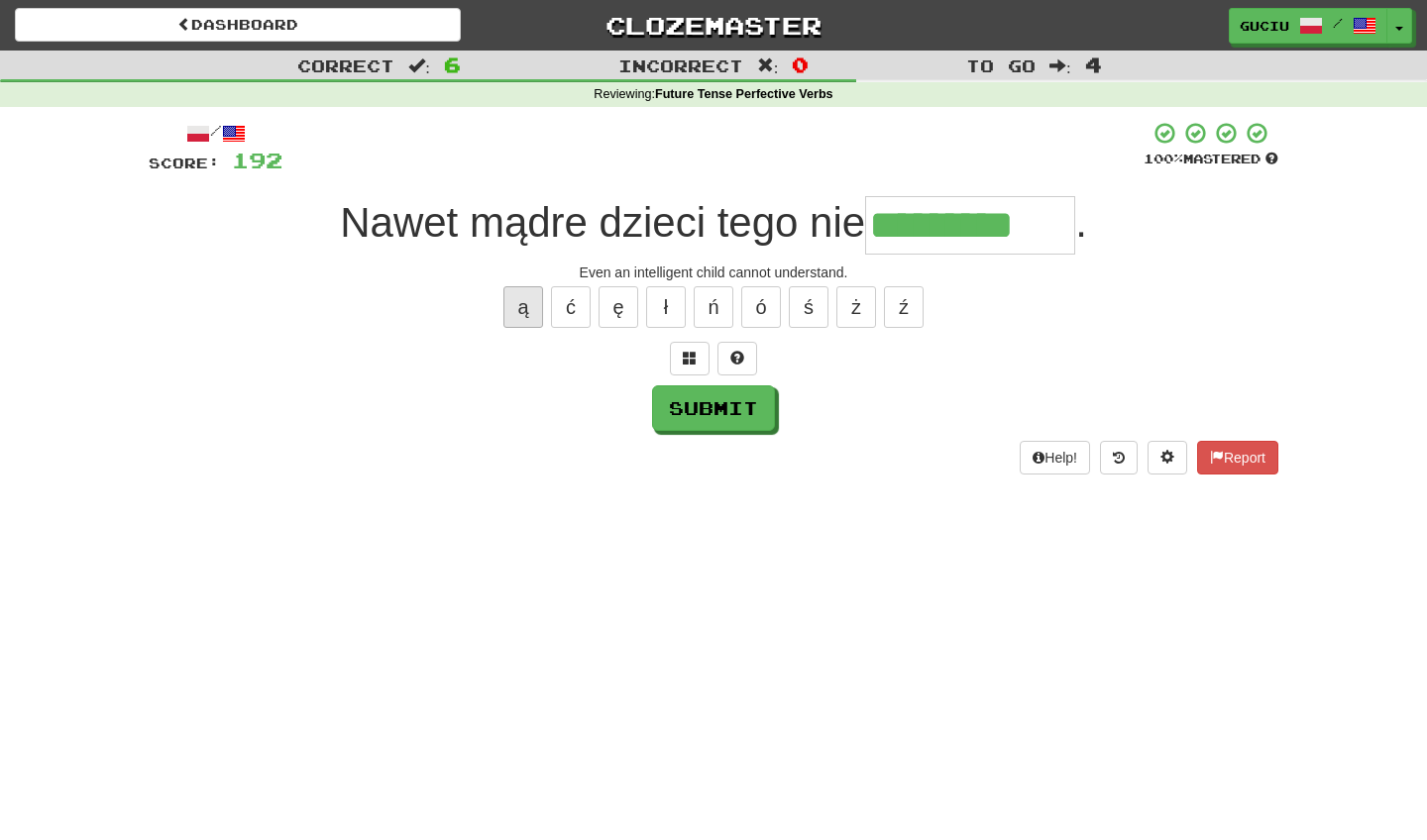 click on "ą" at bounding box center [523, 307] 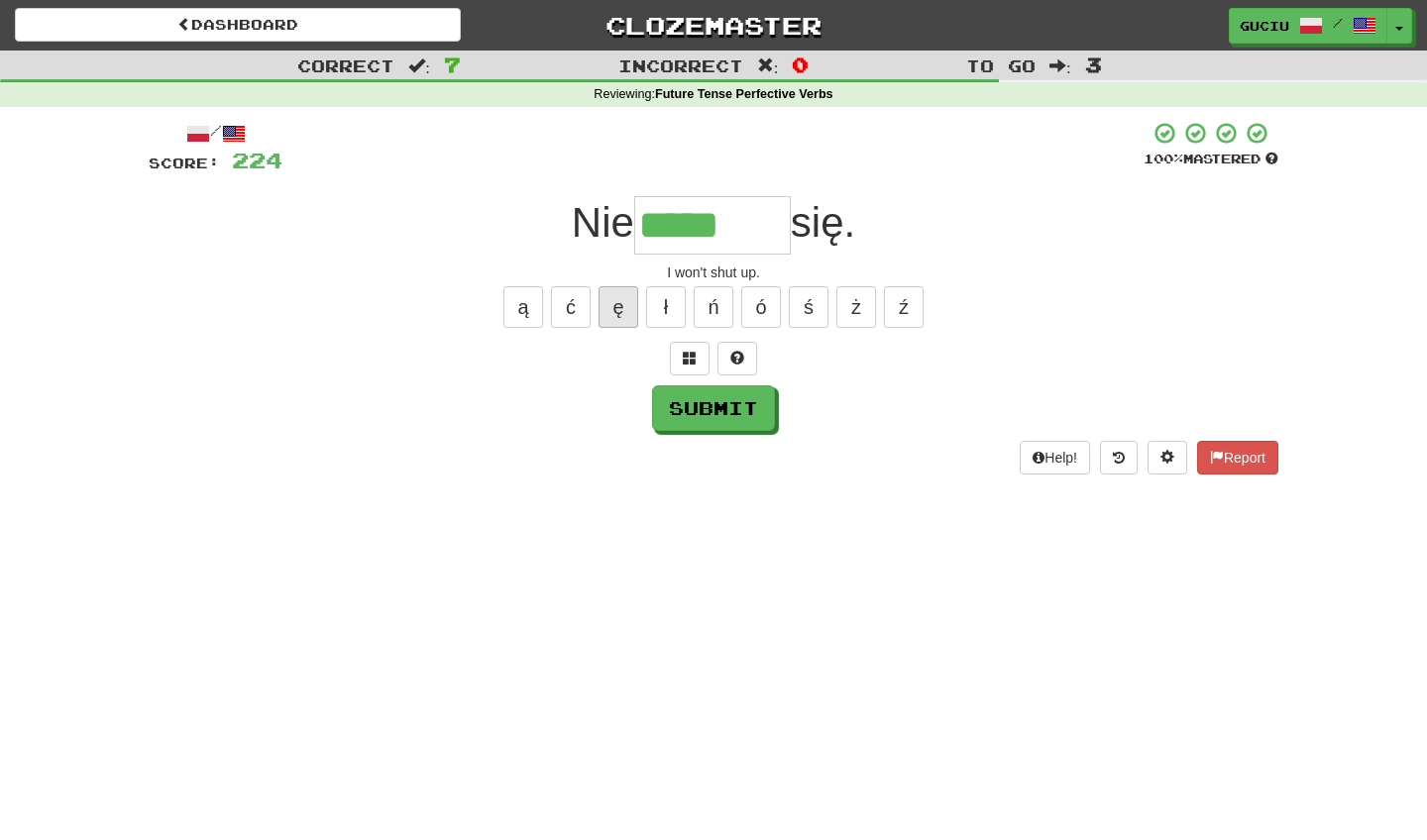 click on "ę" at bounding box center (618, 307) 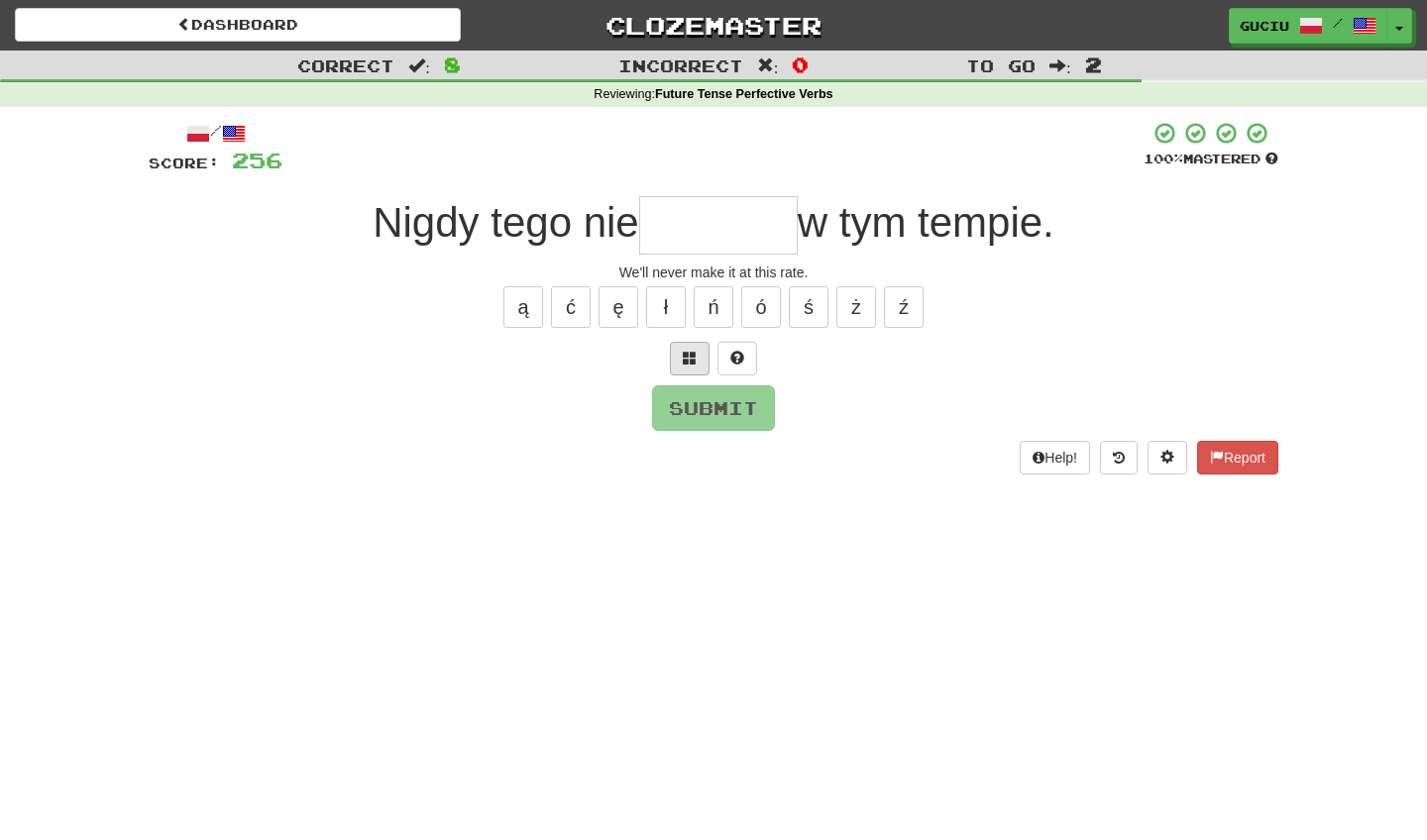 click at bounding box center [690, 358] 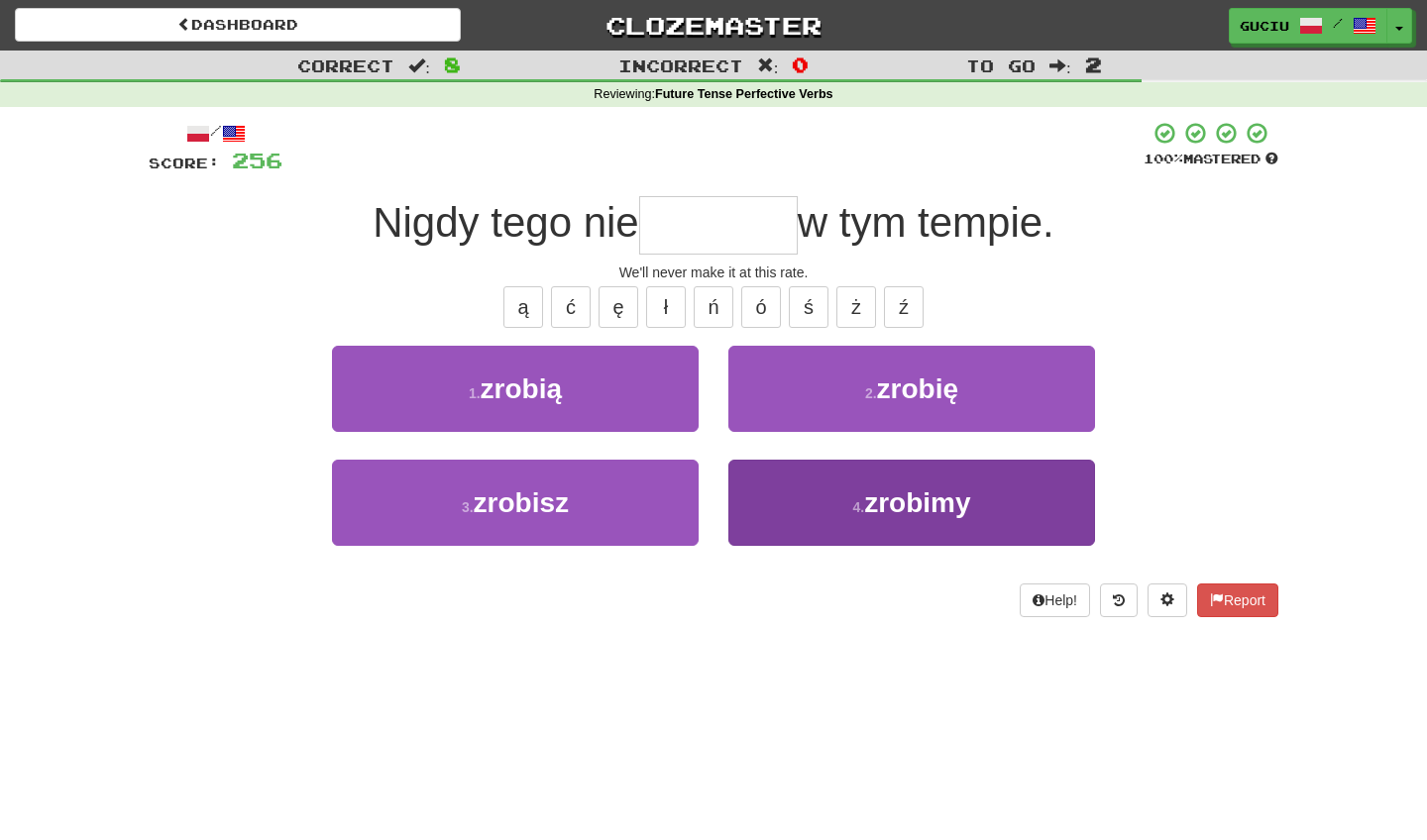click on "4 . zrobimy" at bounding box center [912, 502] 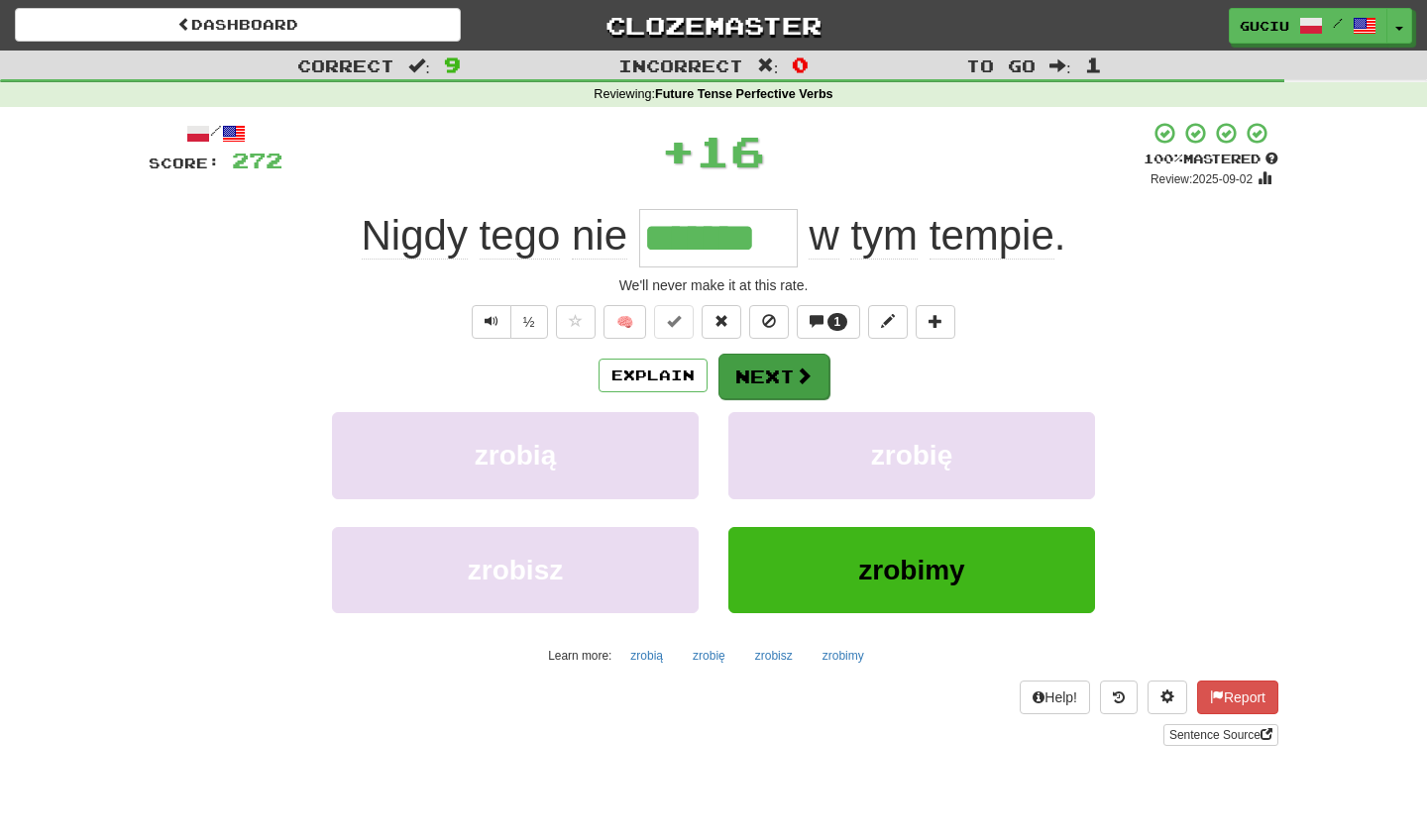 click on "Next" at bounding box center [774, 376] 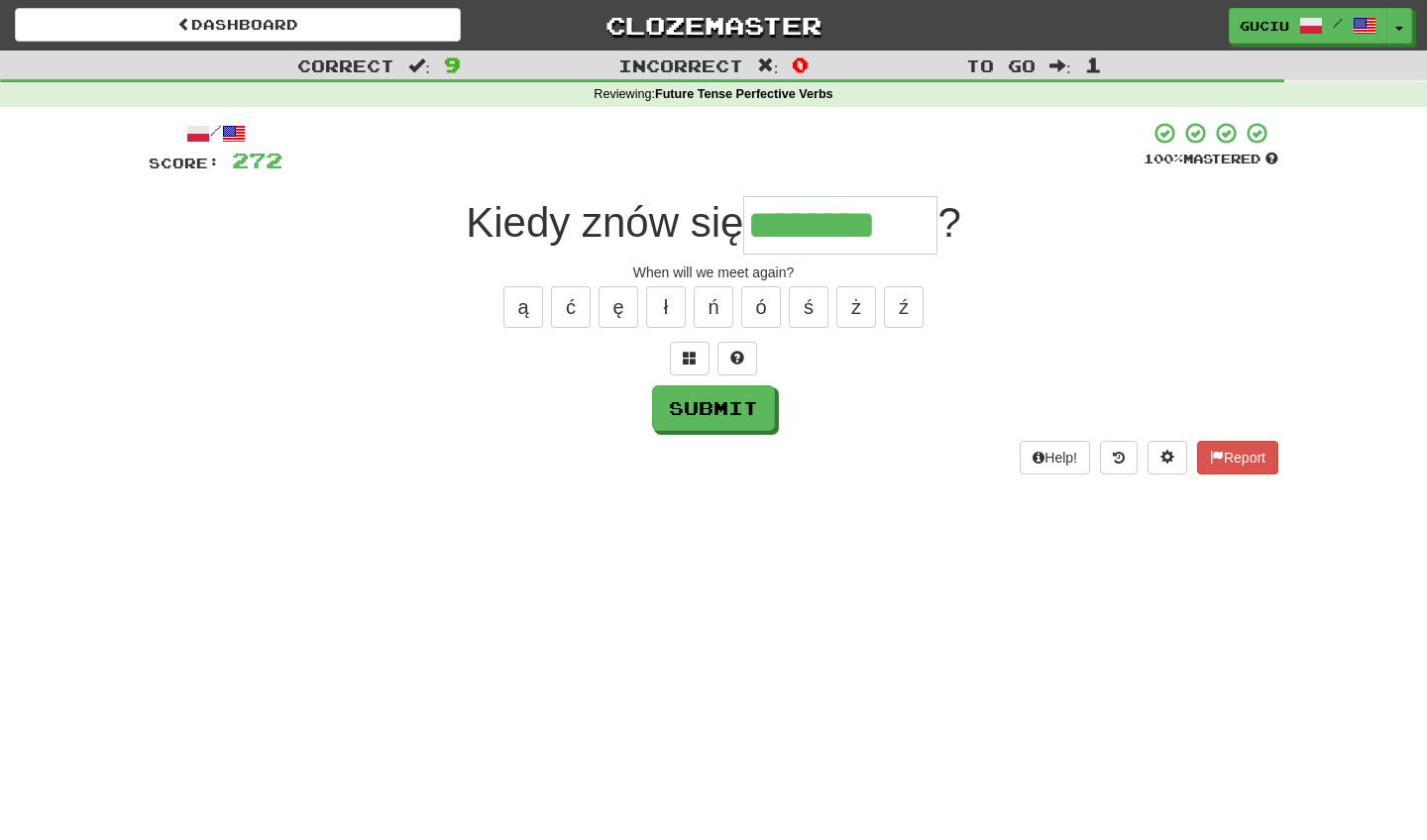 type on "********" 